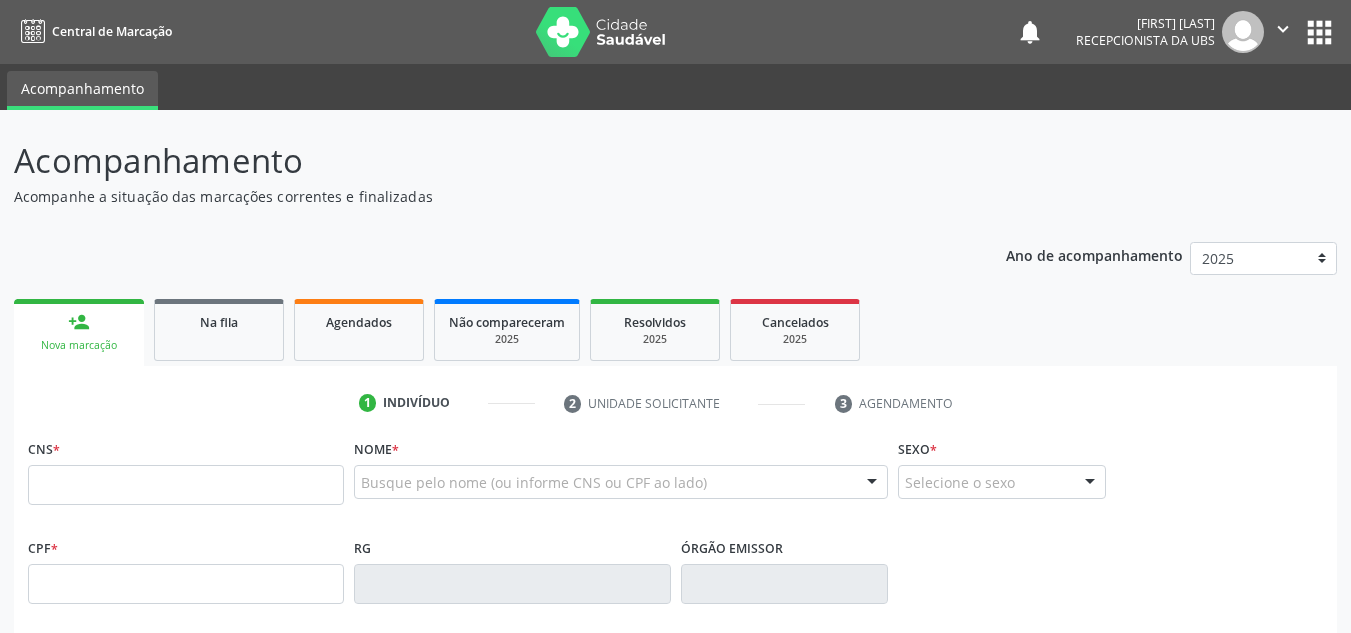 scroll, scrollTop: 0, scrollLeft: 0, axis: both 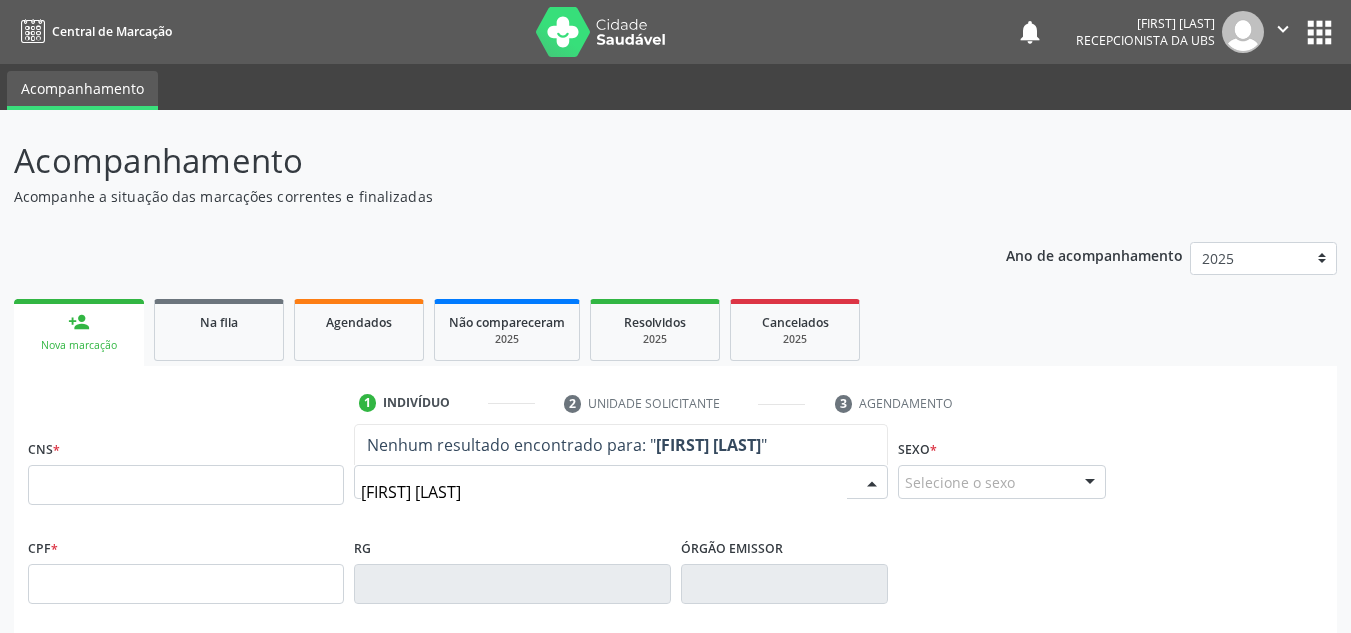 type on "cristina ribe" 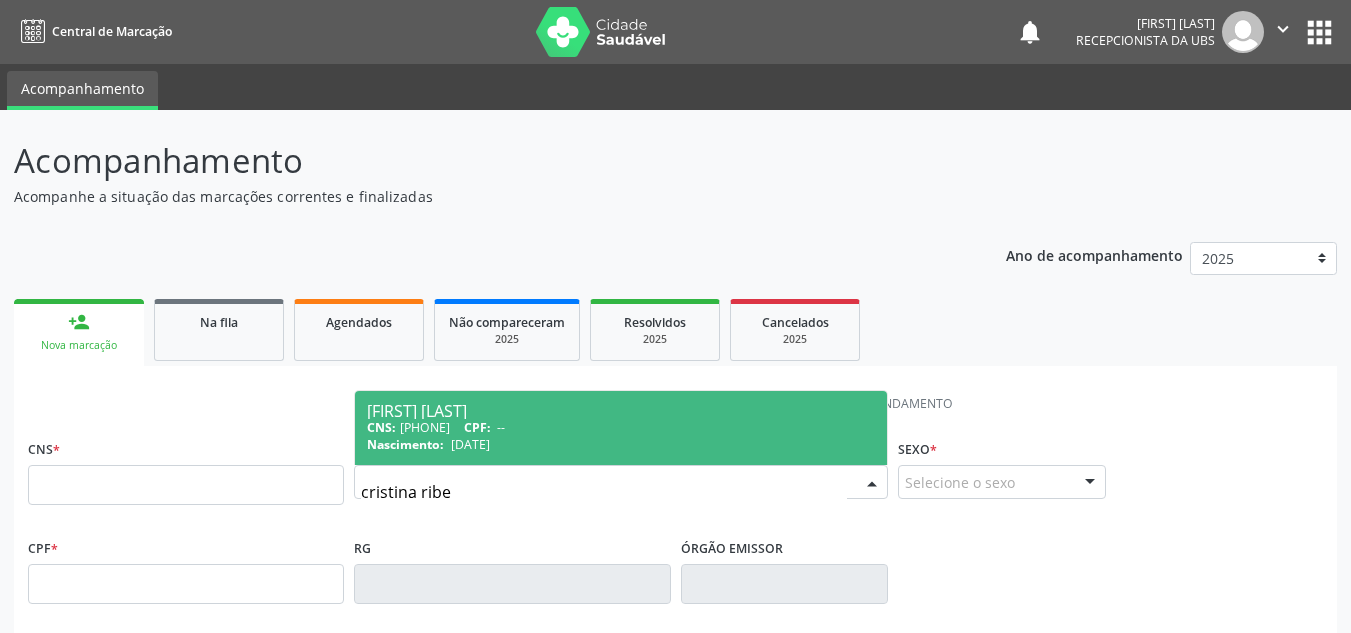 click on "[DATE]" at bounding box center [470, 444] 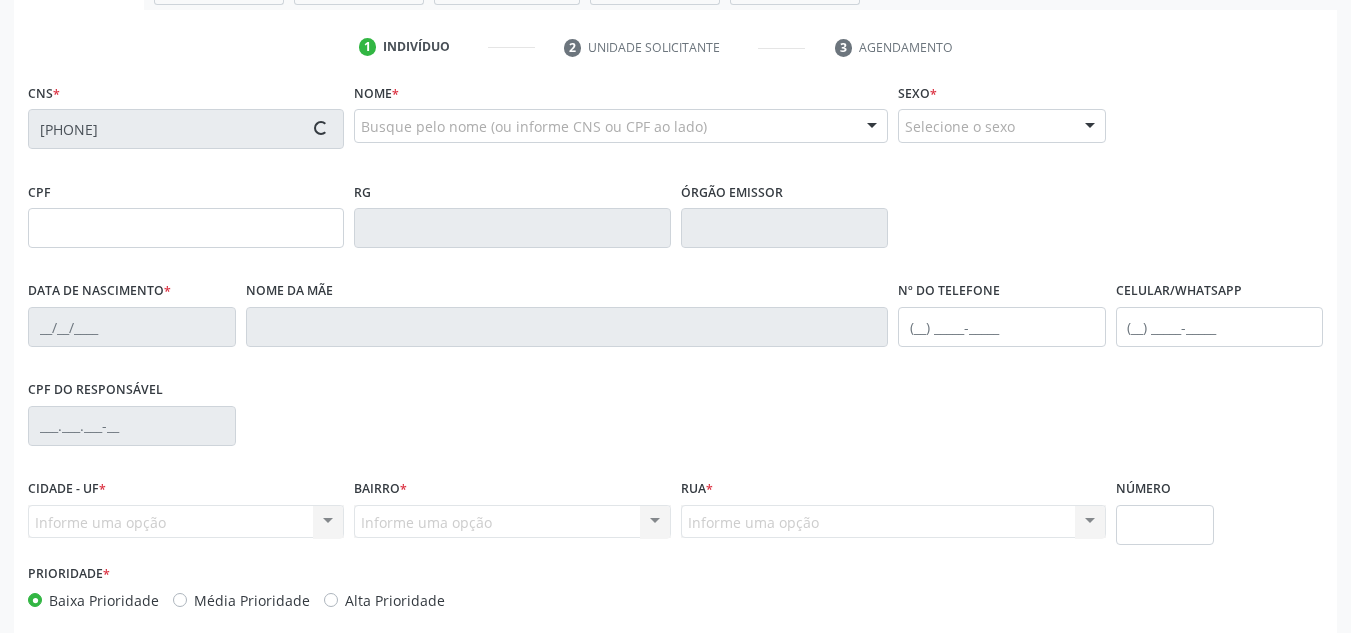 scroll, scrollTop: 451, scrollLeft: 0, axis: vertical 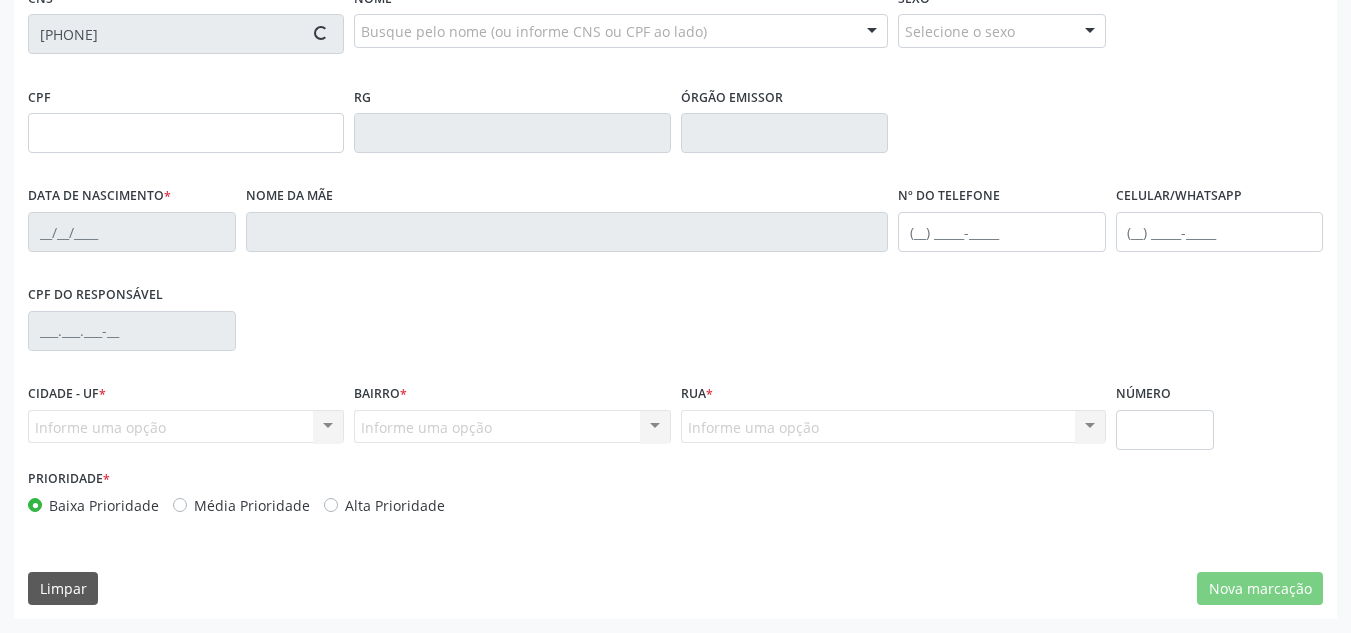type on "[DATE]" 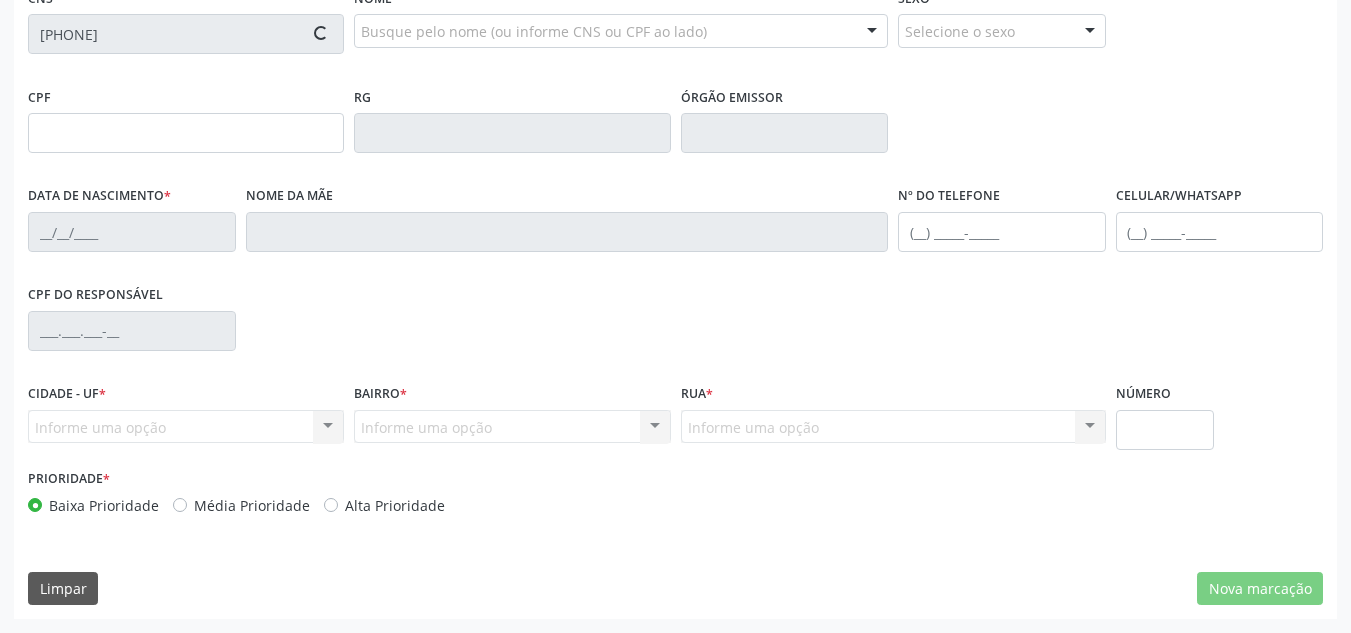 type on "[FIRST] [LAST]" 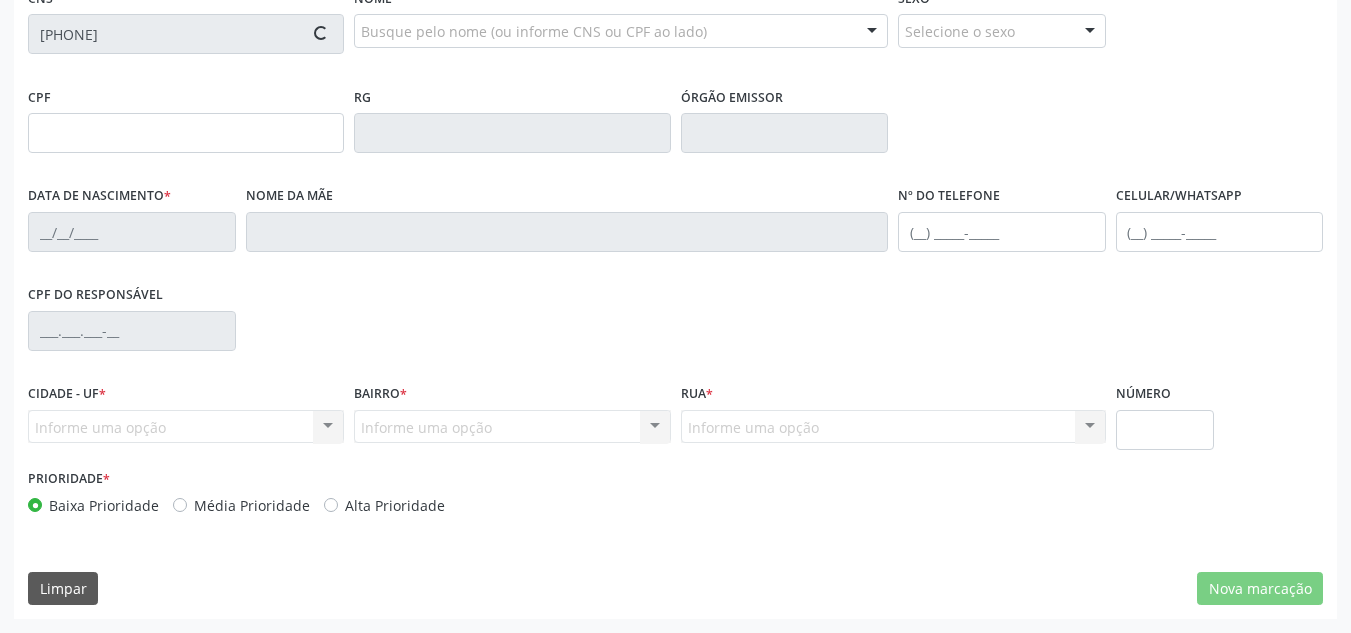 type on "S/N" 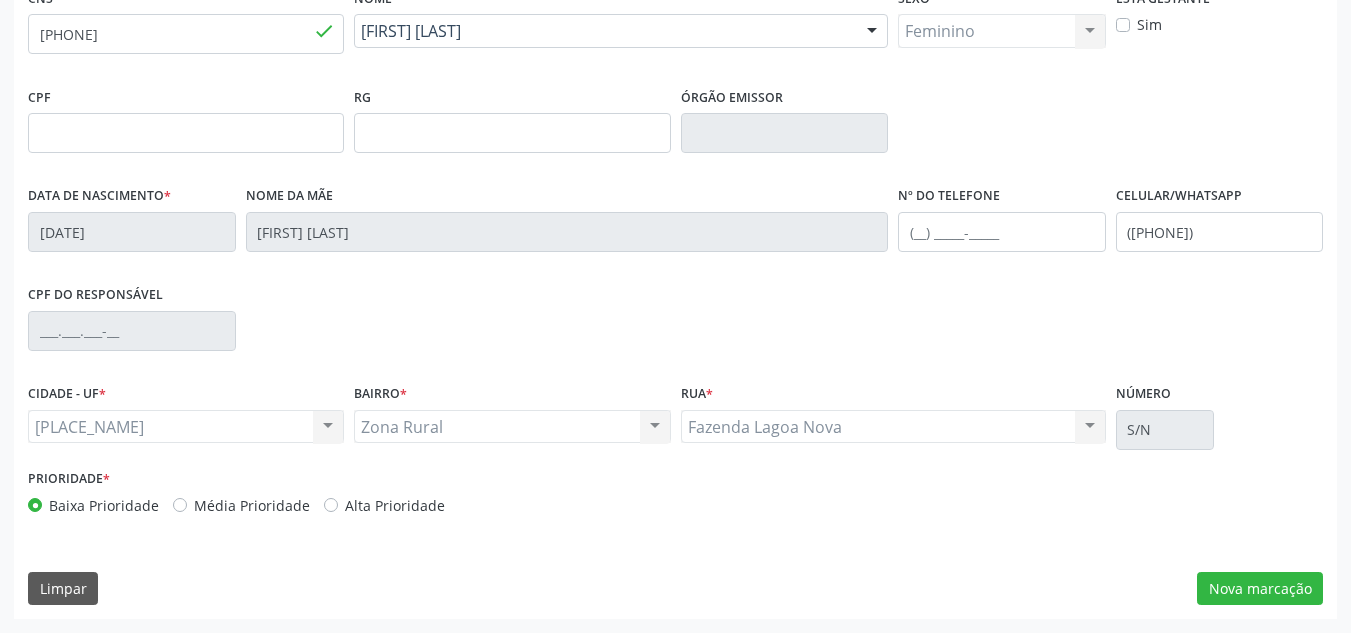click on "Média Prioridade" at bounding box center [252, 505] 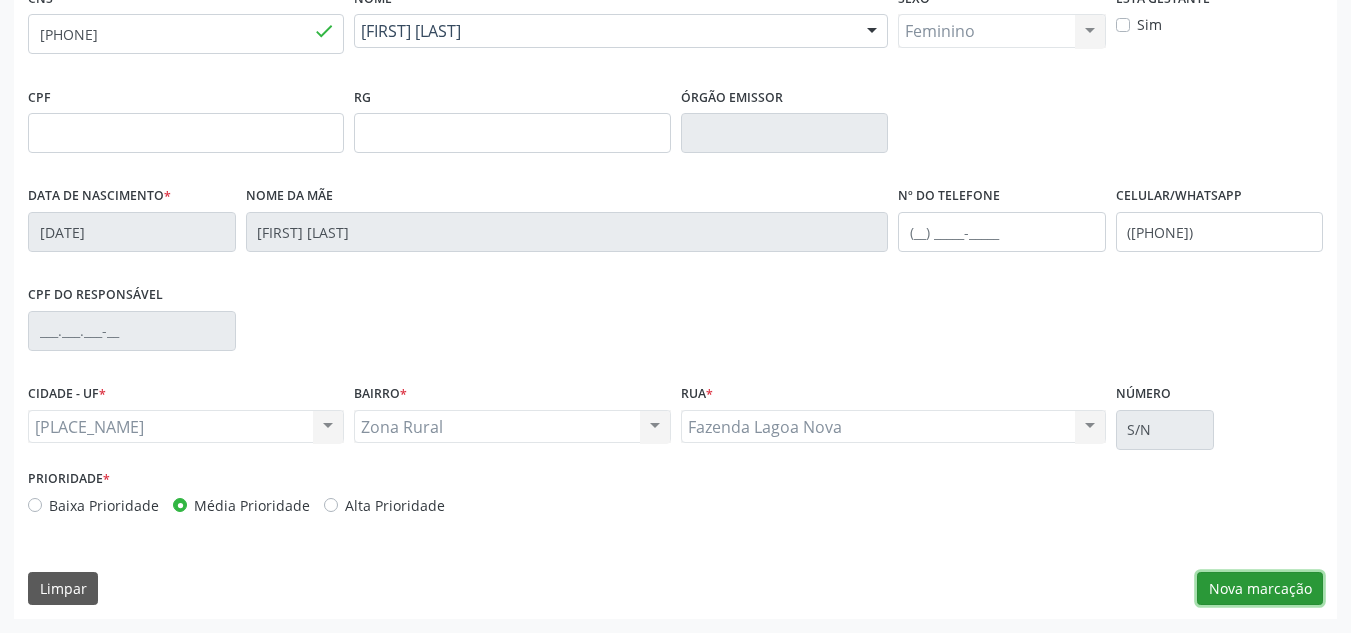 click on "Nova marcação" at bounding box center (1260, 589) 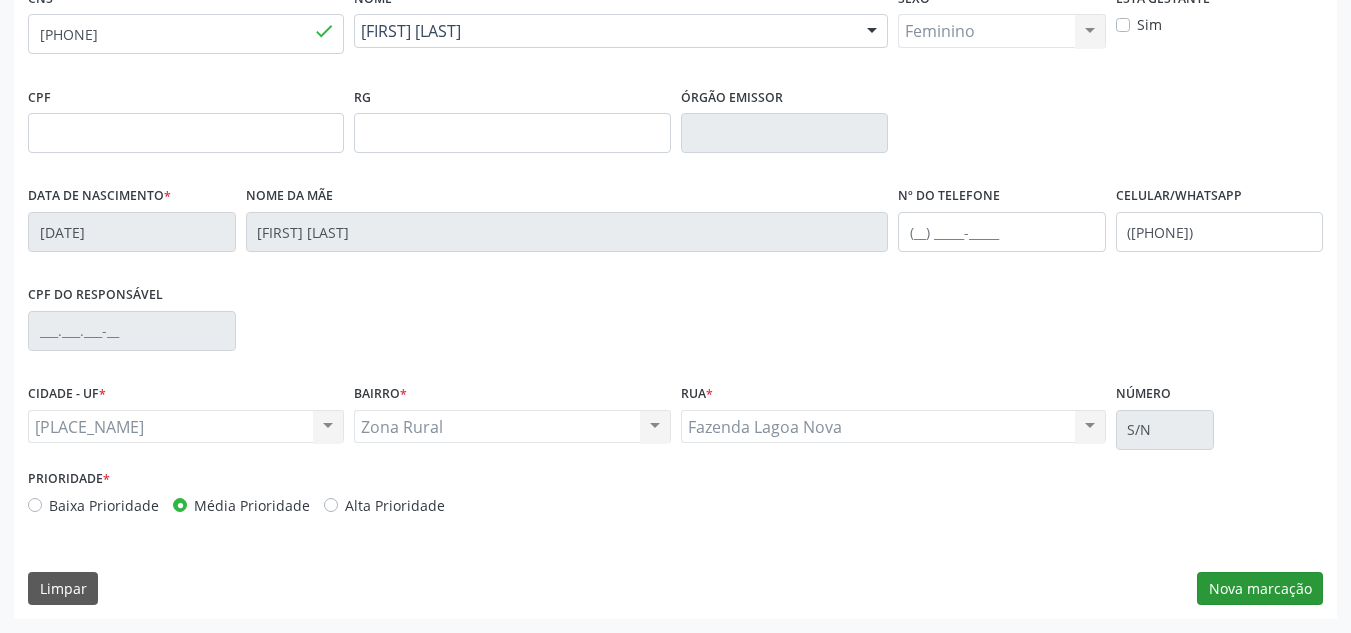 scroll, scrollTop: 273, scrollLeft: 0, axis: vertical 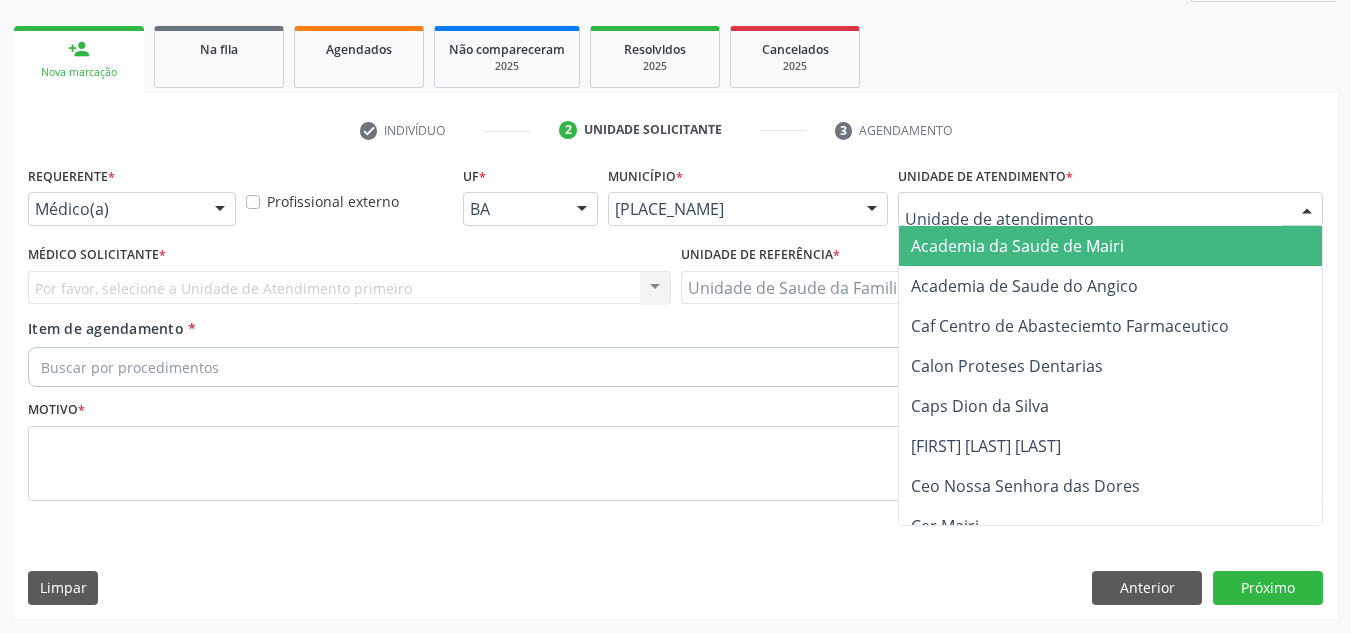 drag, startPoint x: 1034, startPoint y: 215, endPoint x: 965, endPoint y: 161, distance: 87.61849 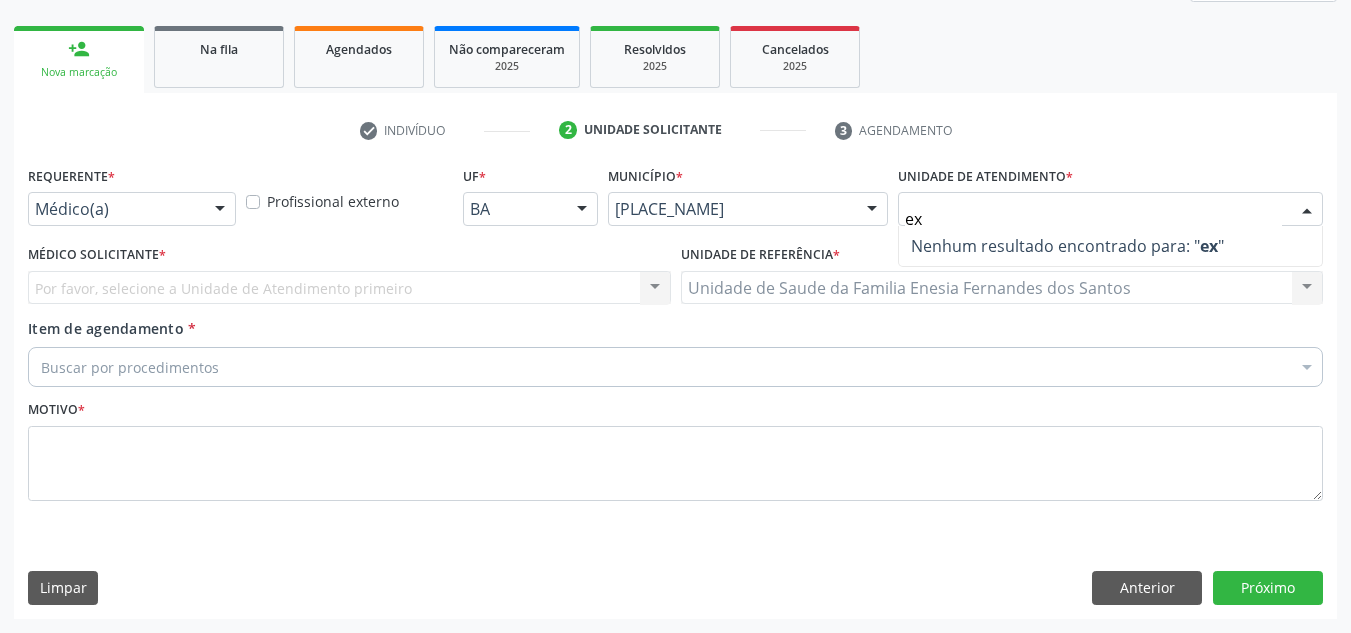 type on "e" 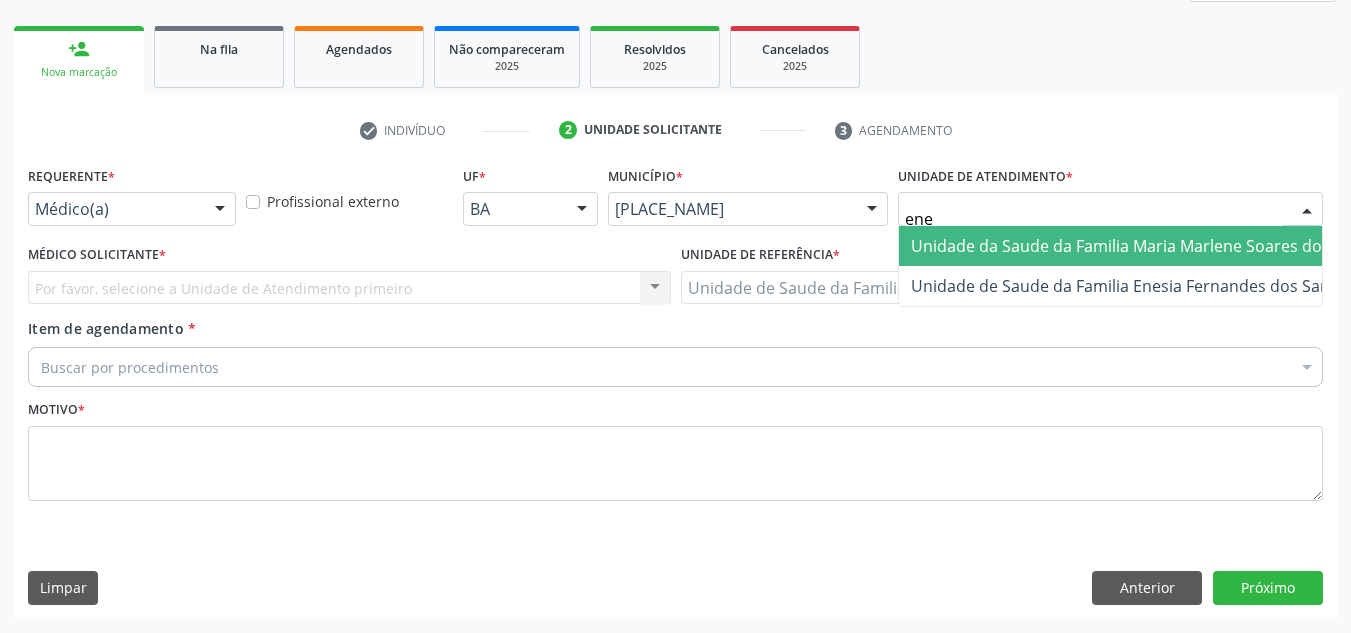 type on "enes" 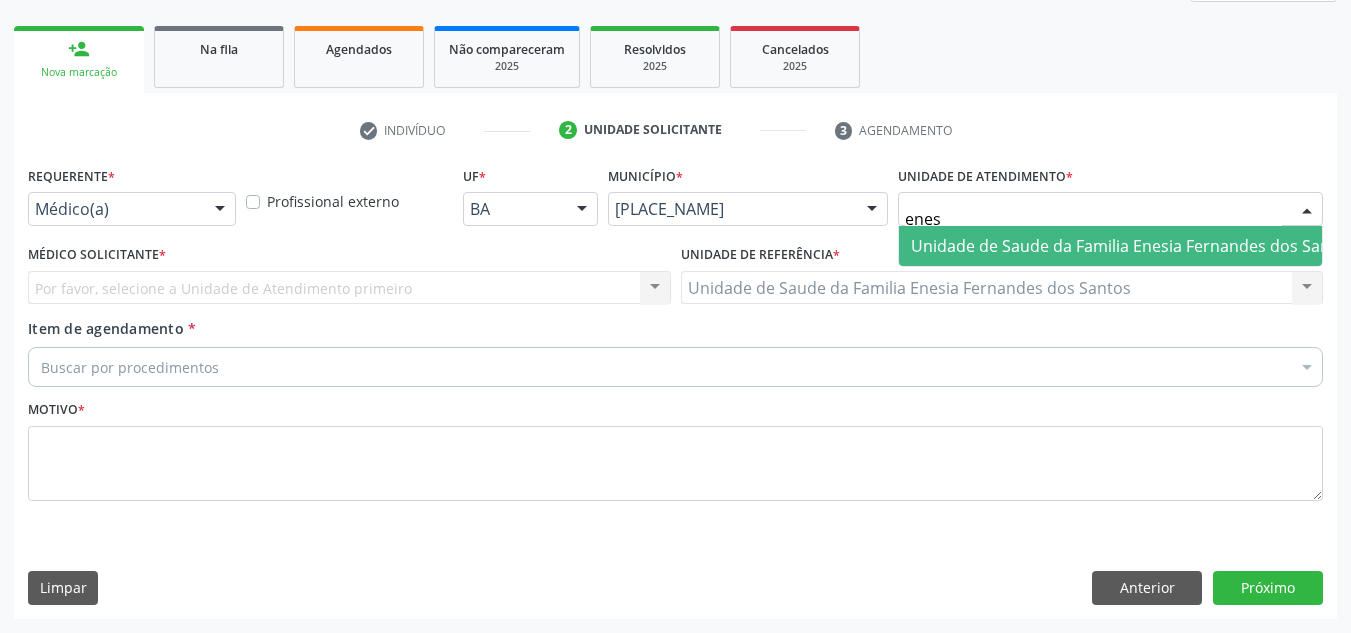 click on "Unidade de Saude da Familia Enesia Fernandes dos Santos" at bounding box center [1132, 246] 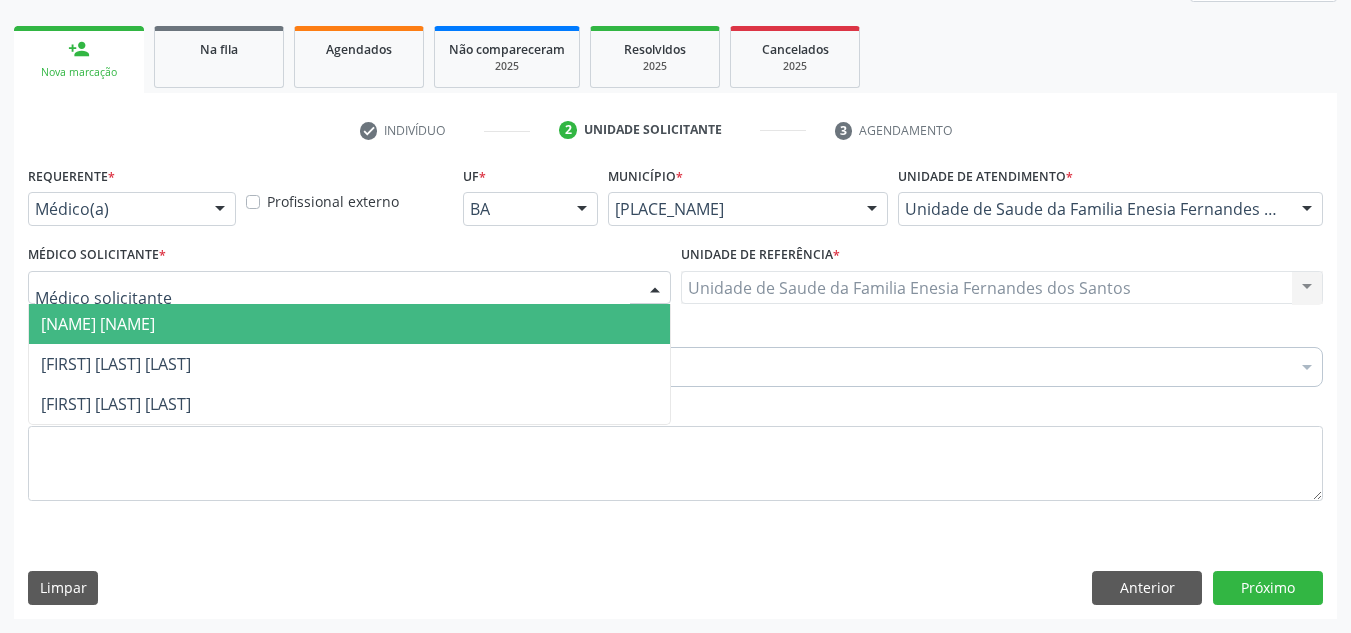 click on "[NAME] [NAME]" at bounding box center (98, 324) 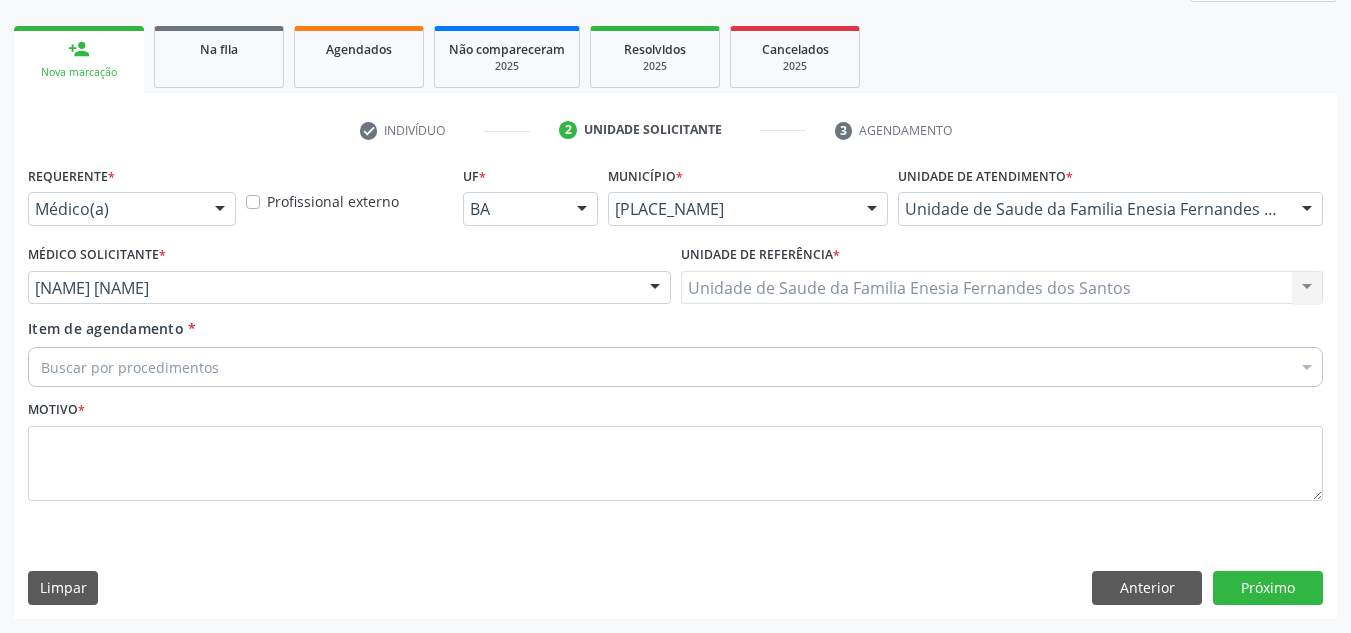 click on "Buscar por procedimentos" at bounding box center (675, 367) 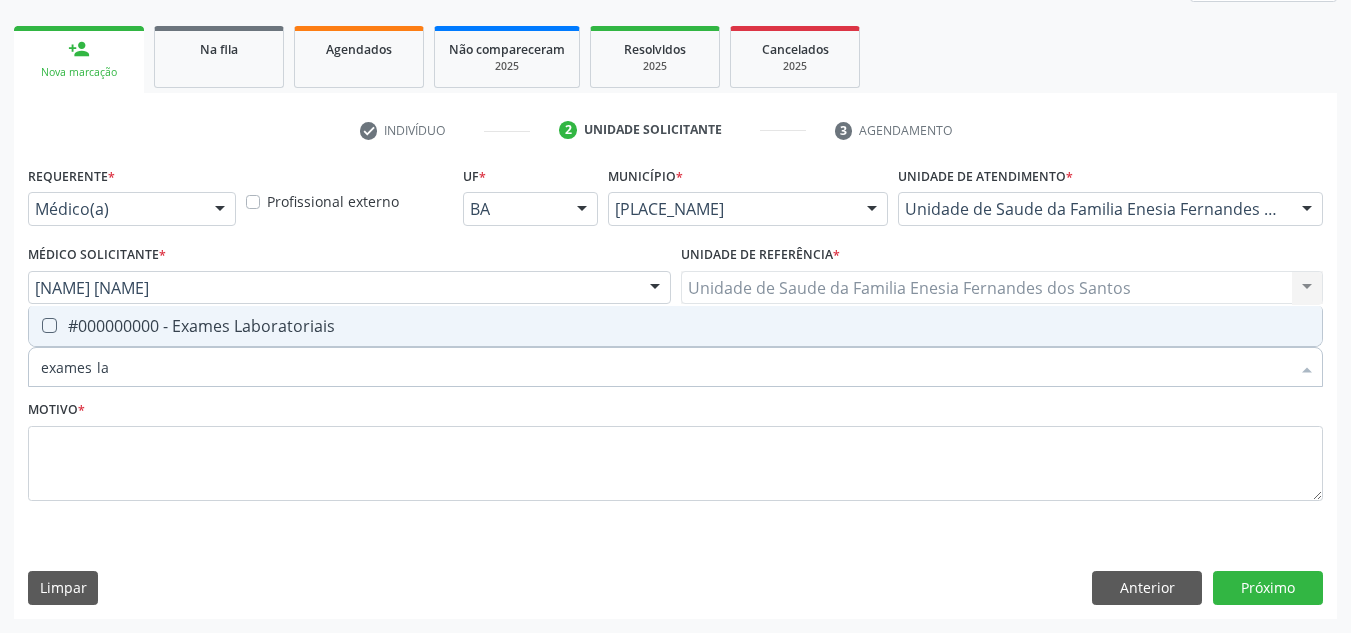 type on "exames lab" 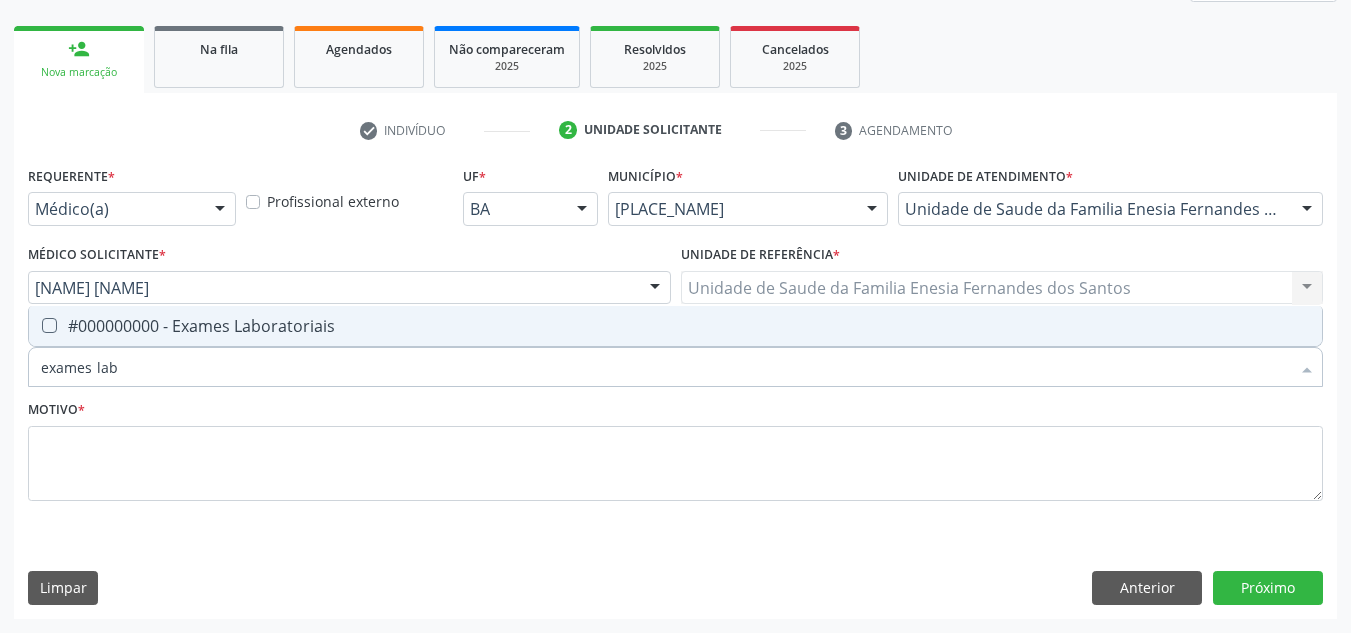 click on "#000000000 - Exames Laboratoriais" at bounding box center [675, 326] 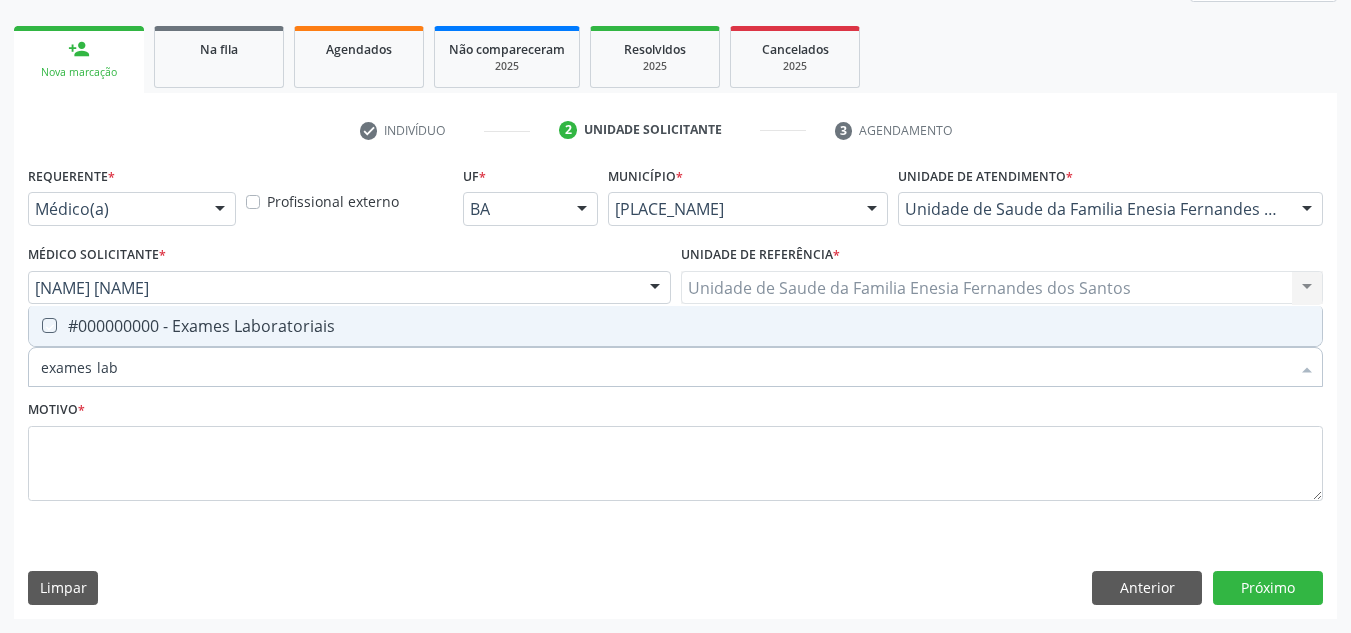 checkbox on "true" 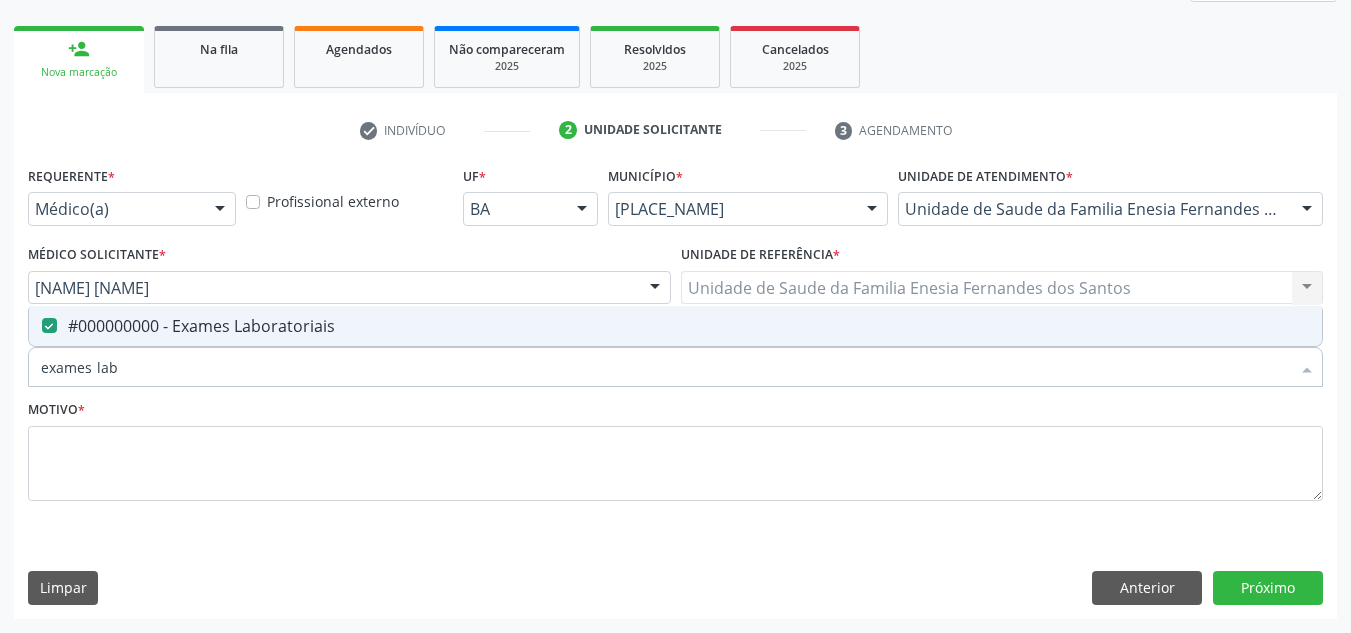 drag, startPoint x: 154, startPoint y: 372, endPoint x: 0, endPoint y: 417, distance: 160.44002 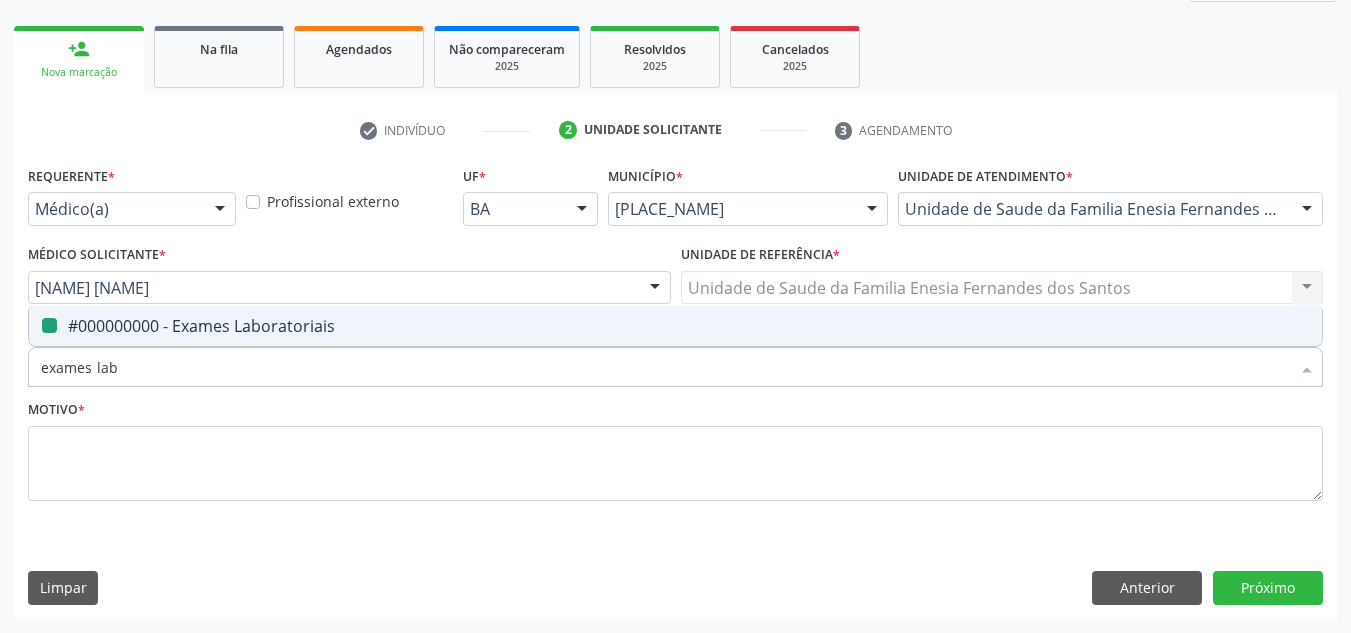 type 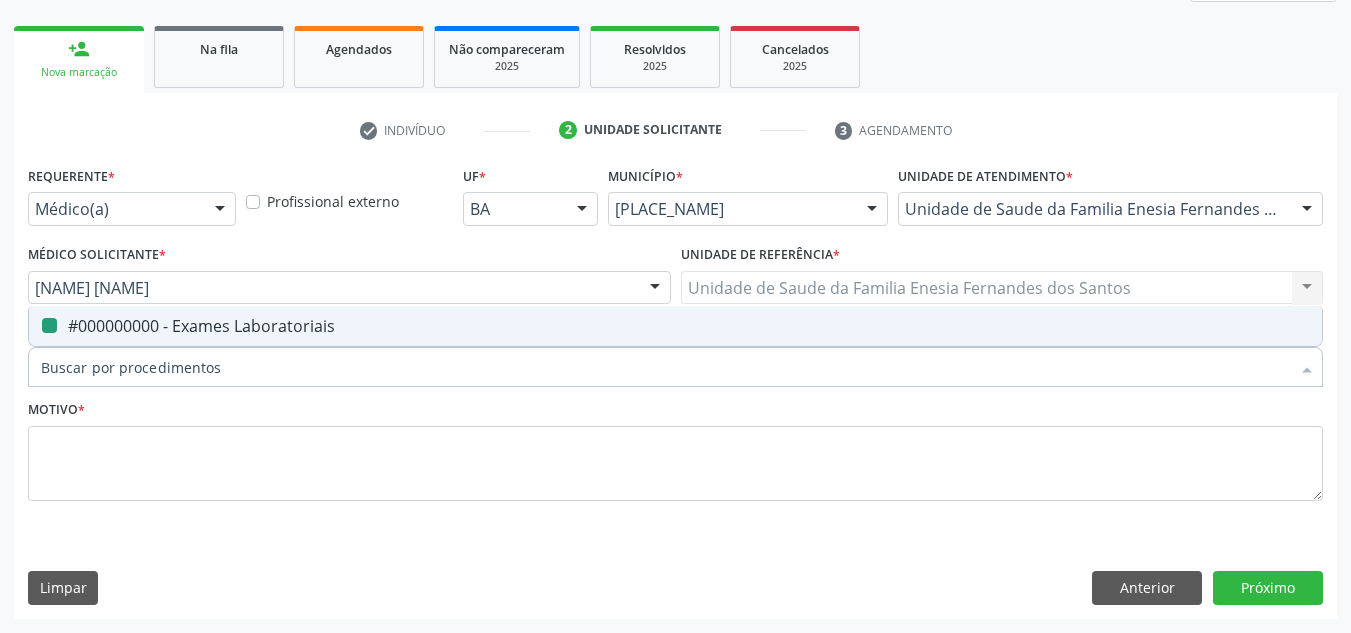 checkbox on "false" 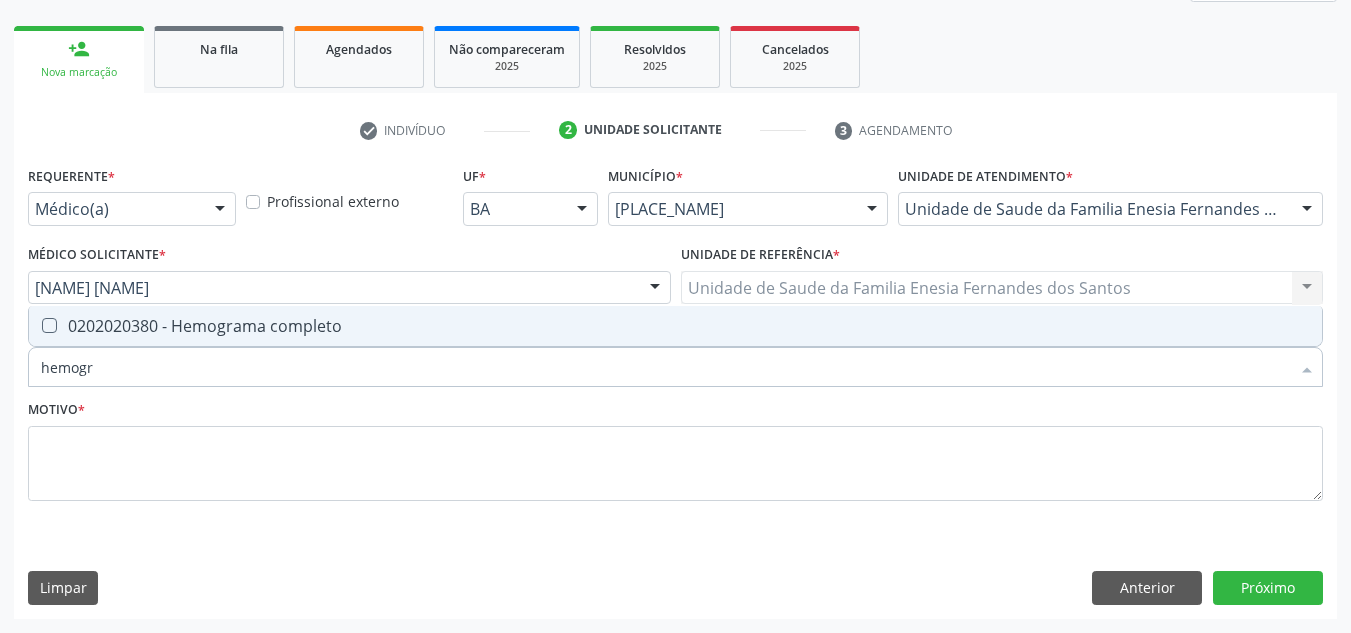 type on "hemogra" 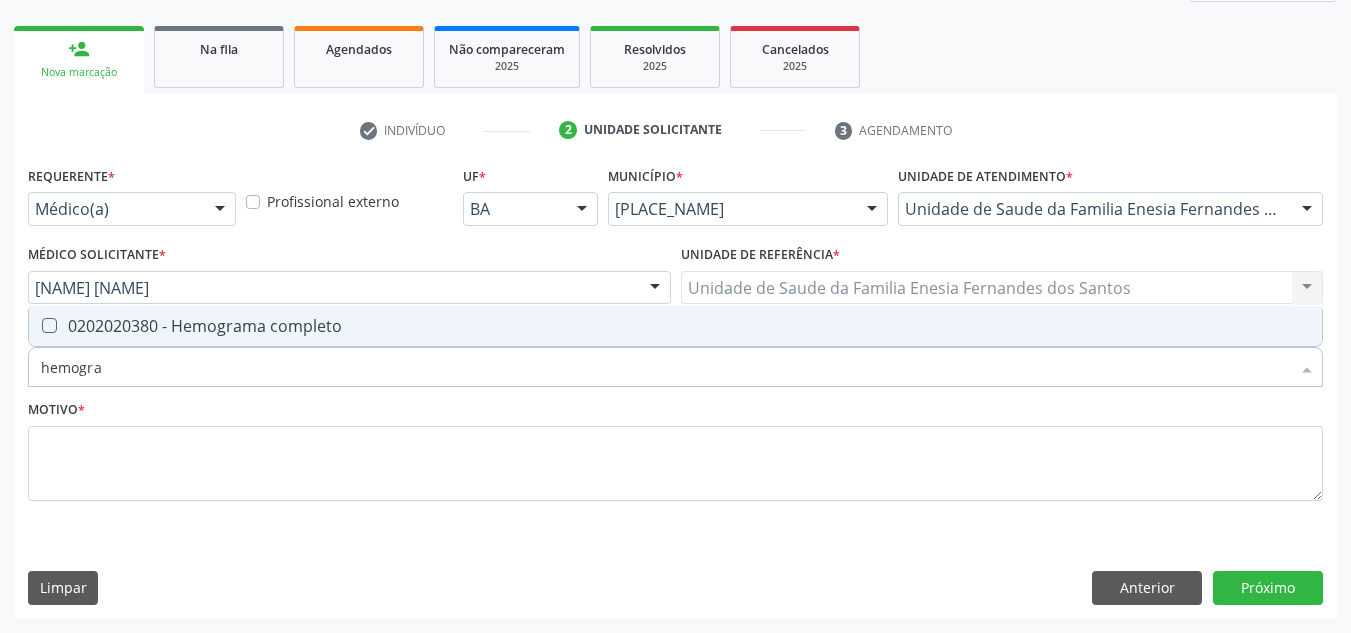 click at bounding box center (49, 325) 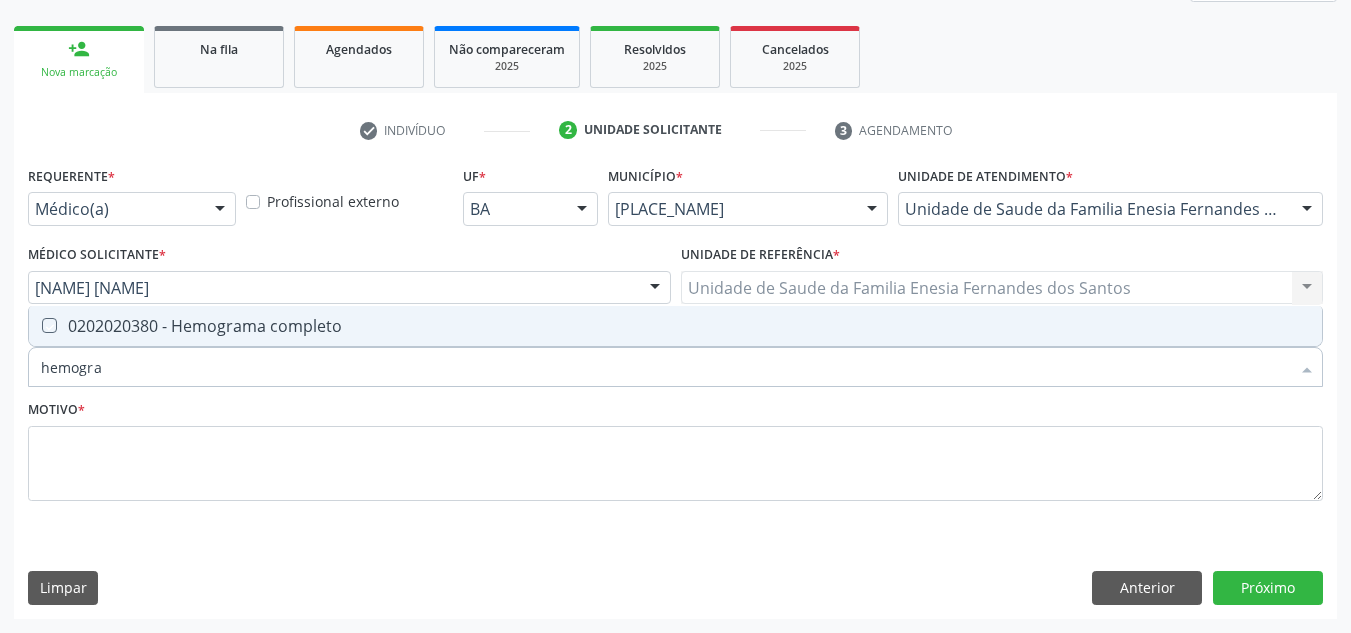 click at bounding box center [35, 325] 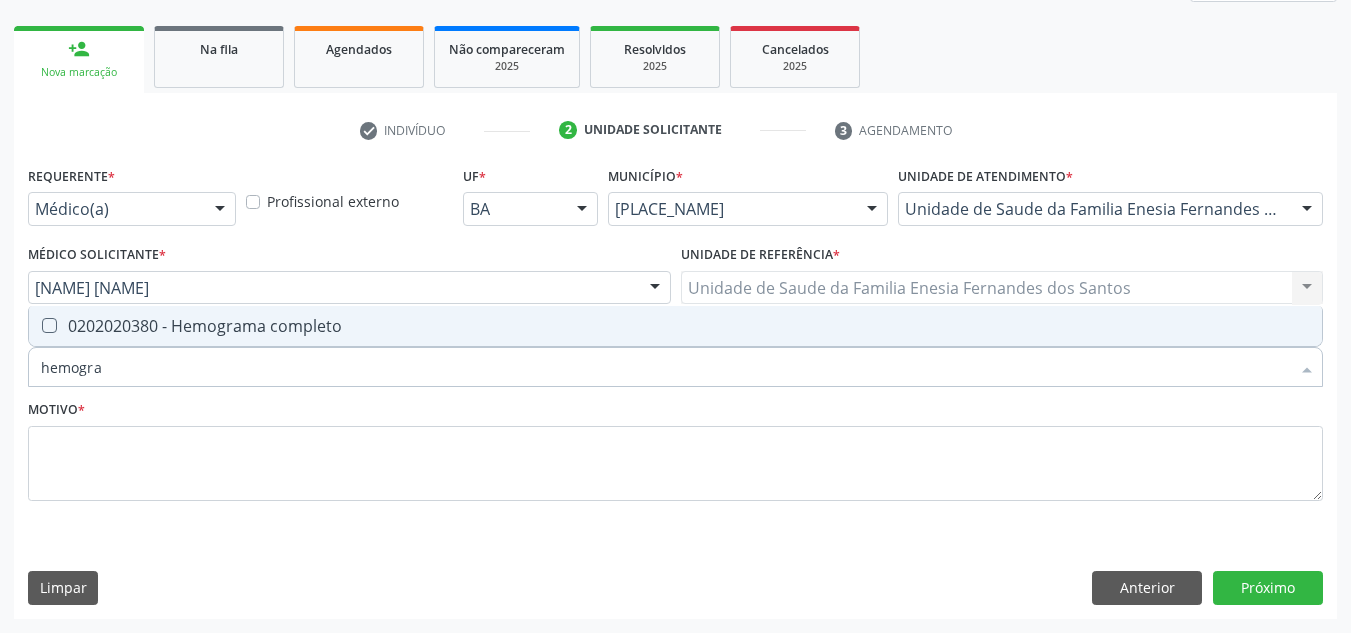 checkbox on "true" 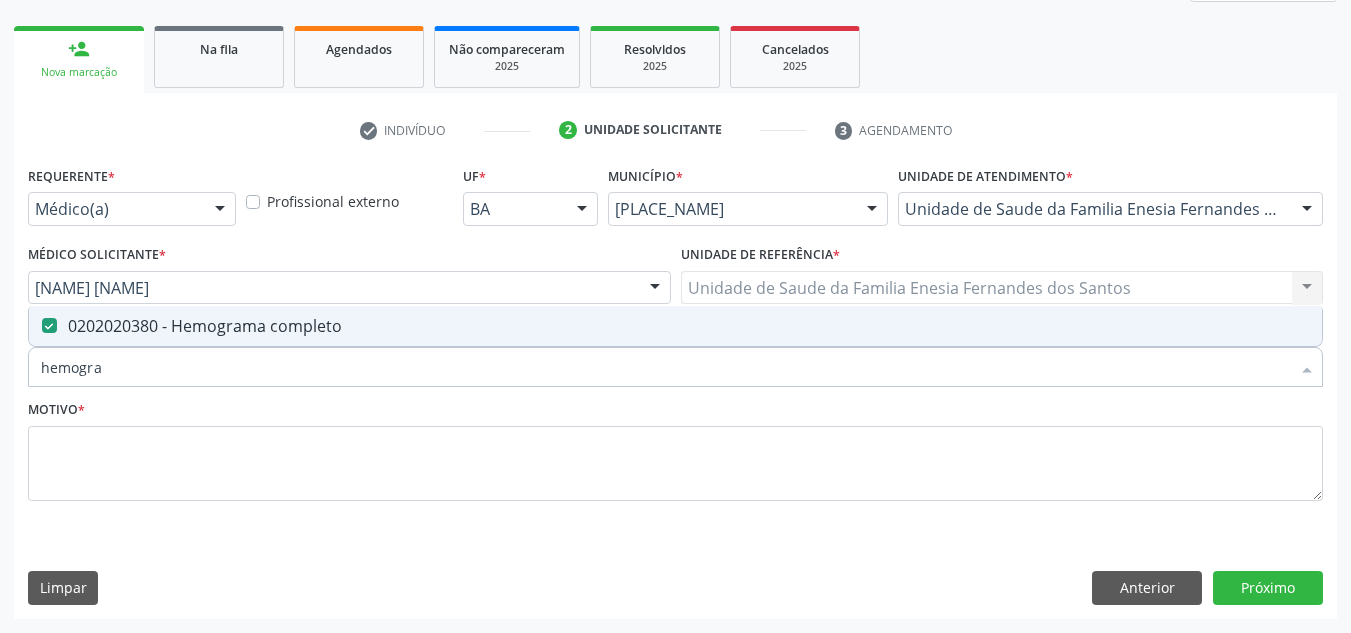 drag, startPoint x: 120, startPoint y: 367, endPoint x: 4, endPoint y: 412, distance: 124.42267 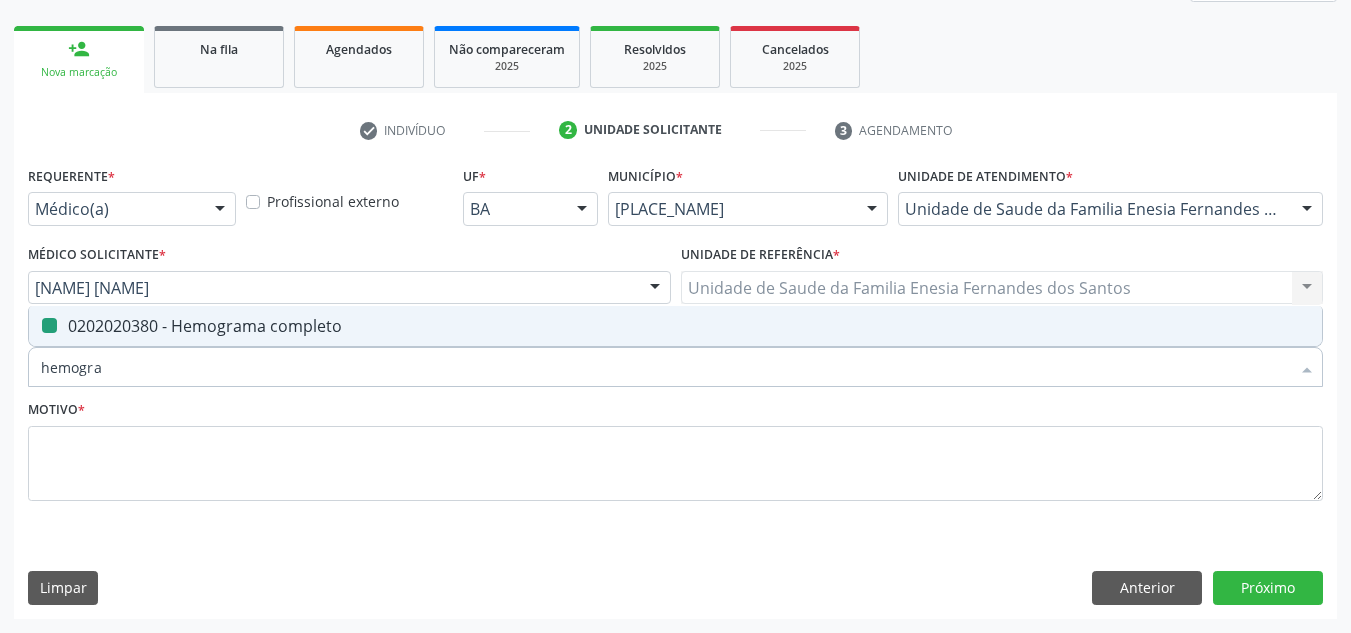 type 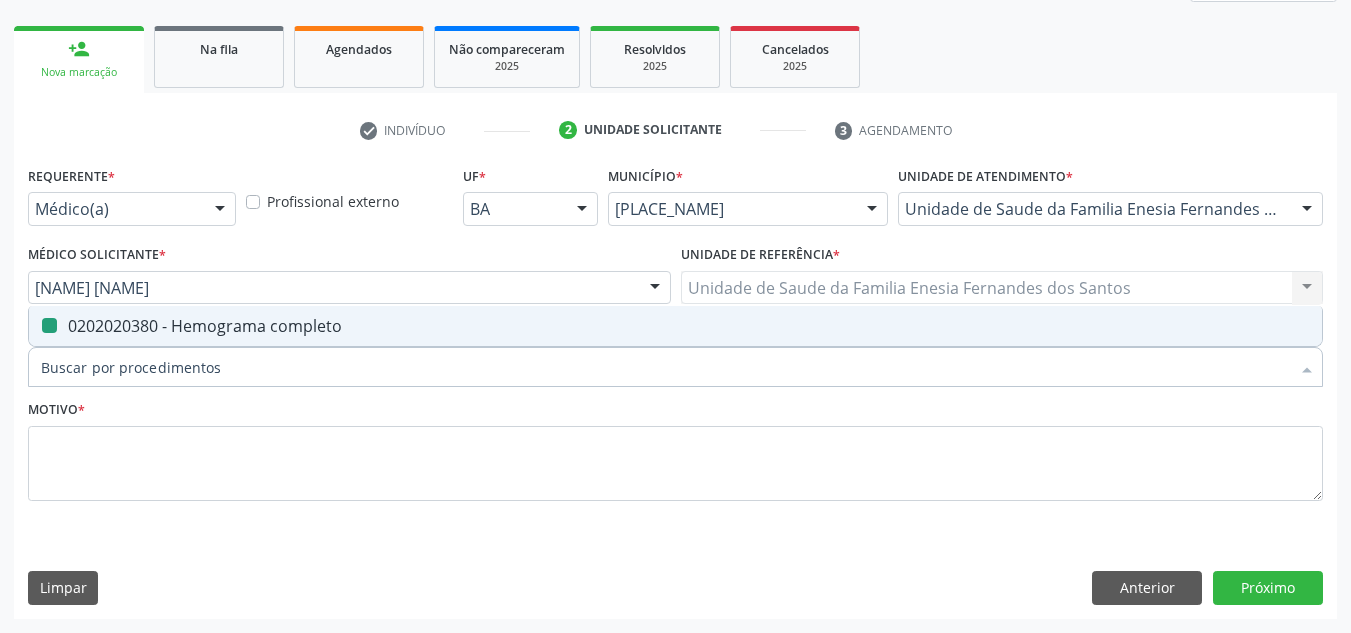 checkbox on "false" 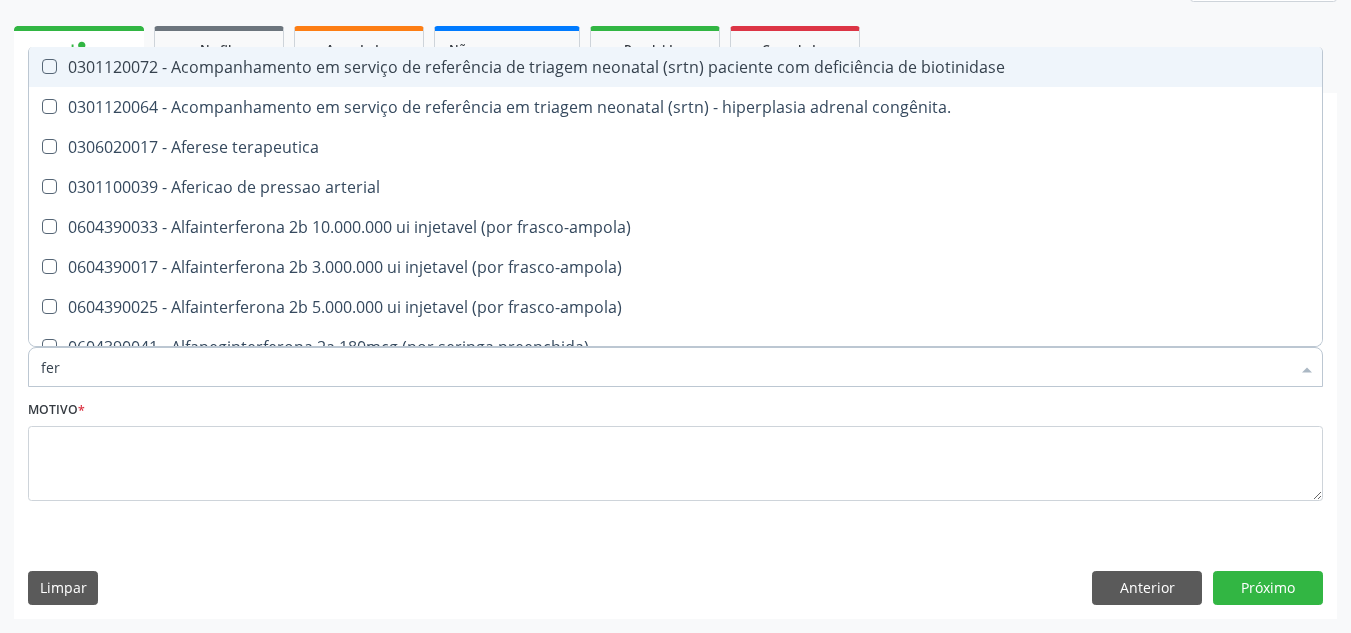 type on "ferr" 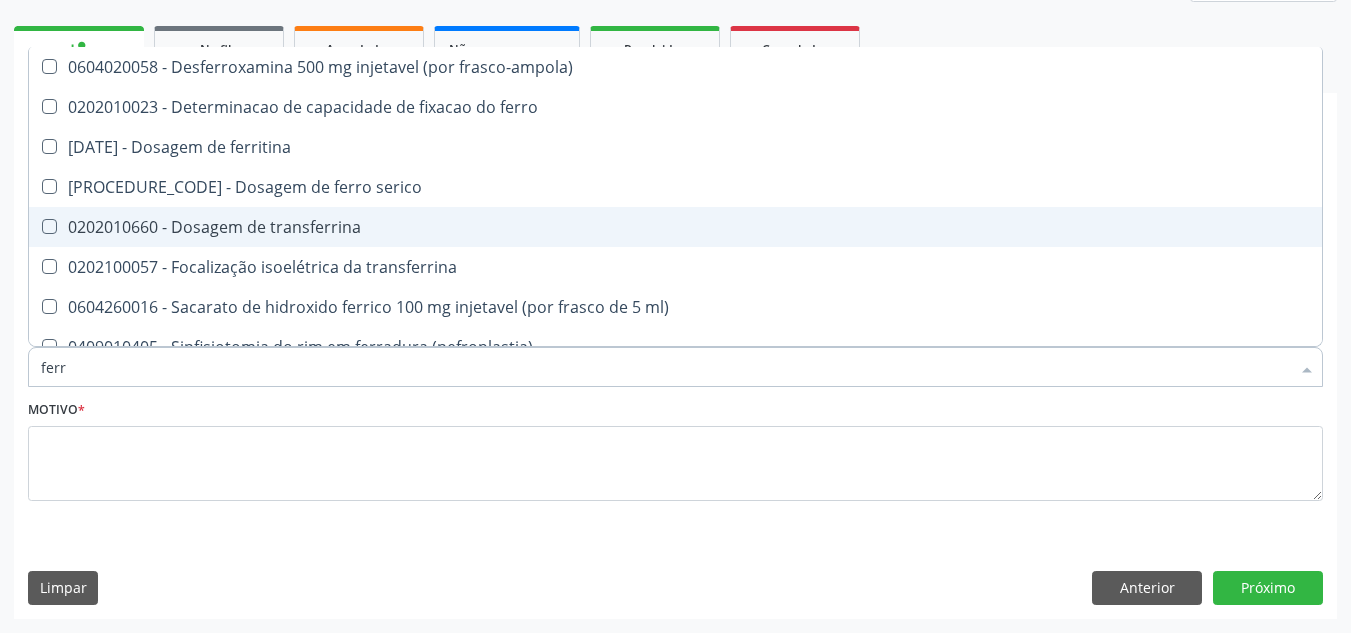 click on "0202010660 - Dosagem de transferrina" at bounding box center [675, 227] 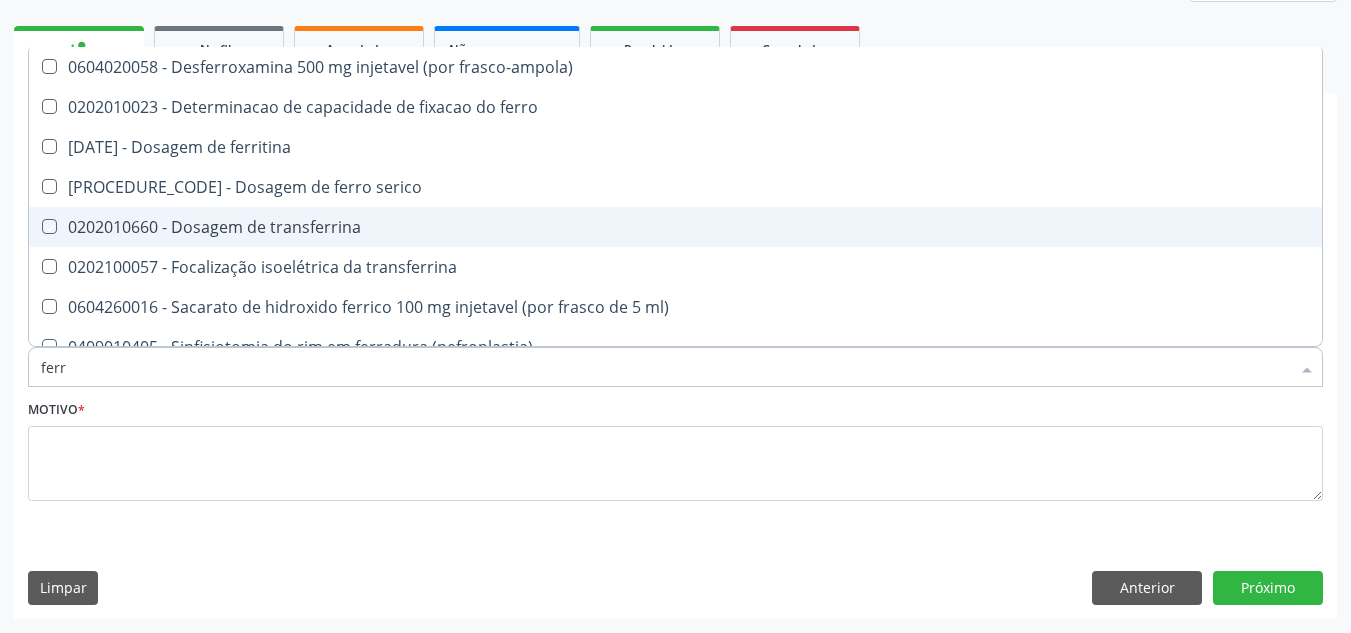checkbox on "true" 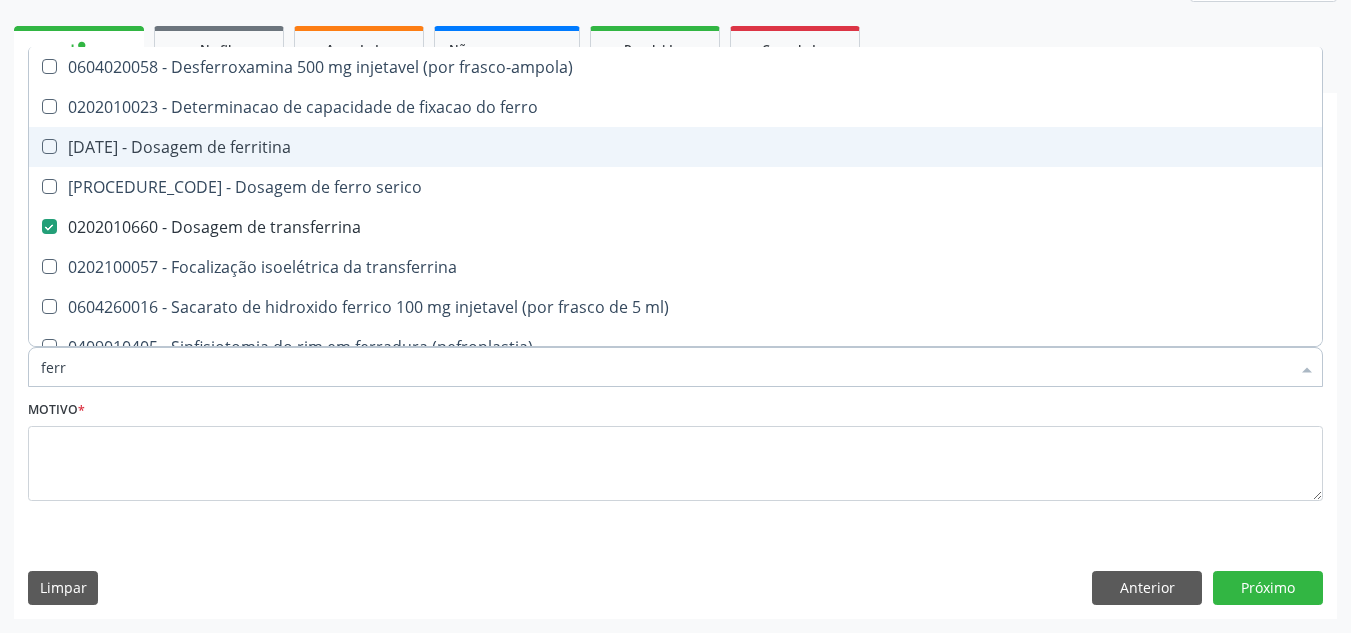 click on "[DATE] - Dosagem de ferritina" at bounding box center (675, 147) 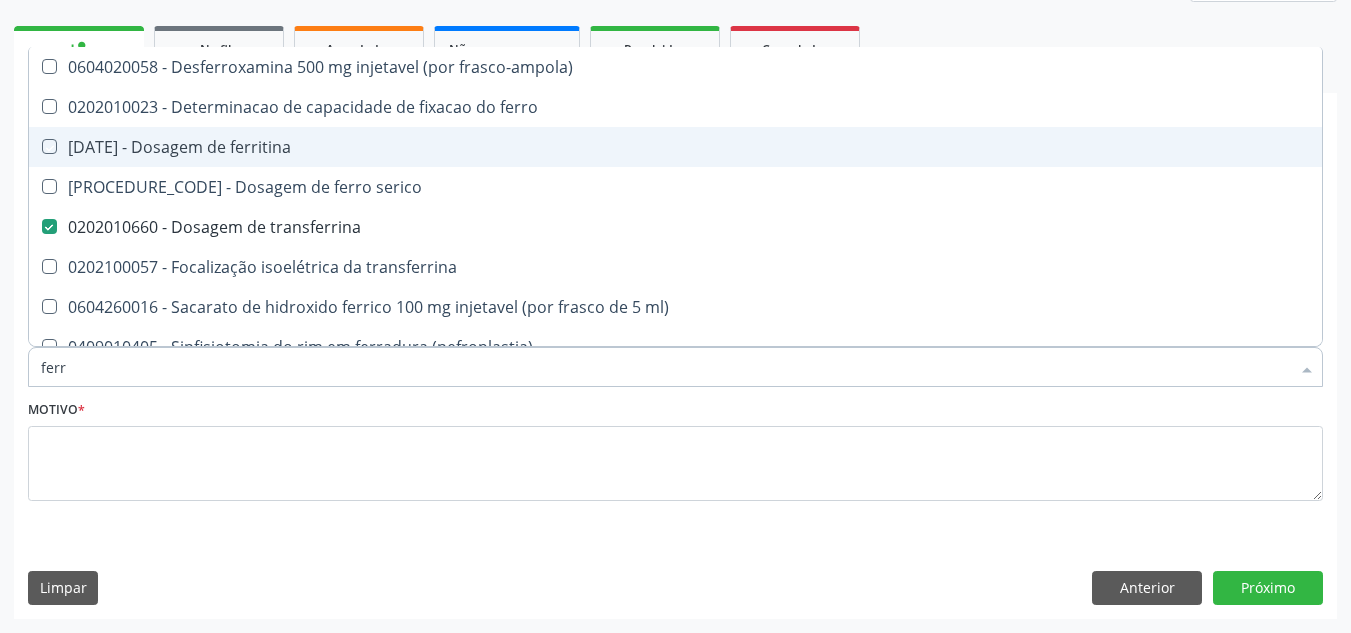 checkbox on "true" 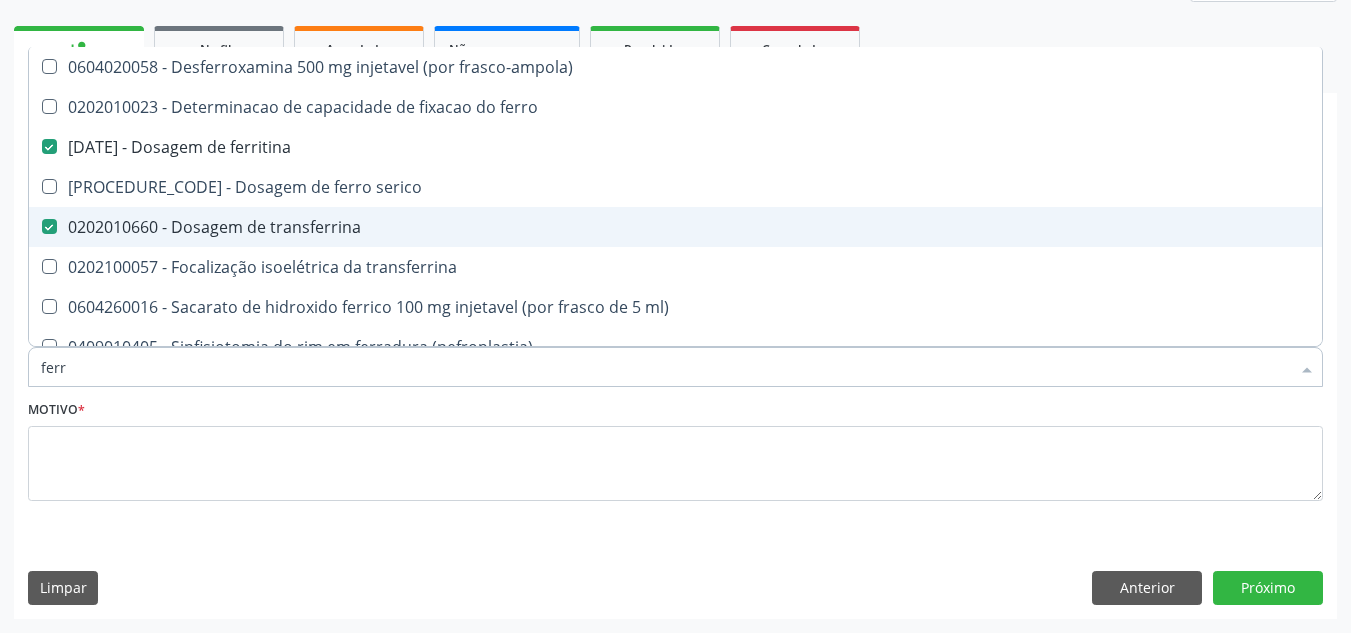 click on "0202010660 - Dosagem de transferrina" at bounding box center [675, 227] 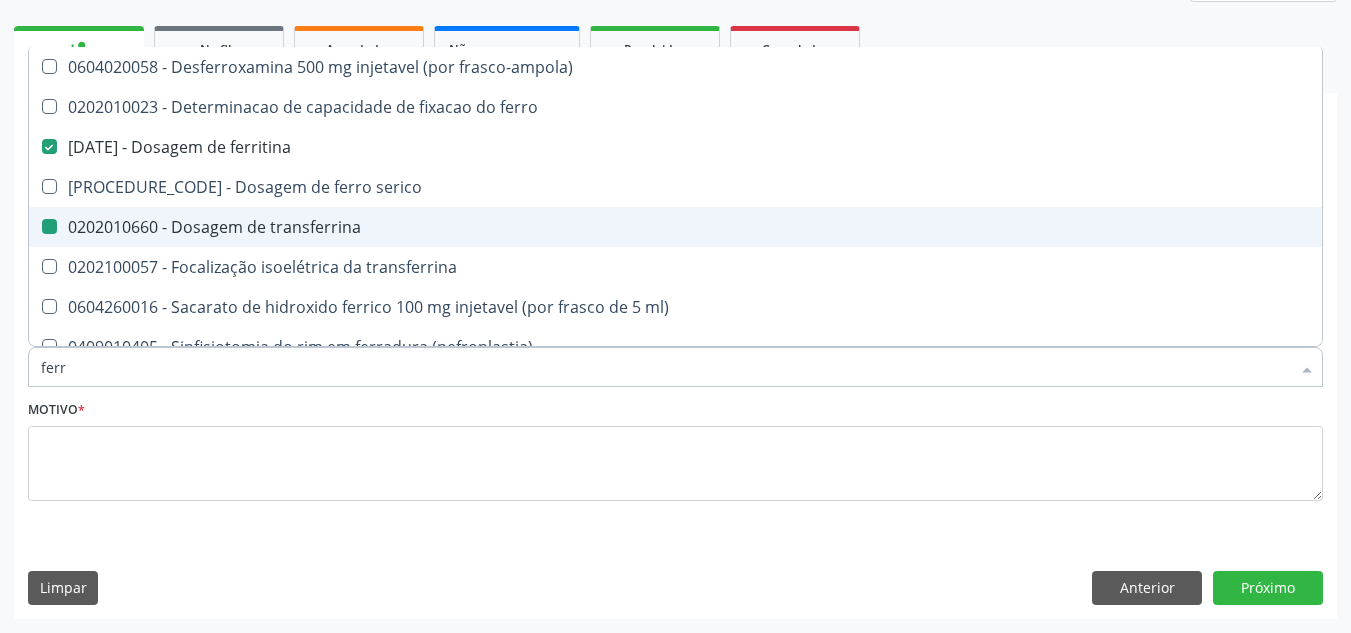 checkbox on "false" 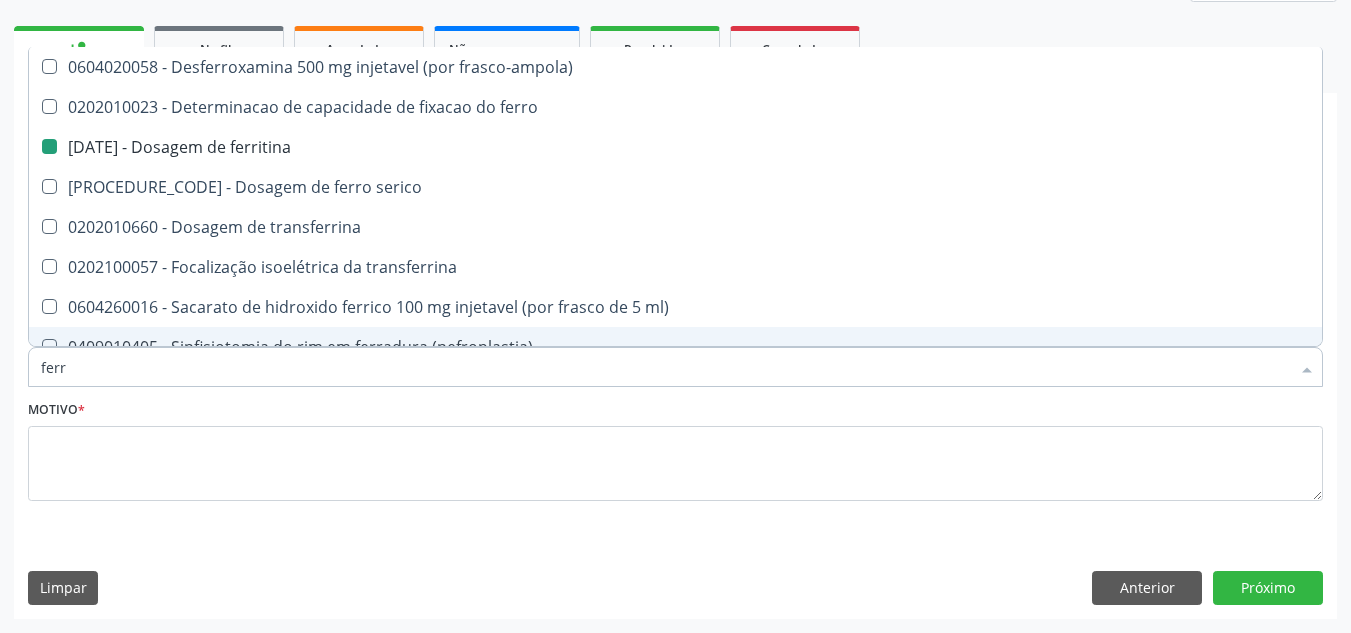 type on "fer" 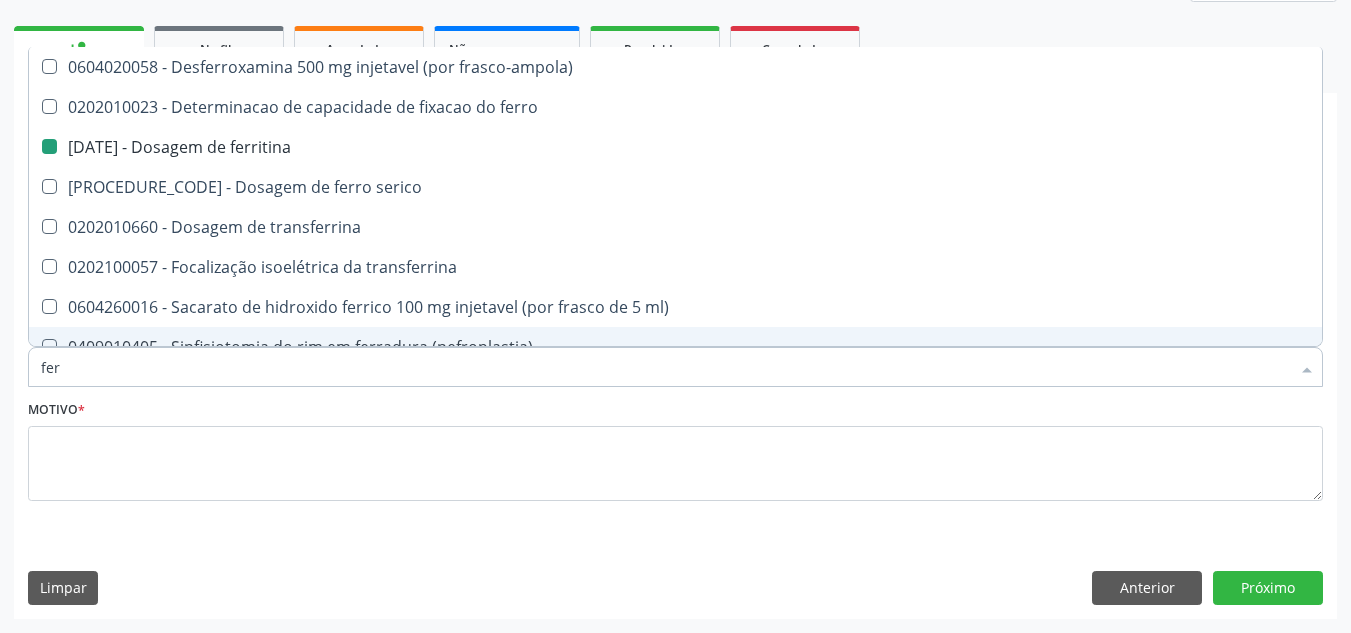 checkbox on "false" 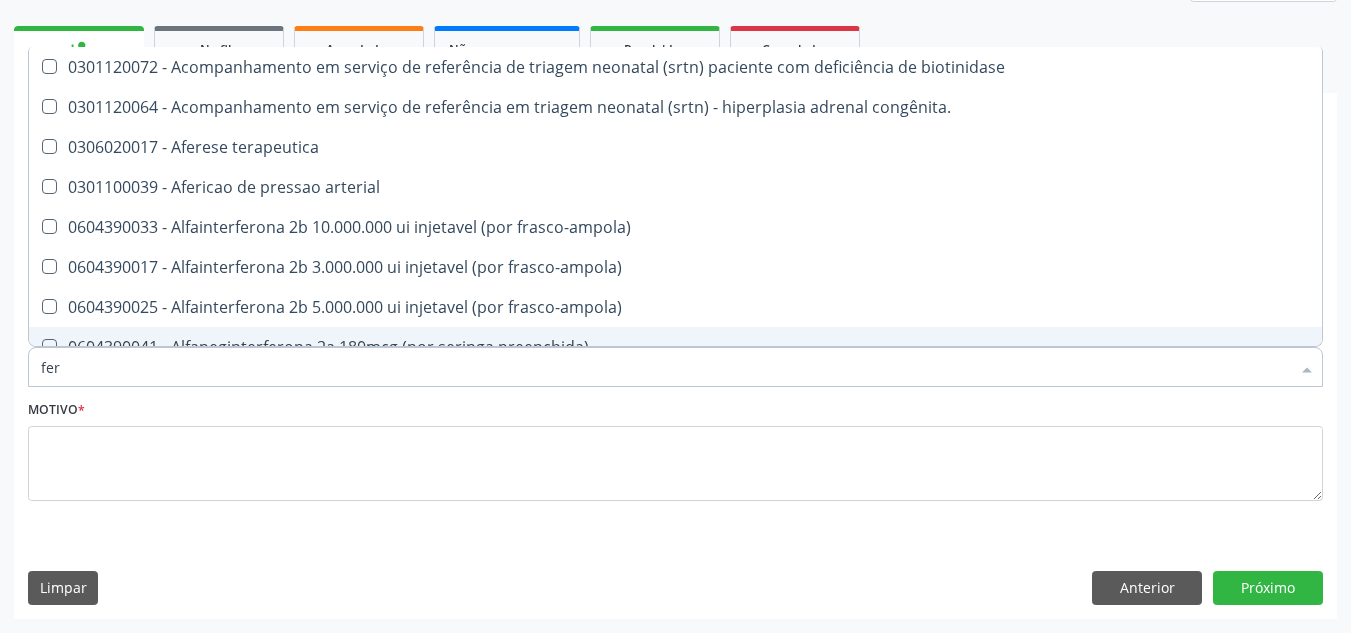 type on "fe" 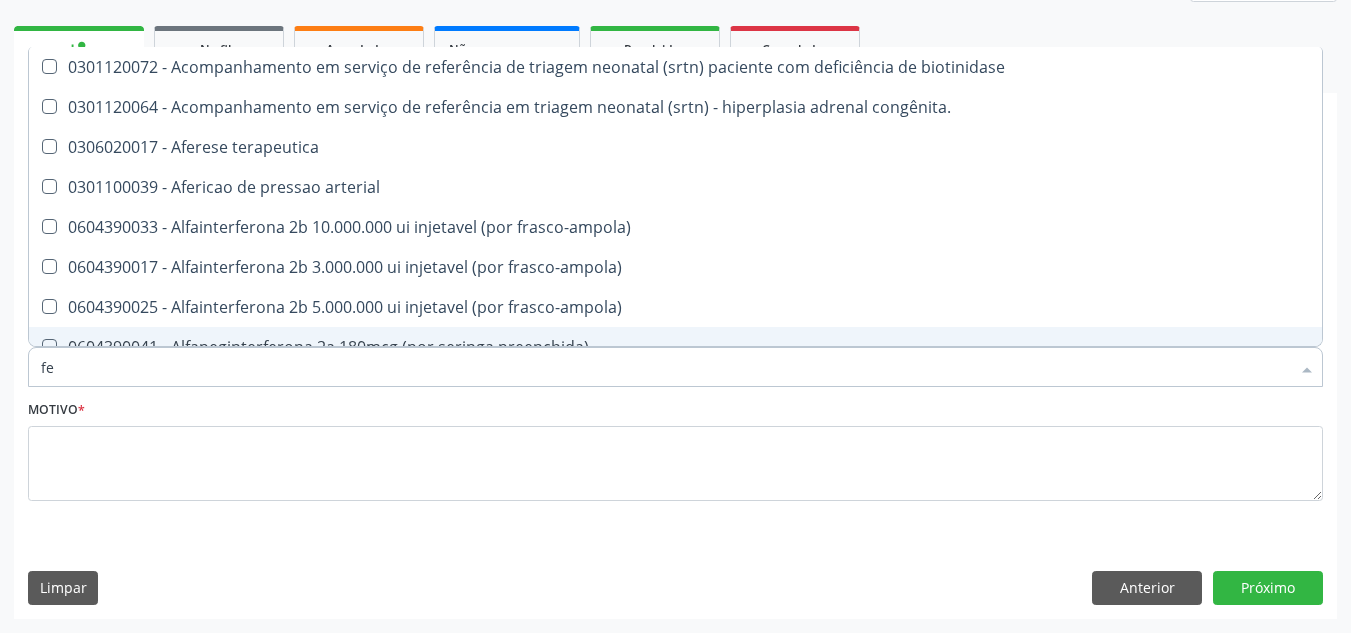 checkbox on "false" 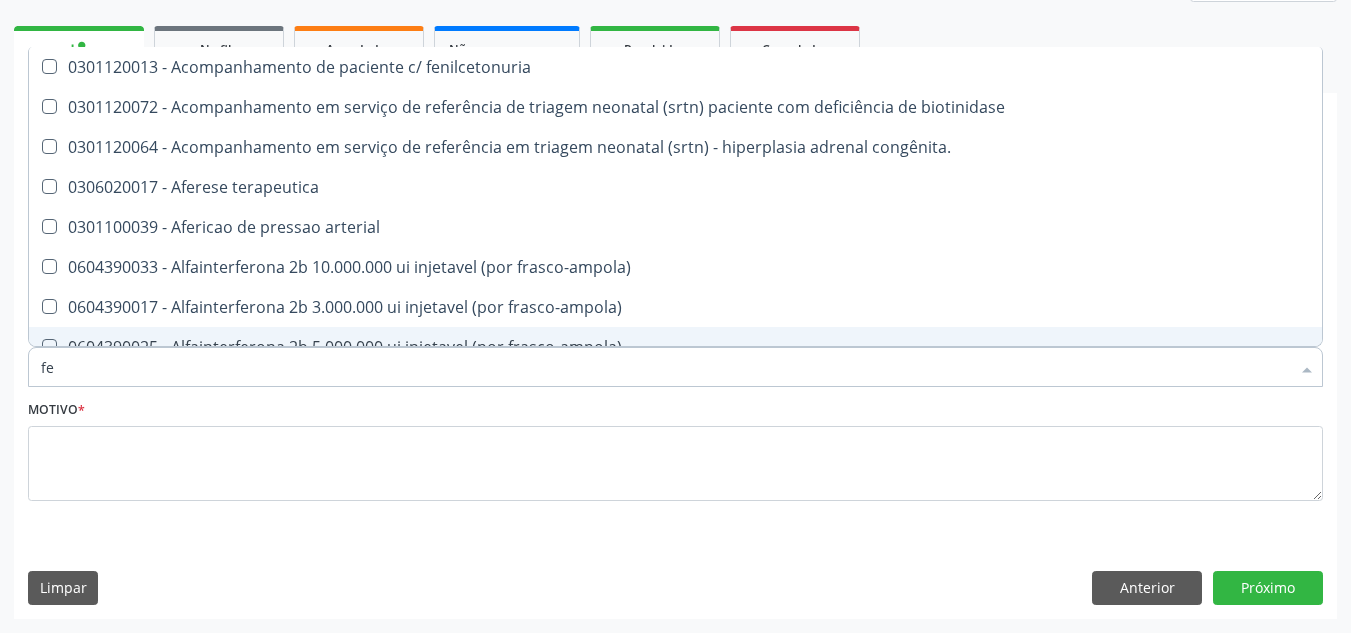 type on "f" 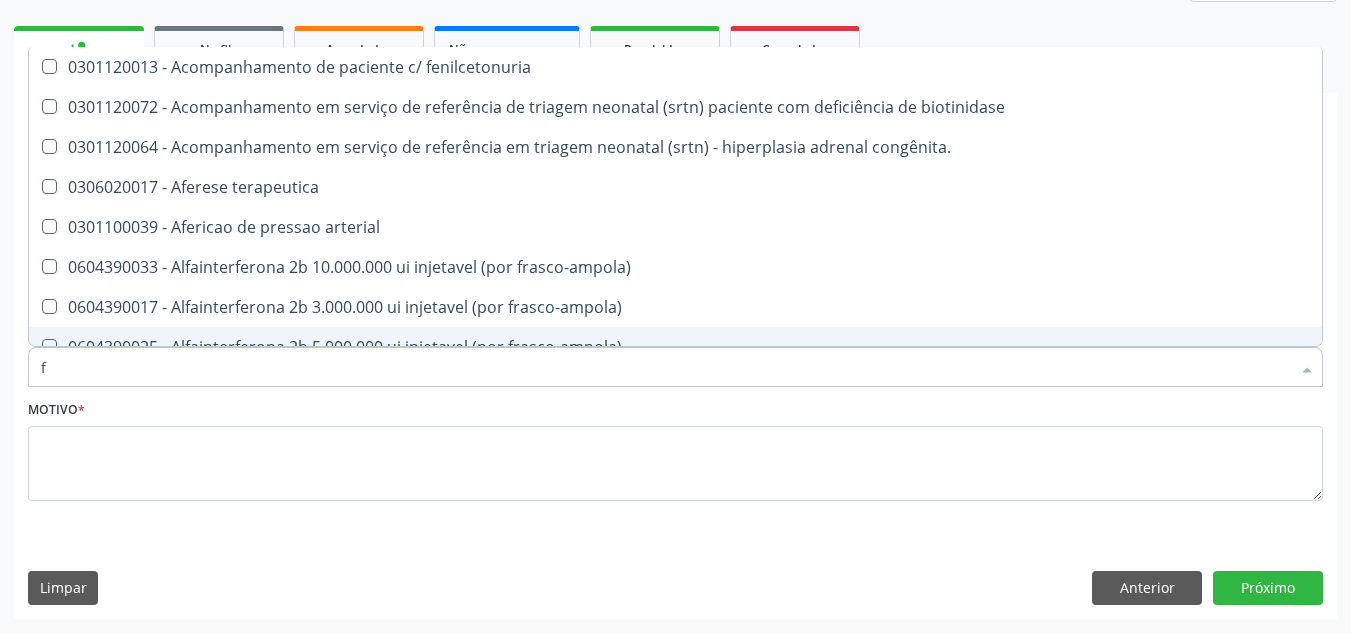 checkbox on "false" 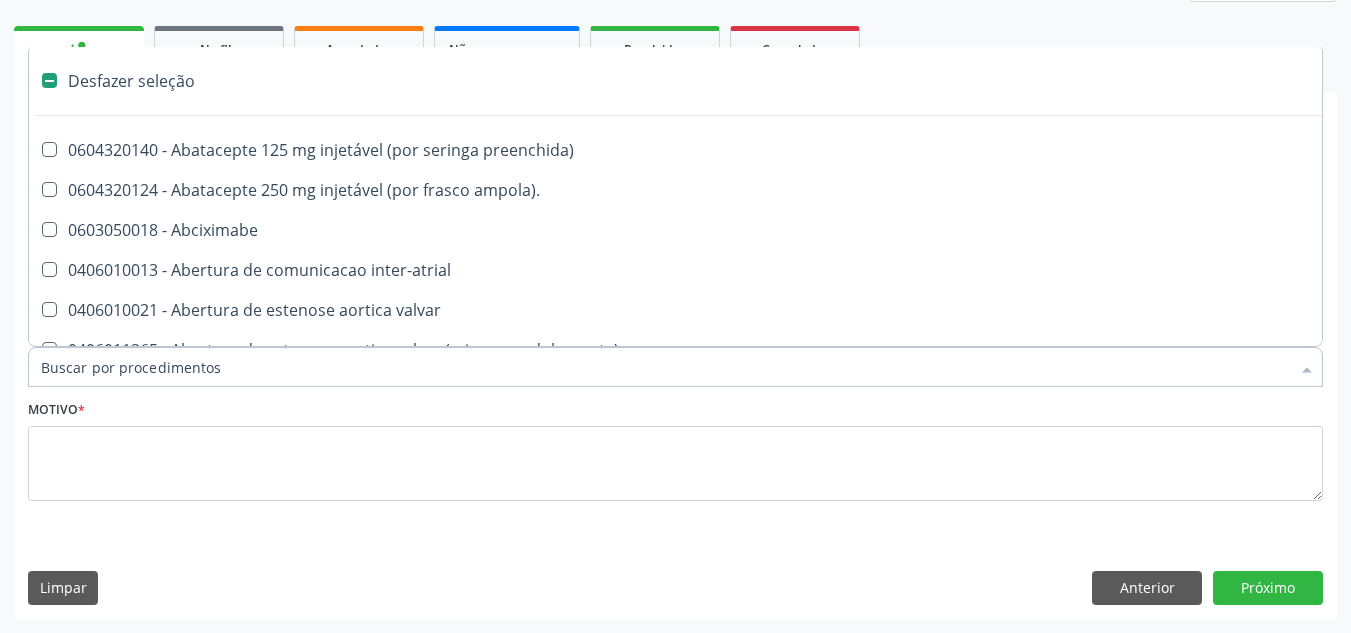 type on "f" 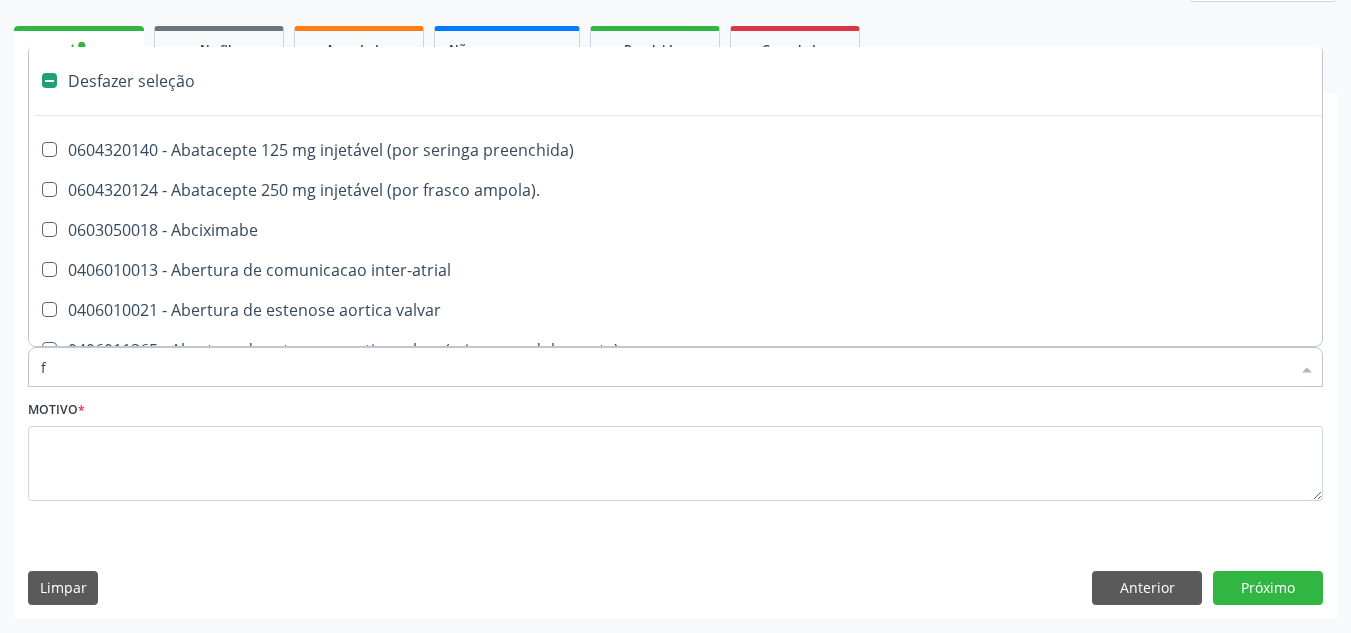 checkbox on "true" 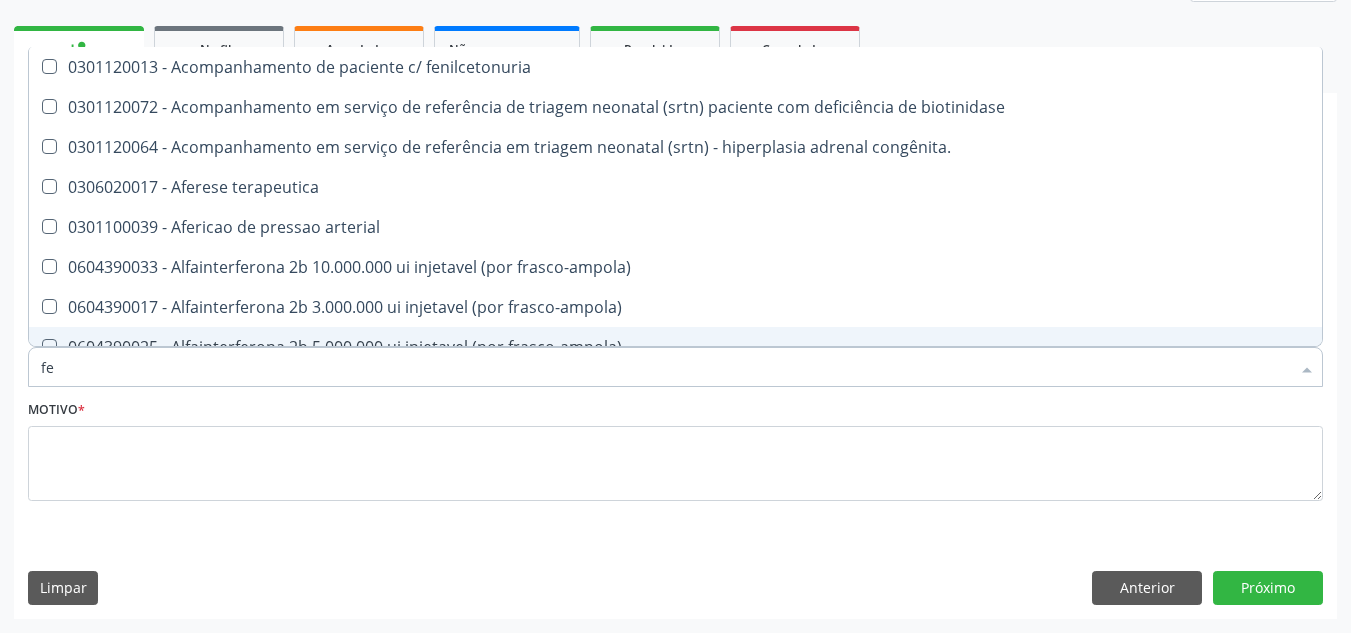 type on "fer" 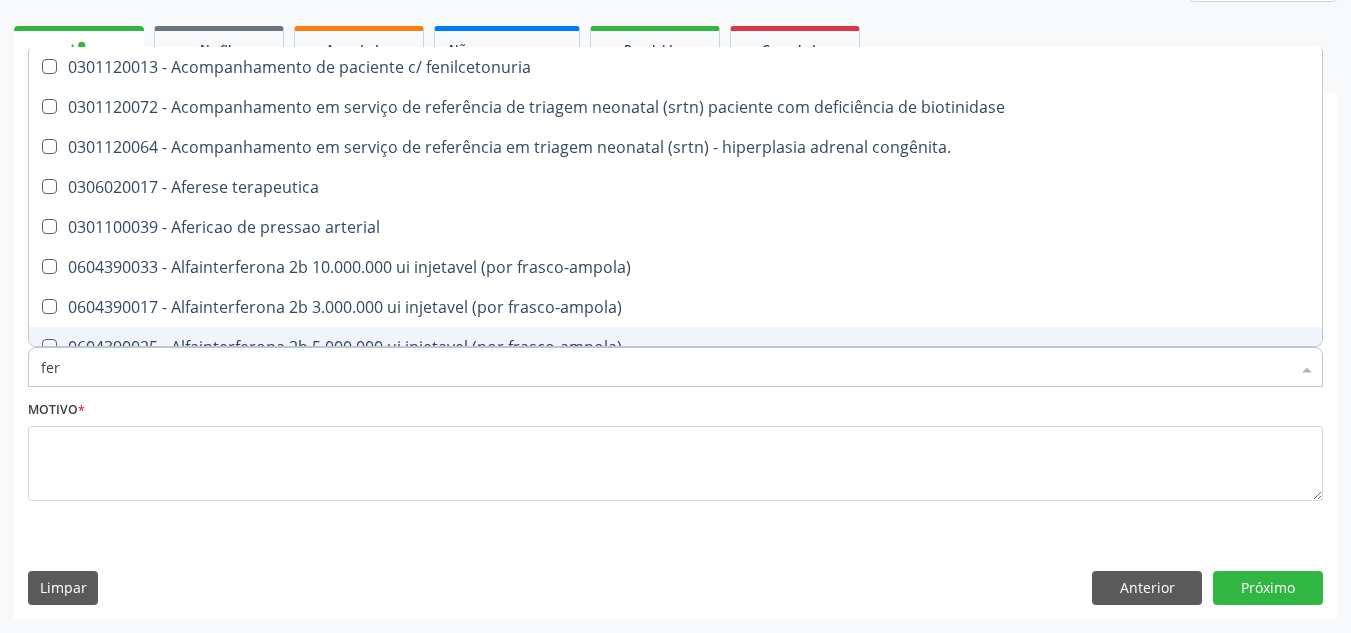 checkbox on "true" 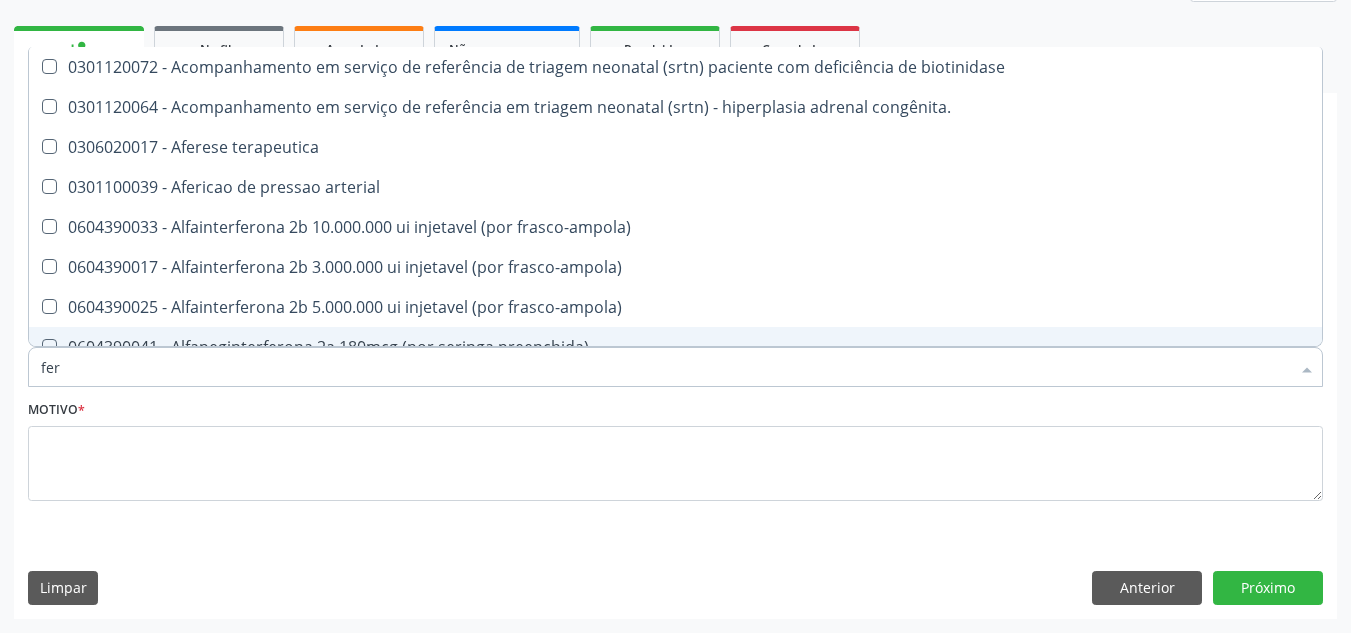 type on "ferr" 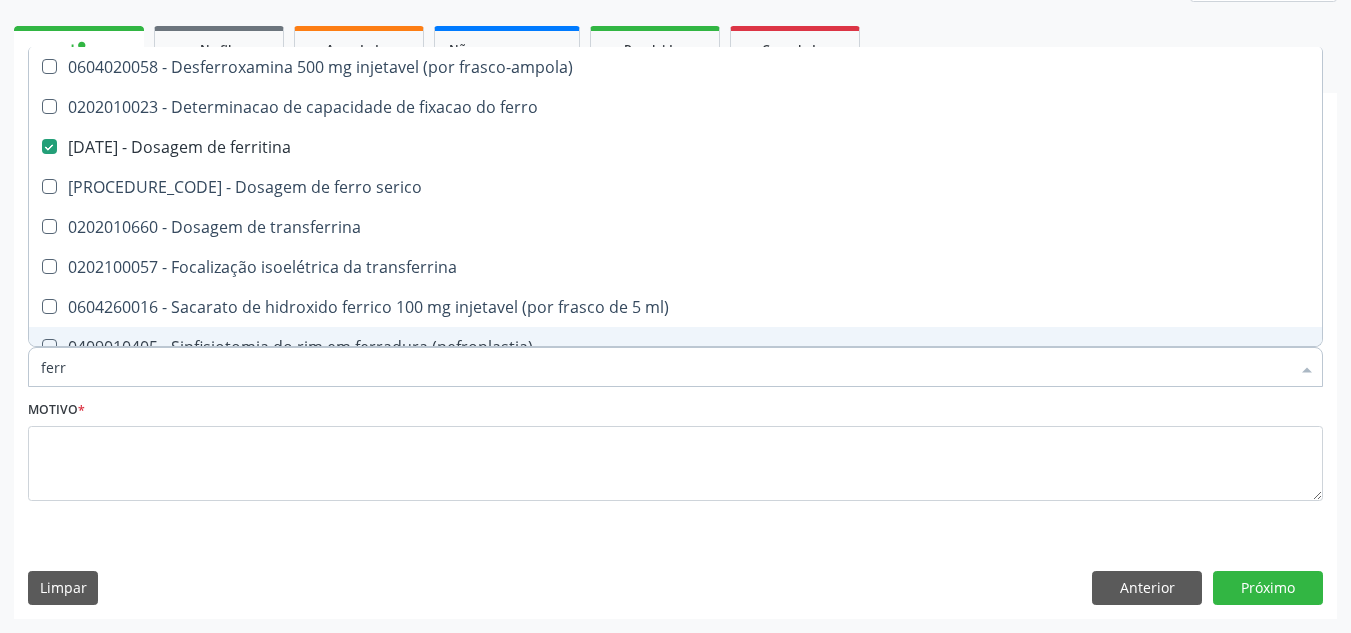 type on "ferro" 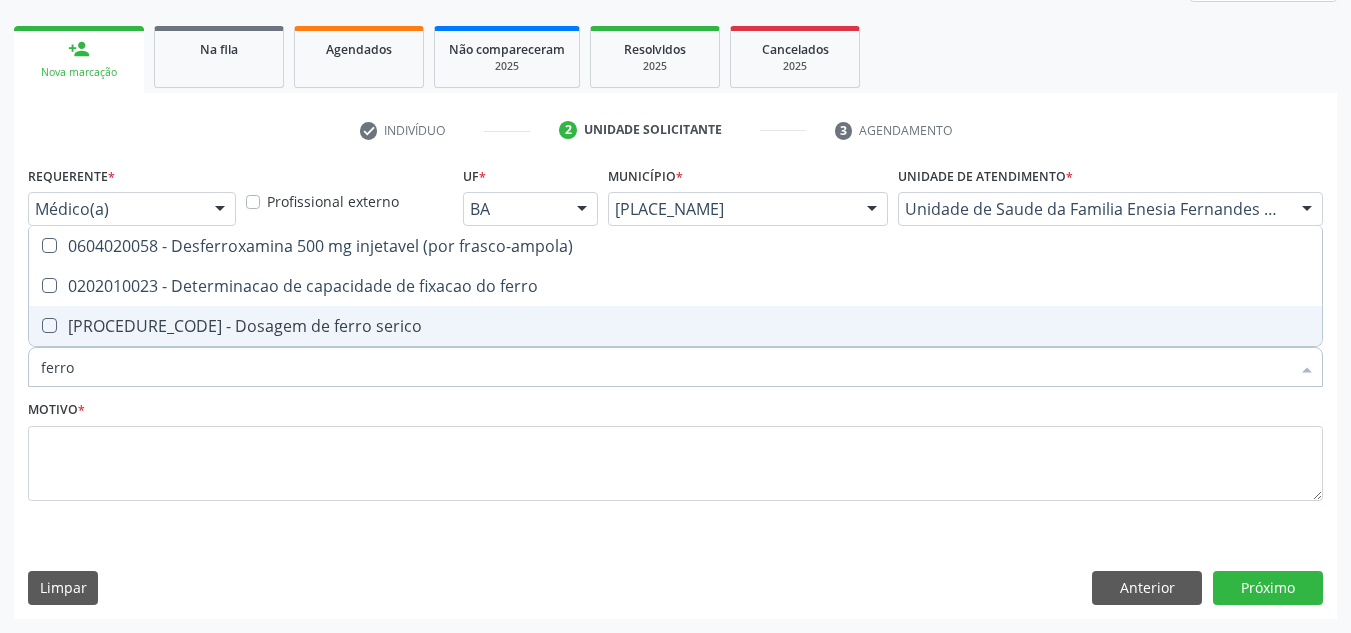 click on "[PROCEDURE_CODE] - Dosagem de ferro serico" at bounding box center (675, 326) 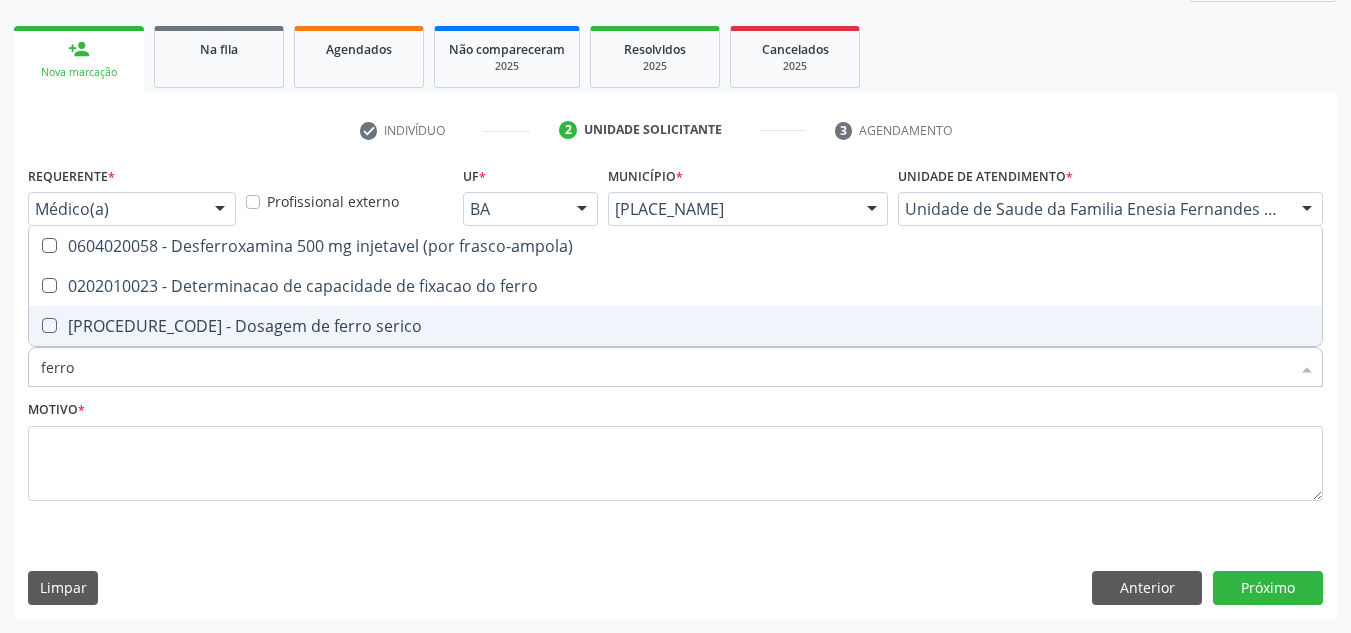 checkbox on "true" 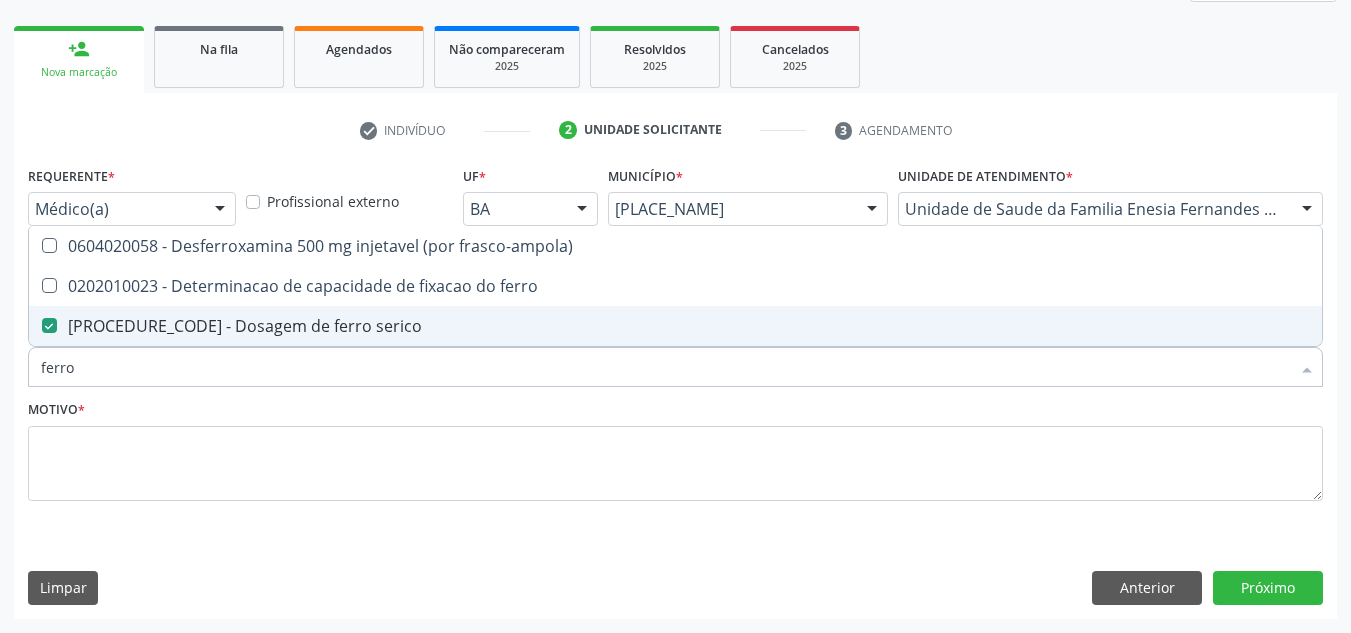 drag, startPoint x: 109, startPoint y: 378, endPoint x: 27, endPoint y: 395, distance: 83.74366 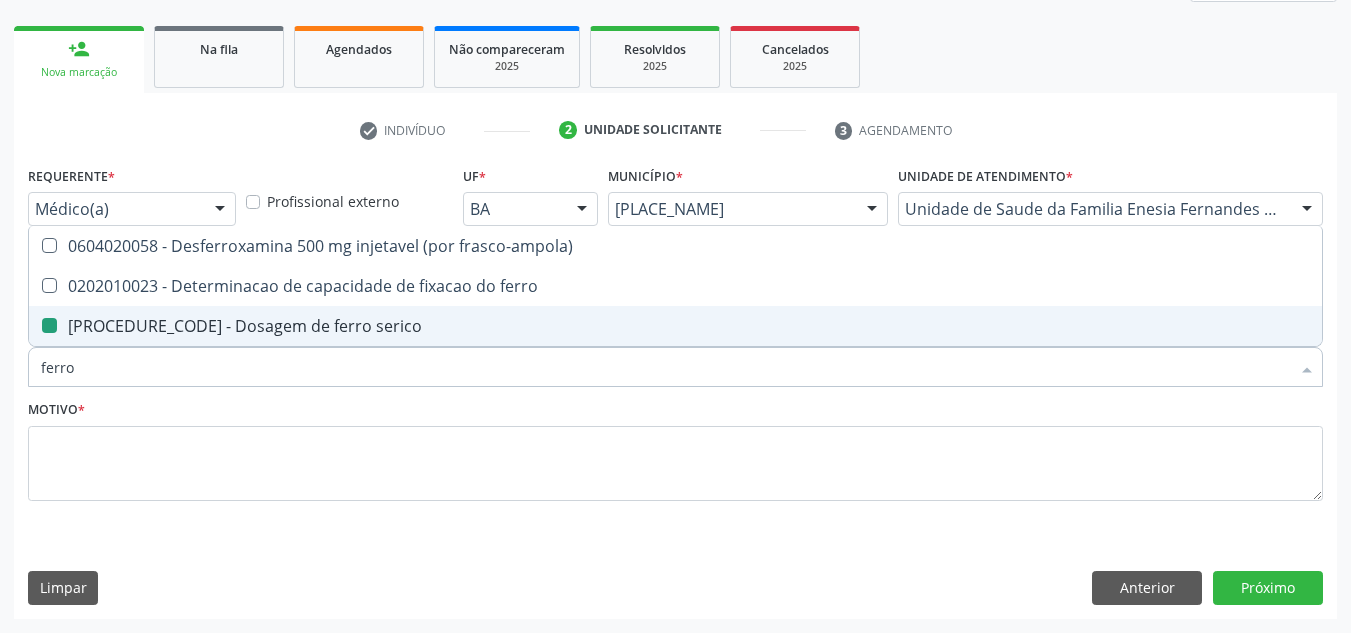type 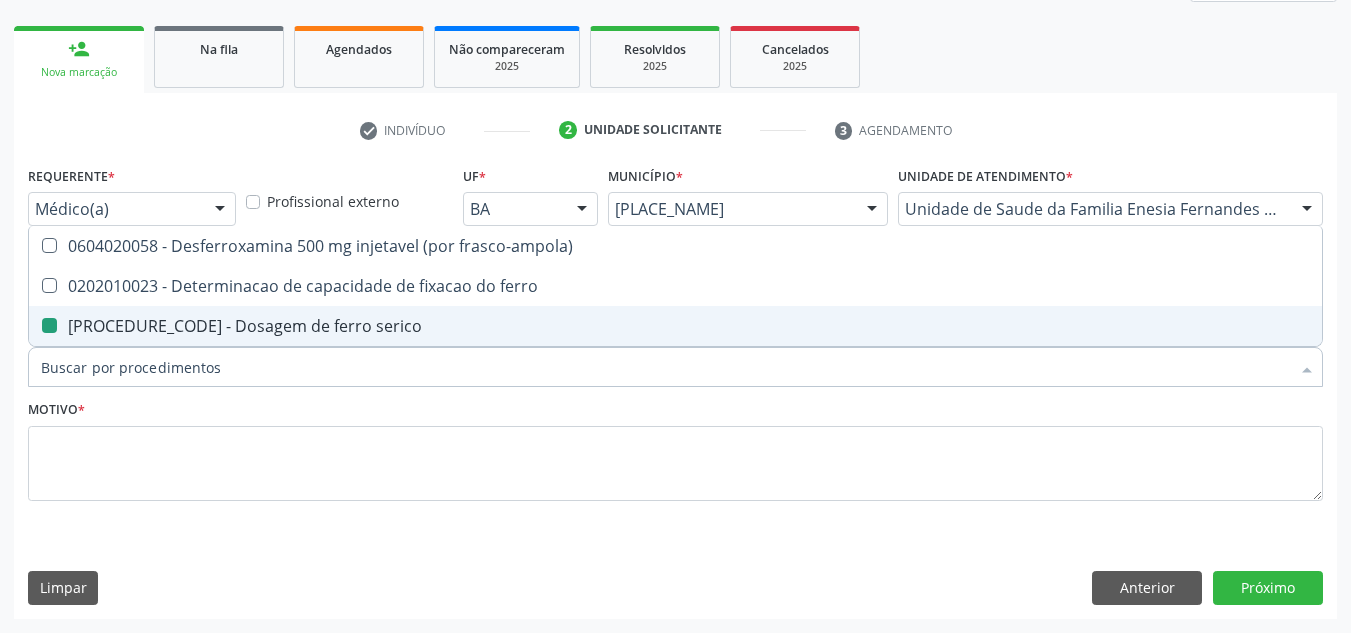 checkbox on "false" 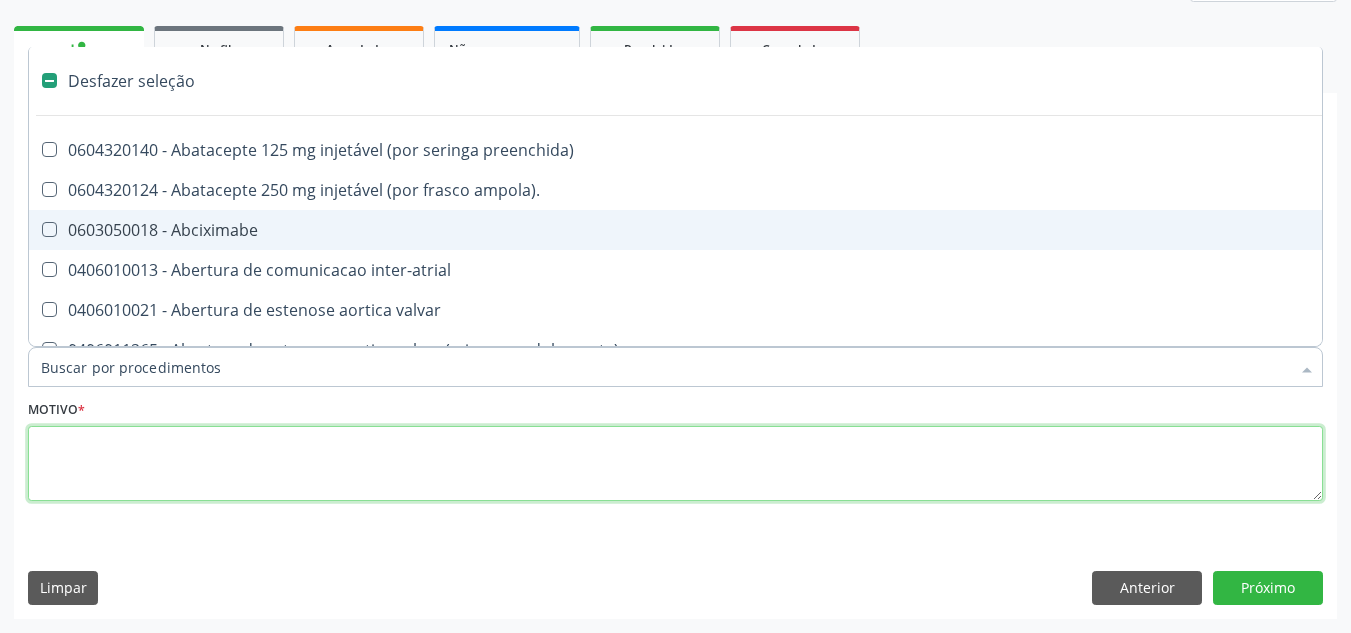 click at bounding box center [675, 464] 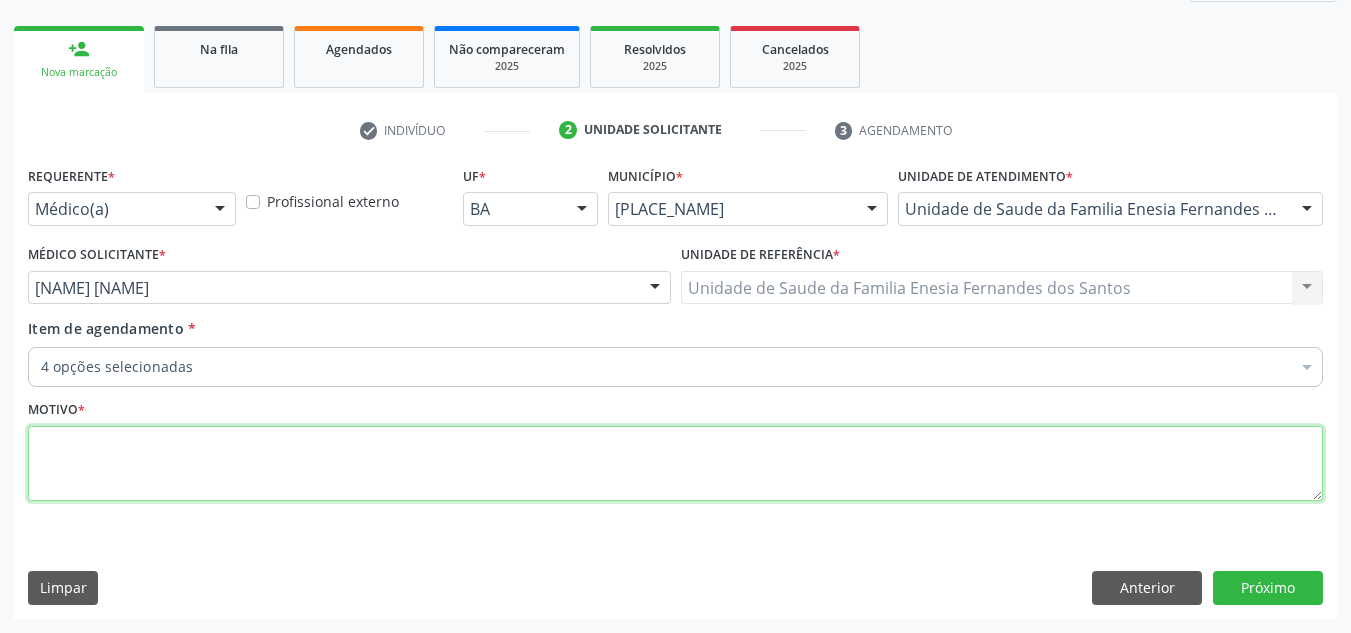 checkbox on "true" 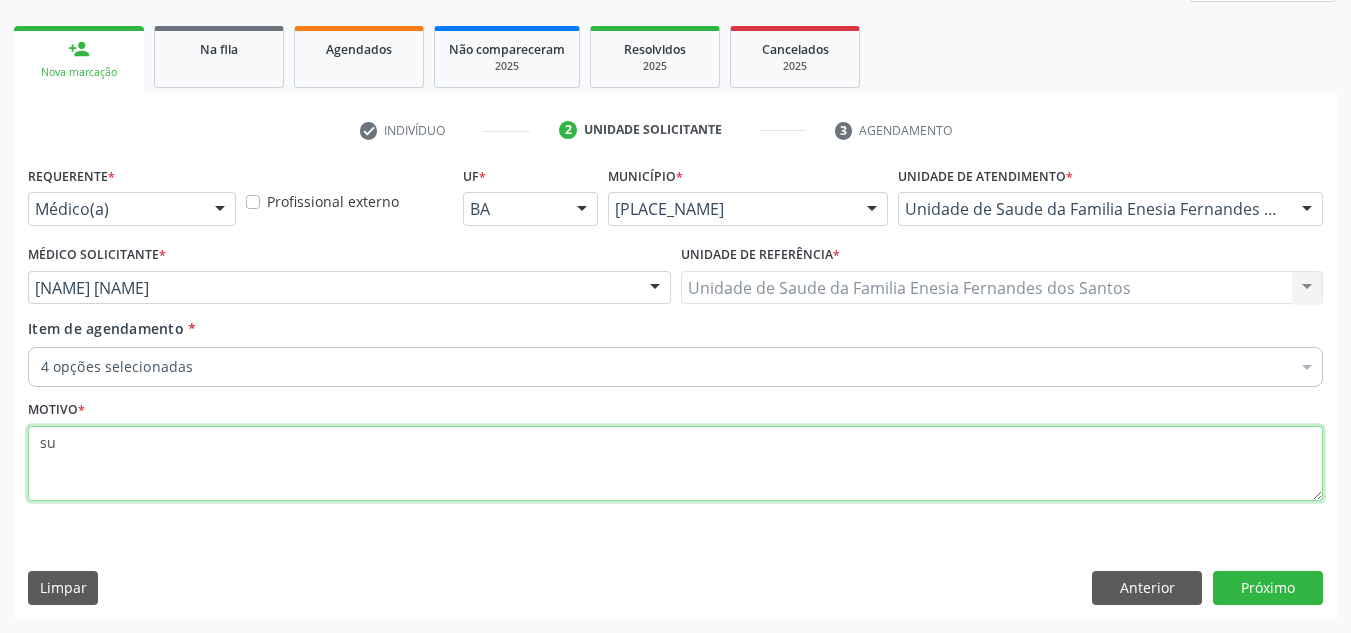type on "s" 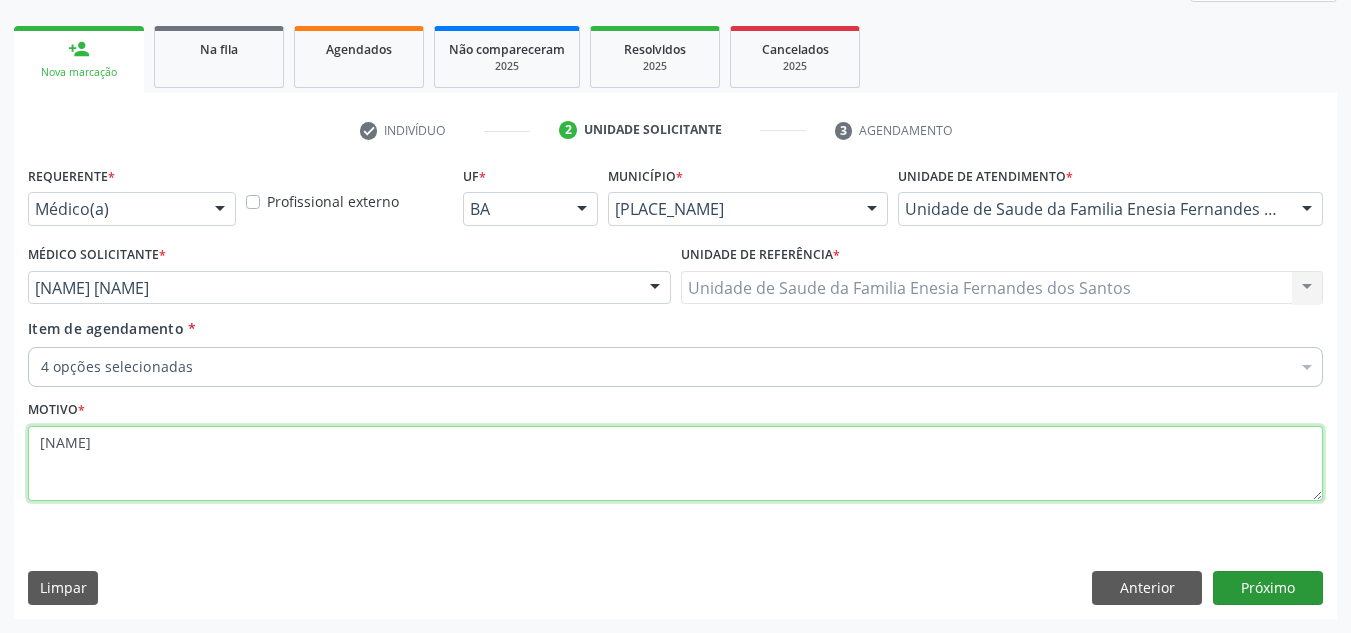 type on "[NAME]" 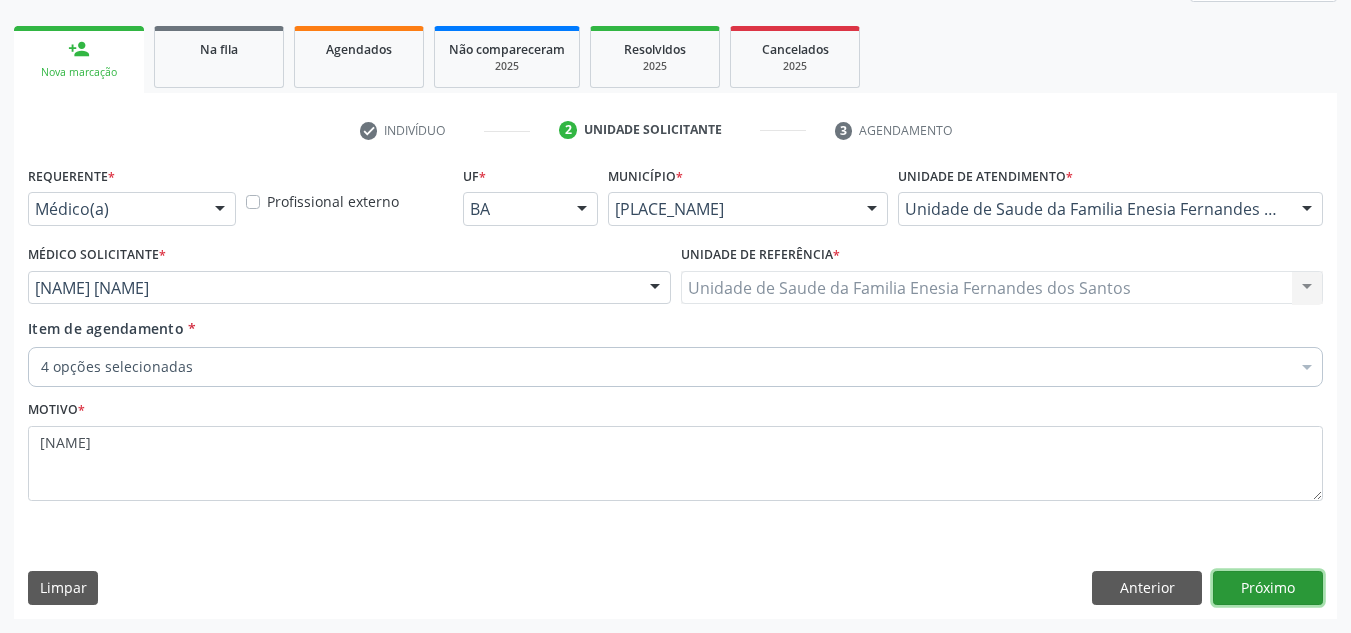 click on "Próximo" at bounding box center [1268, 588] 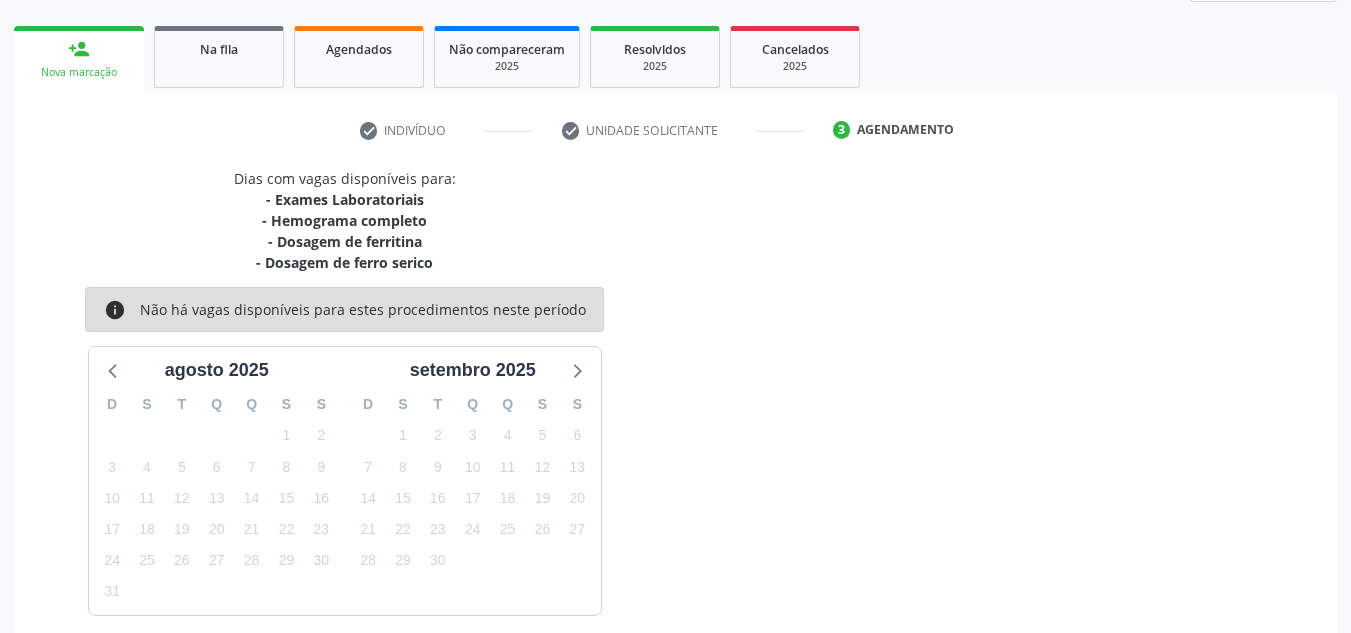 scroll, scrollTop: 359, scrollLeft: 0, axis: vertical 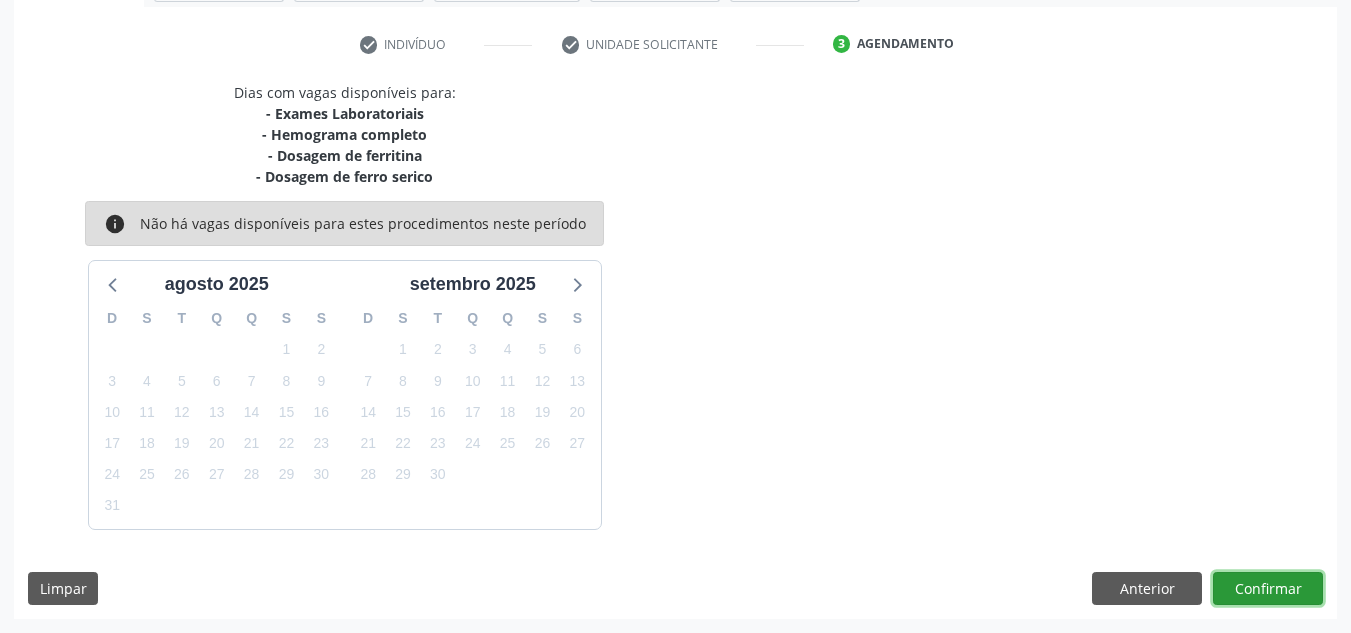 click on "Confirmar" at bounding box center (1268, 589) 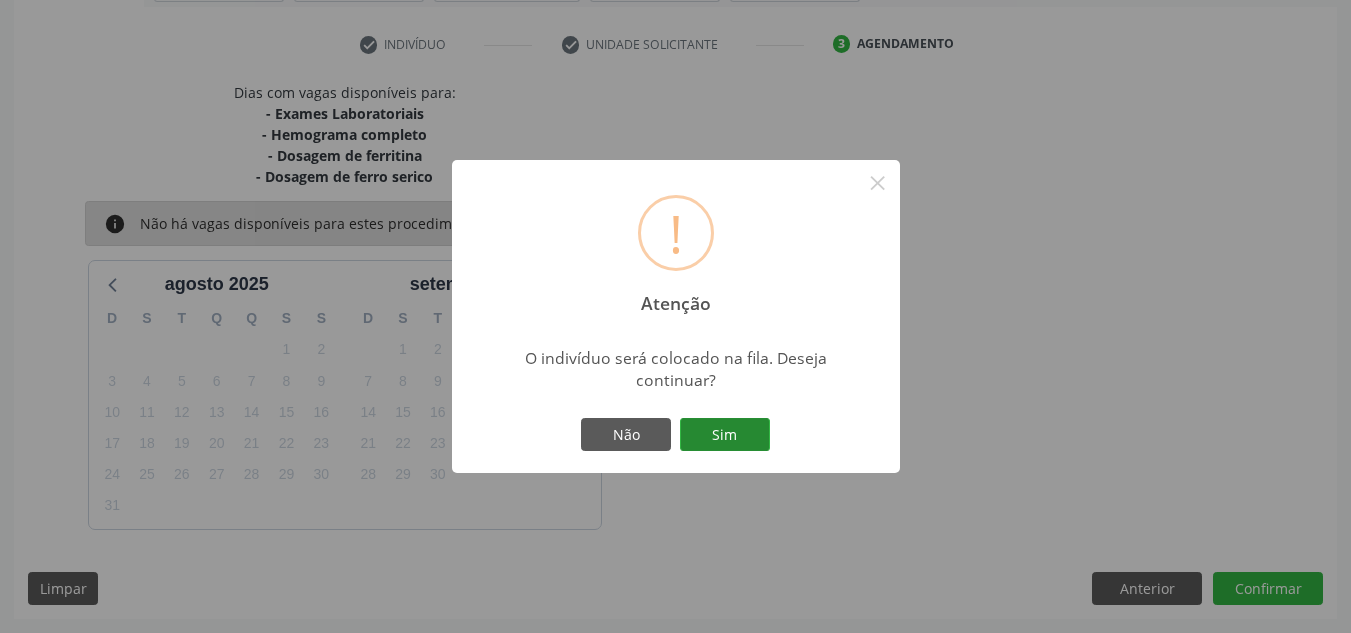 click on "Sim" at bounding box center [725, 435] 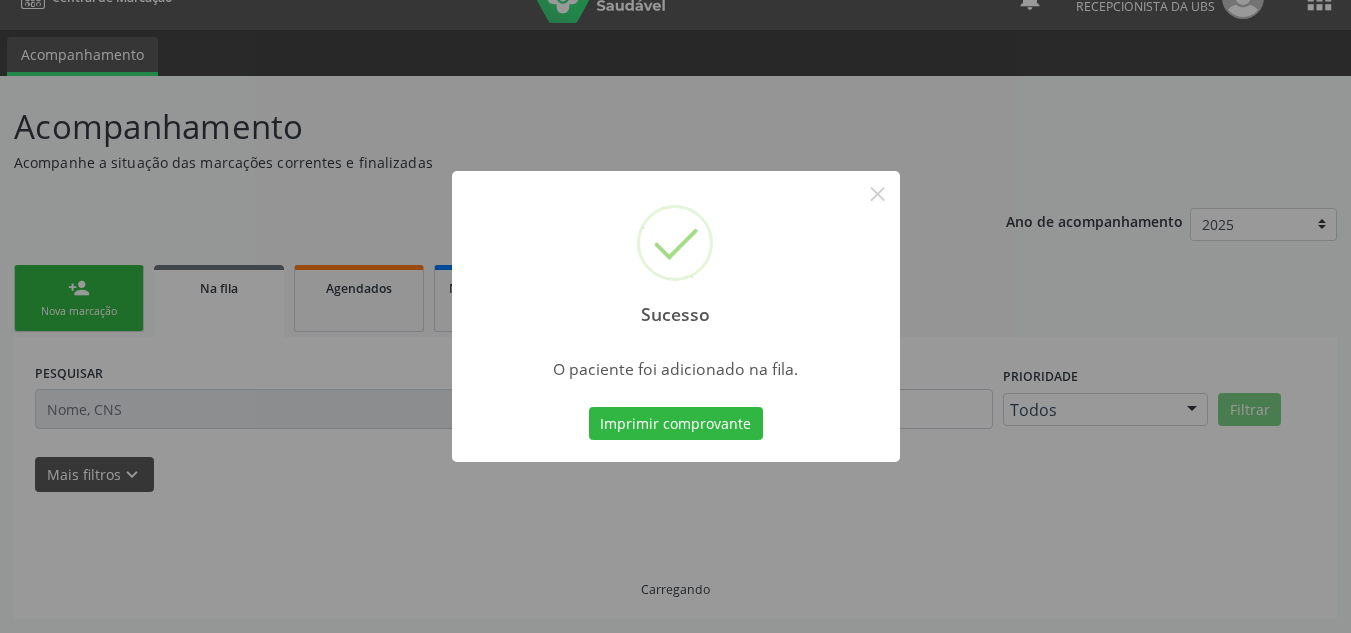 scroll, scrollTop: 34, scrollLeft: 0, axis: vertical 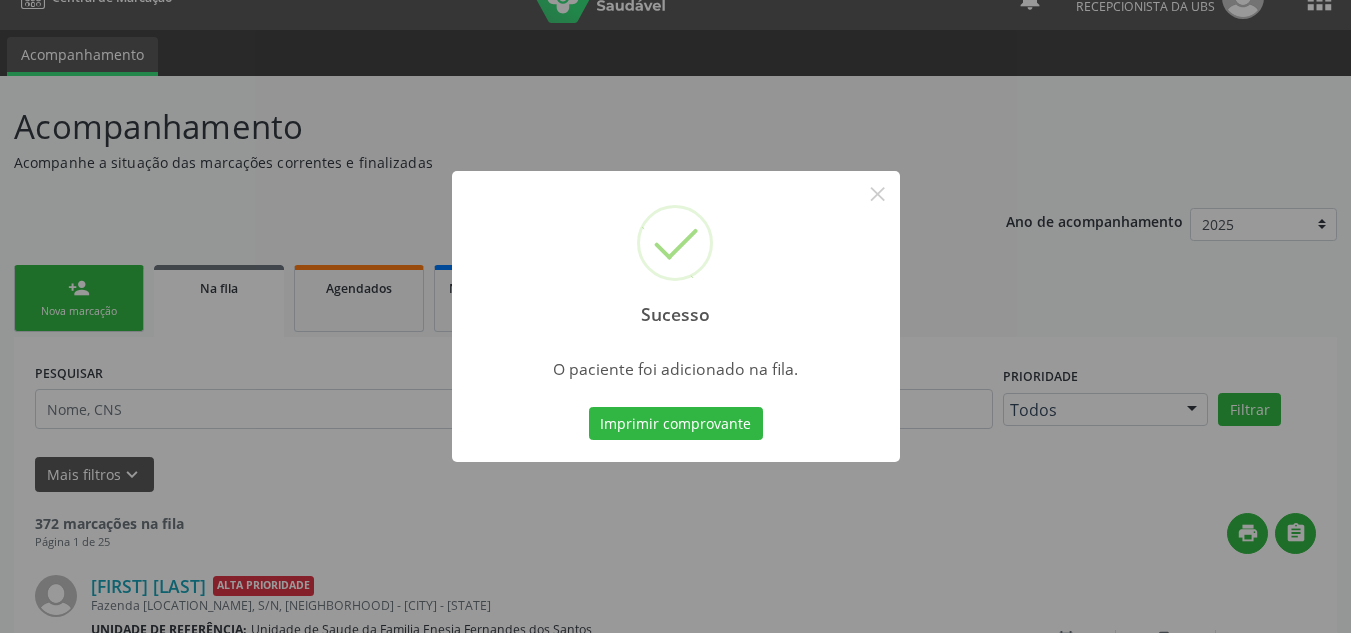 click on "Sucesso × O paciente foi adicionado na fila. Imprimir comprovante Cancel" at bounding box center [675, 316] 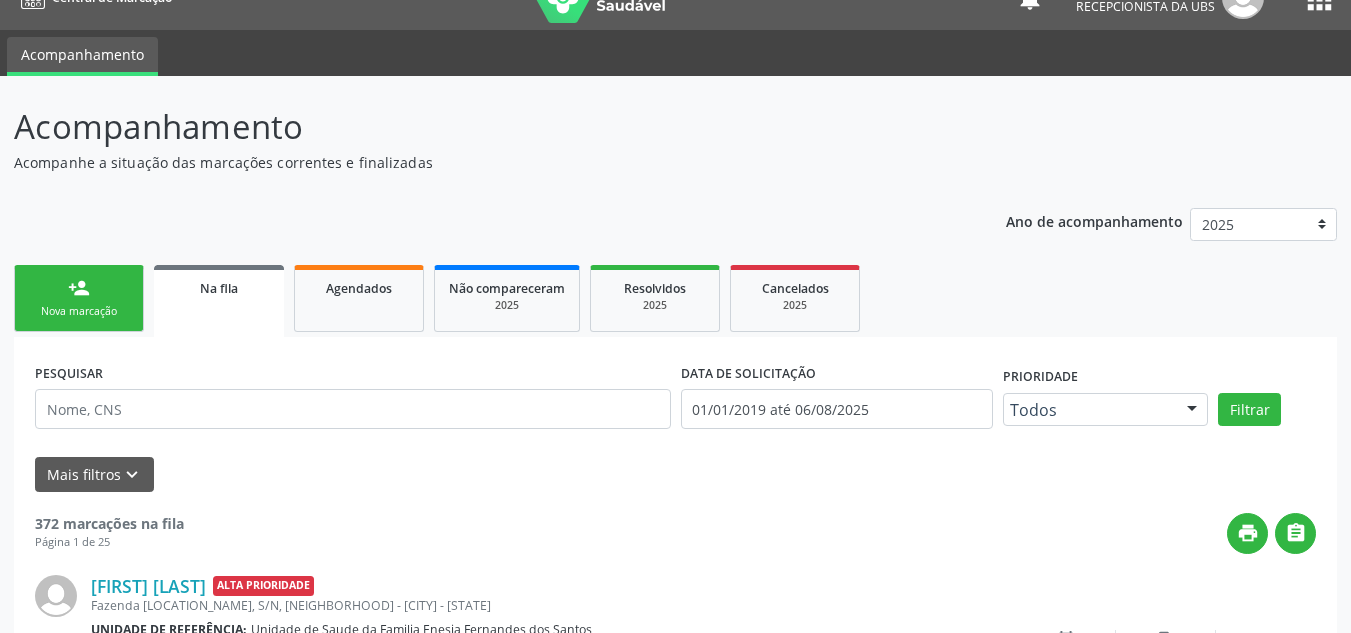 click on "person_add
Nova marcação" at bounding box center (79, 298) 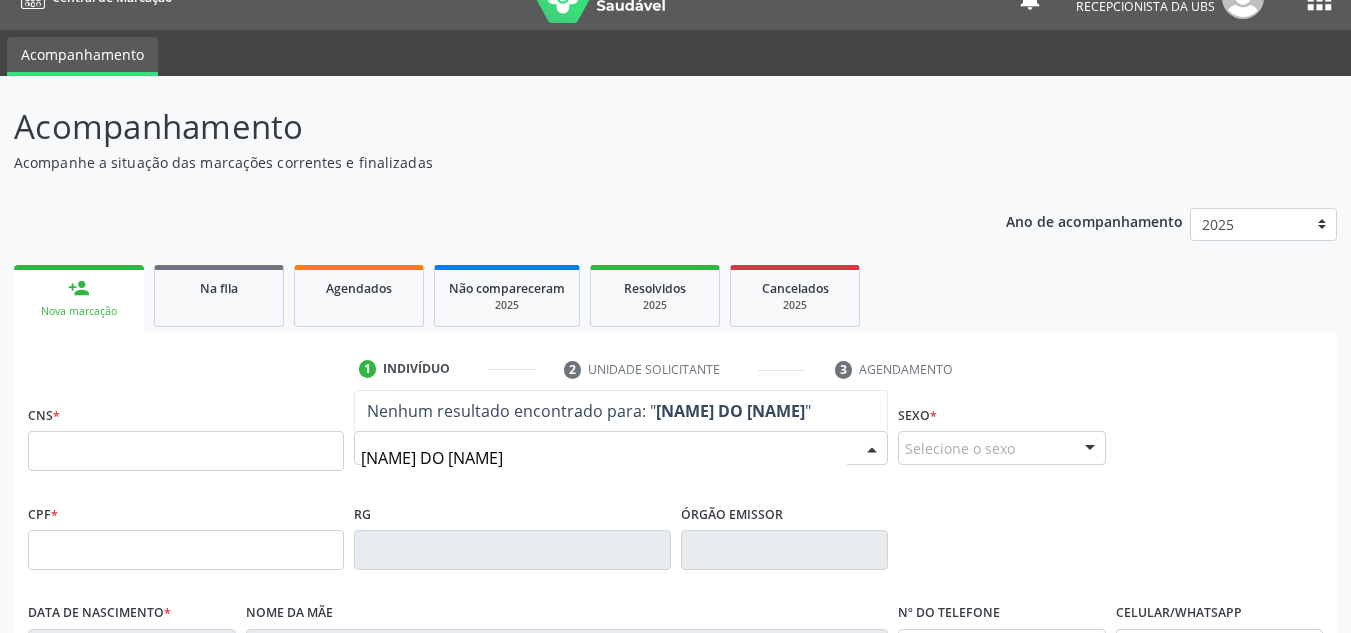 type on "[NAME] DO [NAME]" 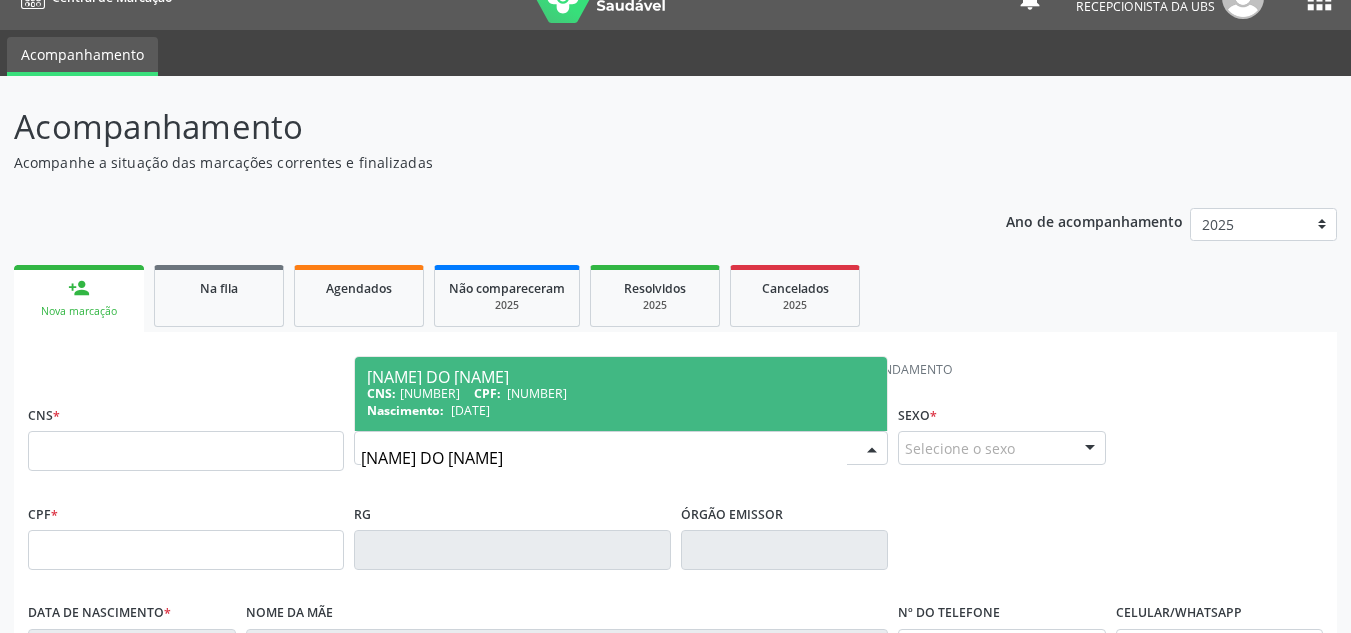click on "[FIRST] [LAST] [LAST]
CNS:
[NUMBER] [NUMBER] [NUMBER] [NUMBER]
CPF:
[NUMBER].[NUMBER].[NUMBER]-[NUMBER]
Nascimento:
[DD]/[MM]/[YYYY]" at bounding box center [621, 394] 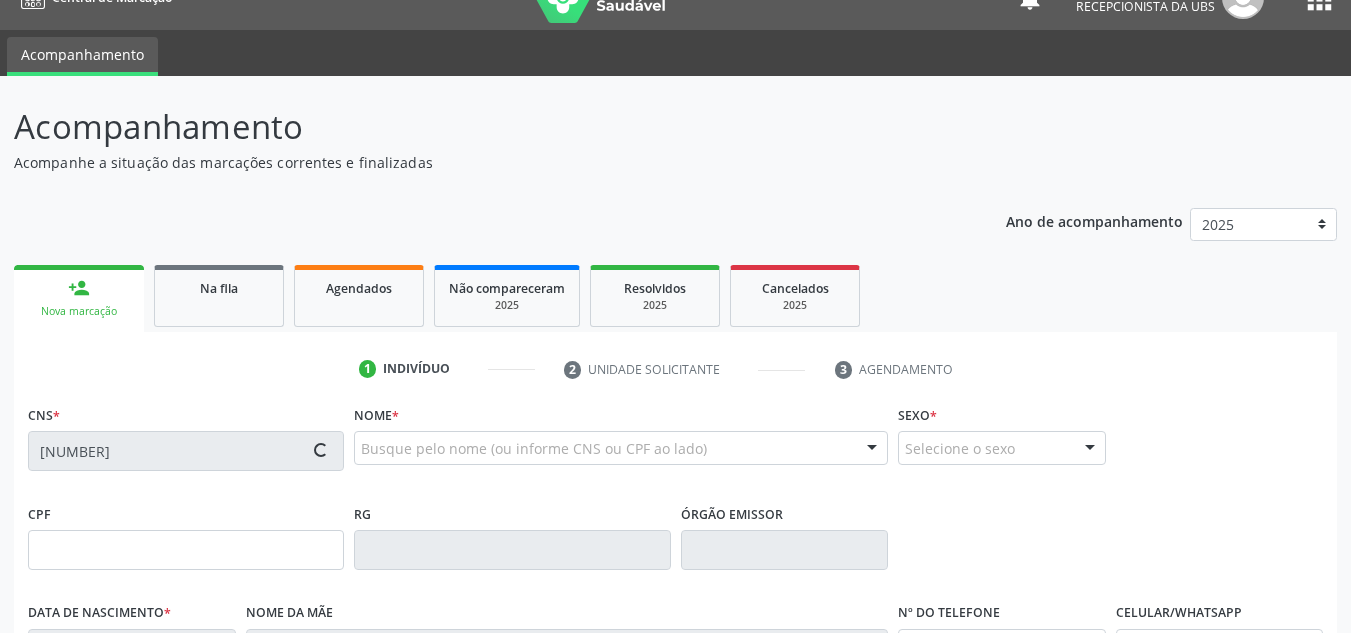 type on "[NUMBER]" 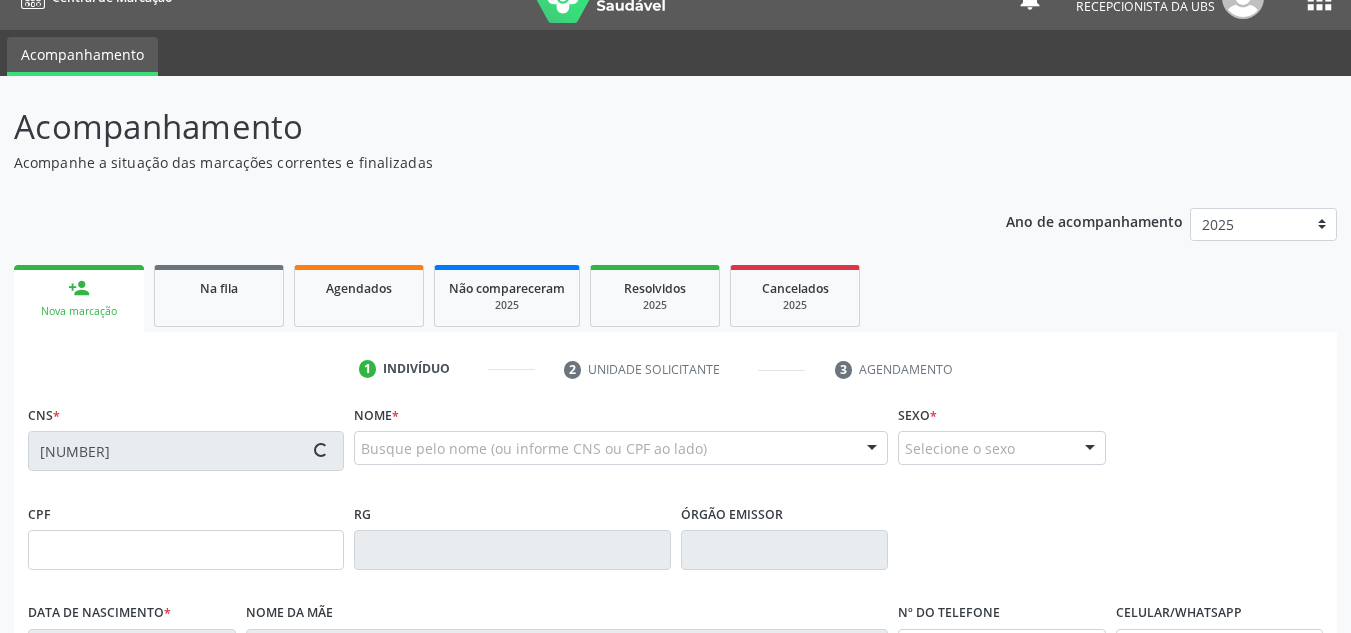 type on "[DATE]" 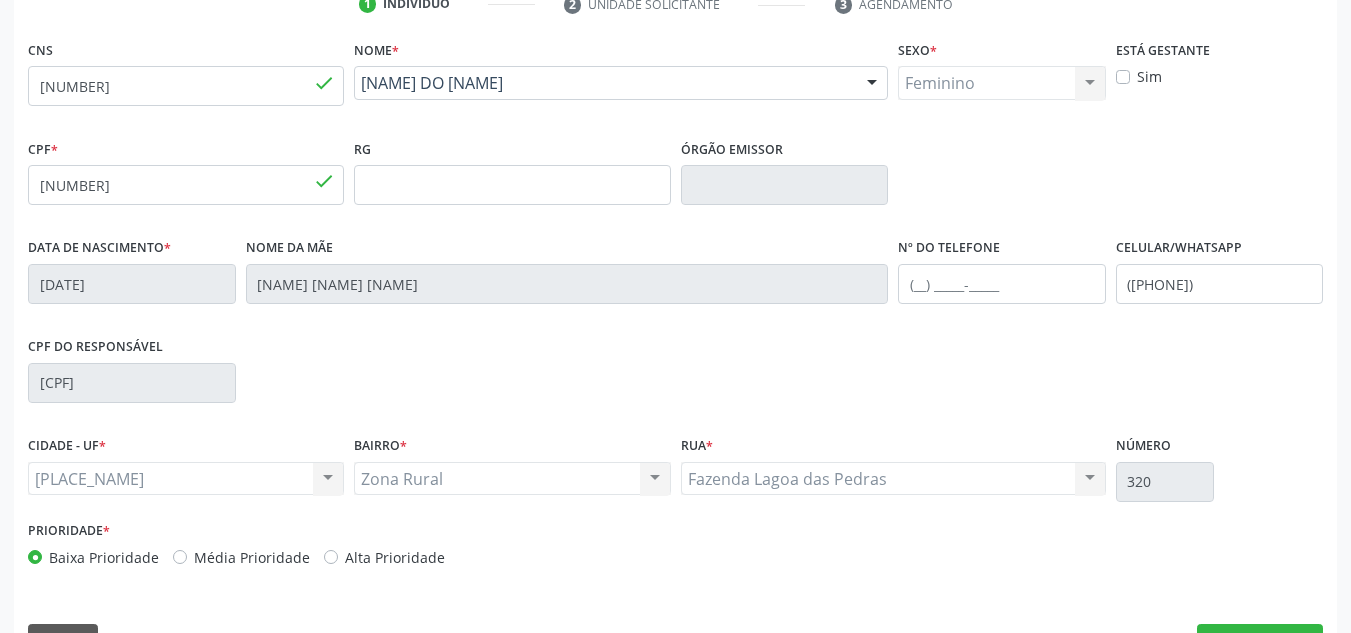 scroll, scrollTop: 434, scrollLeft: 0, axis: vertical 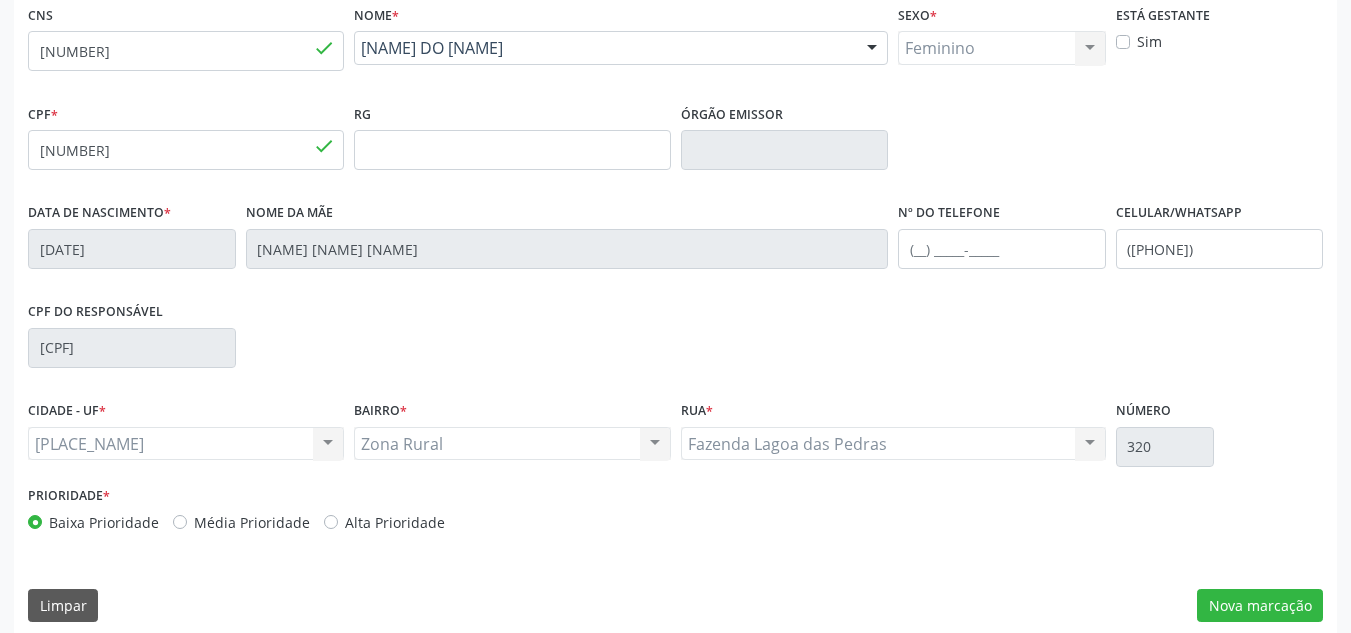 click on "Alta Prioridade" at bounding box center (395, 522) 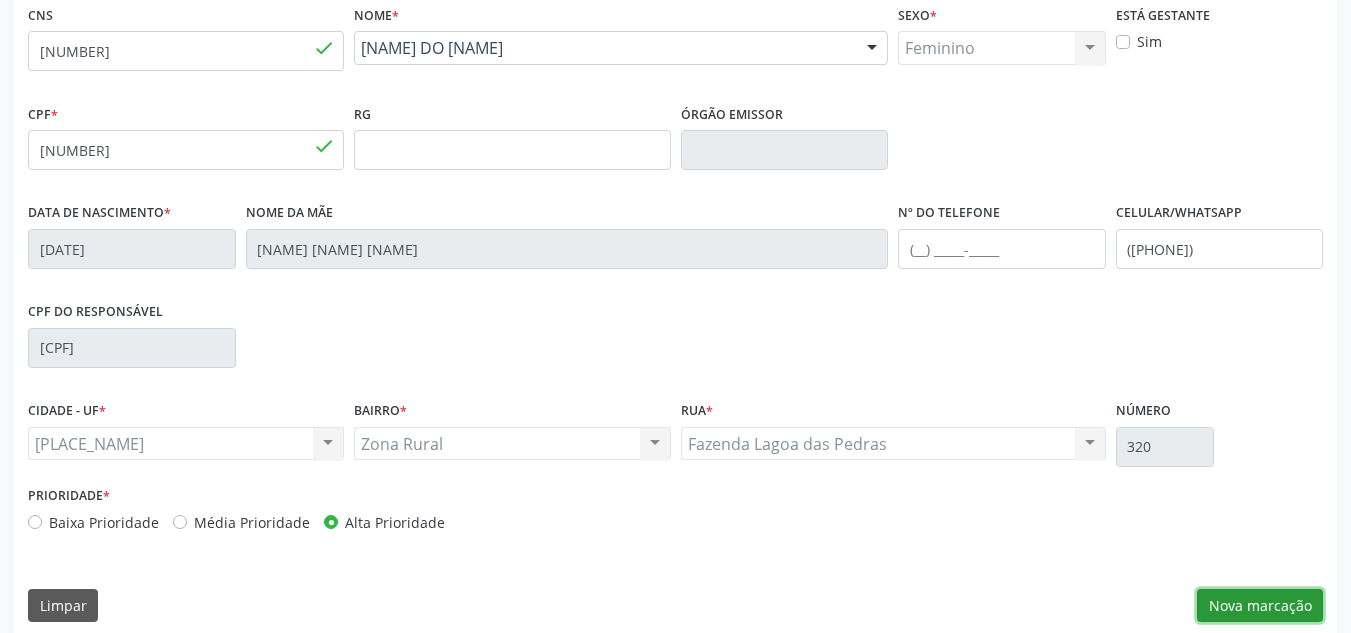 click on "Nova marcação" at bounding box center [1260, 606] 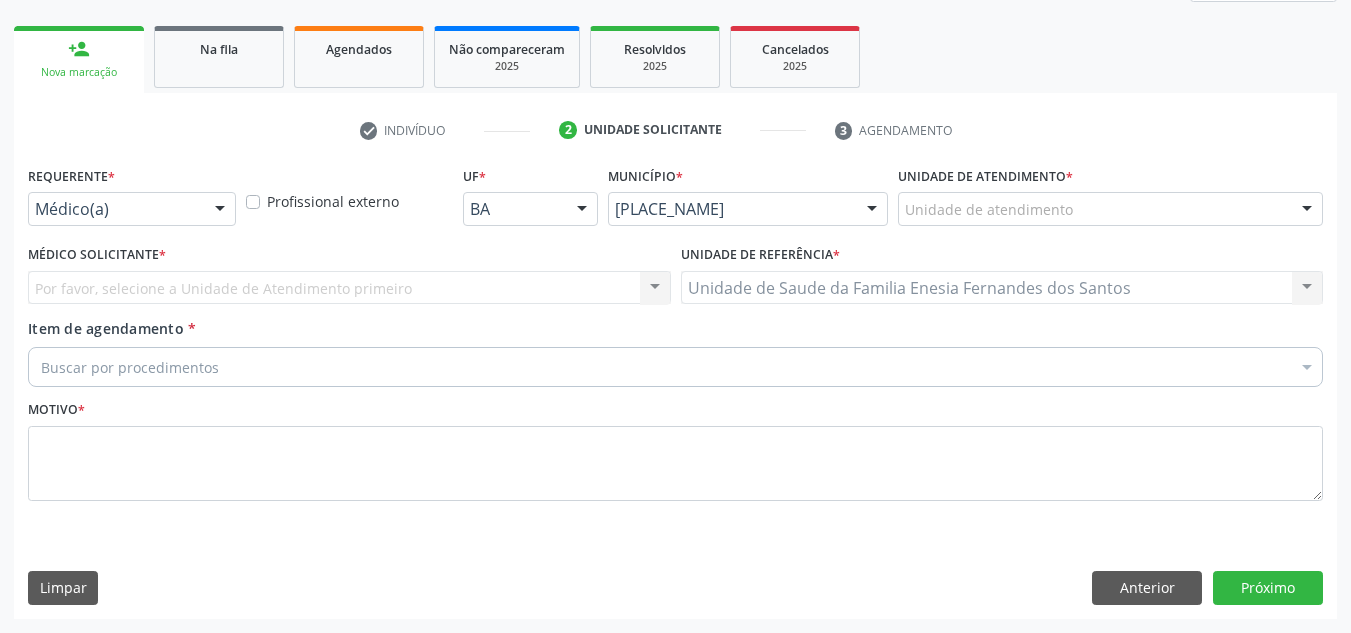 scroll, scrollTop: 273, scrollLeft: 0, axis: vertical 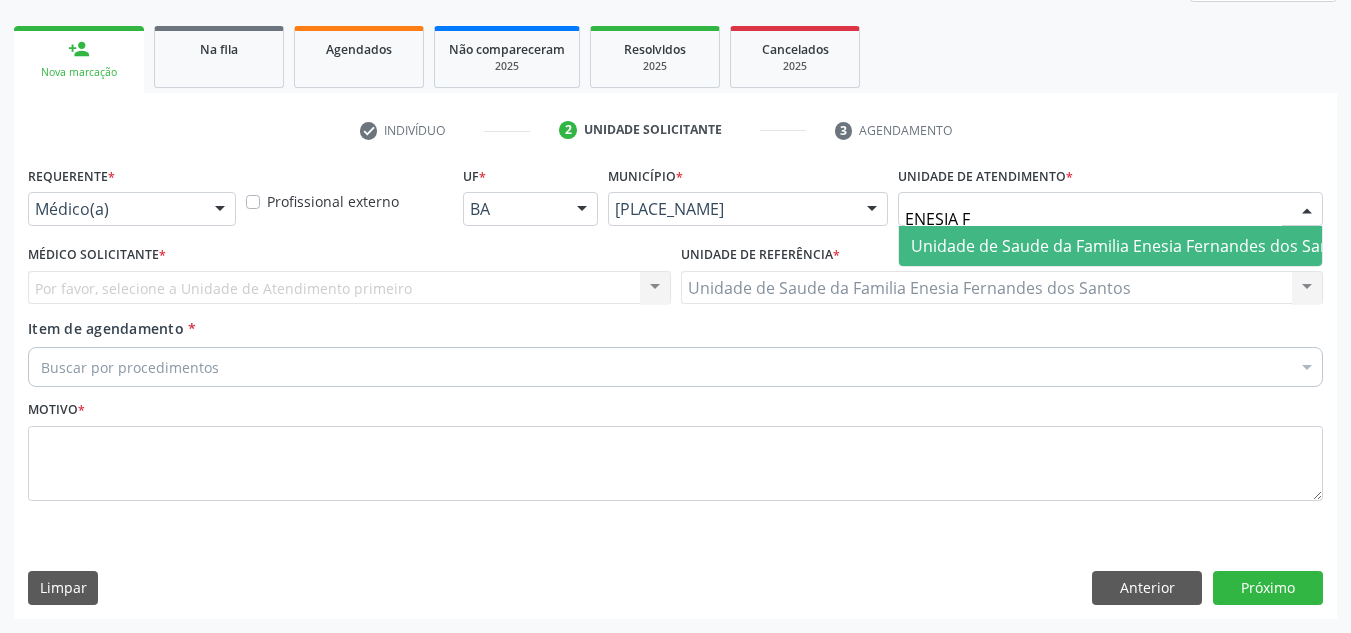 type on "[FIRST] [LAST]" 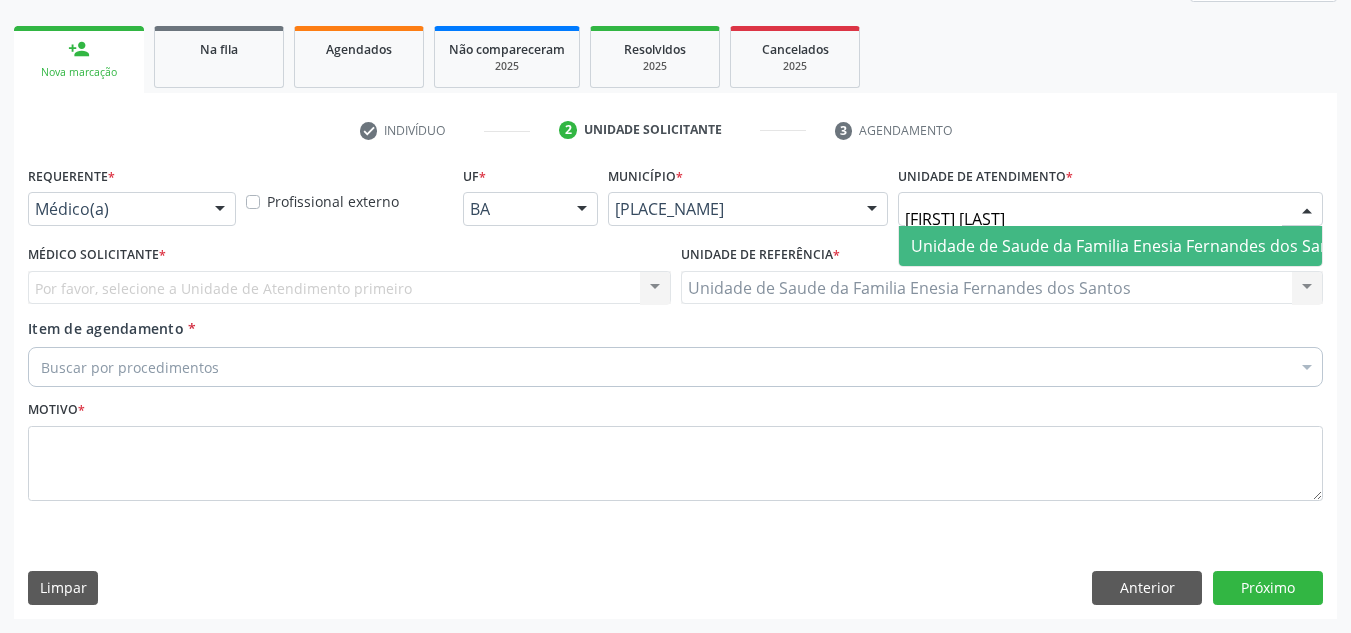 click on "Unidade de Saude da Familia Enesia Fernandes dos Santos" at bounding box center (1132, 246) 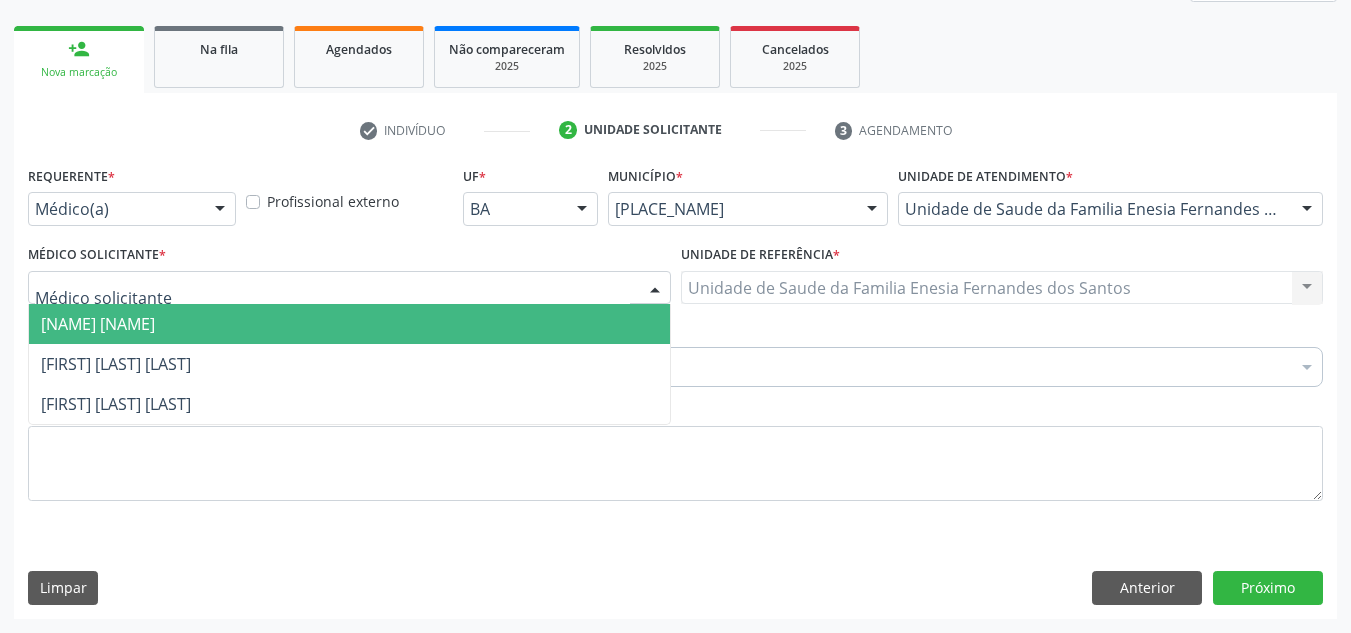 click on "[NAME] [NAME]" at bounding box center (98, 324) 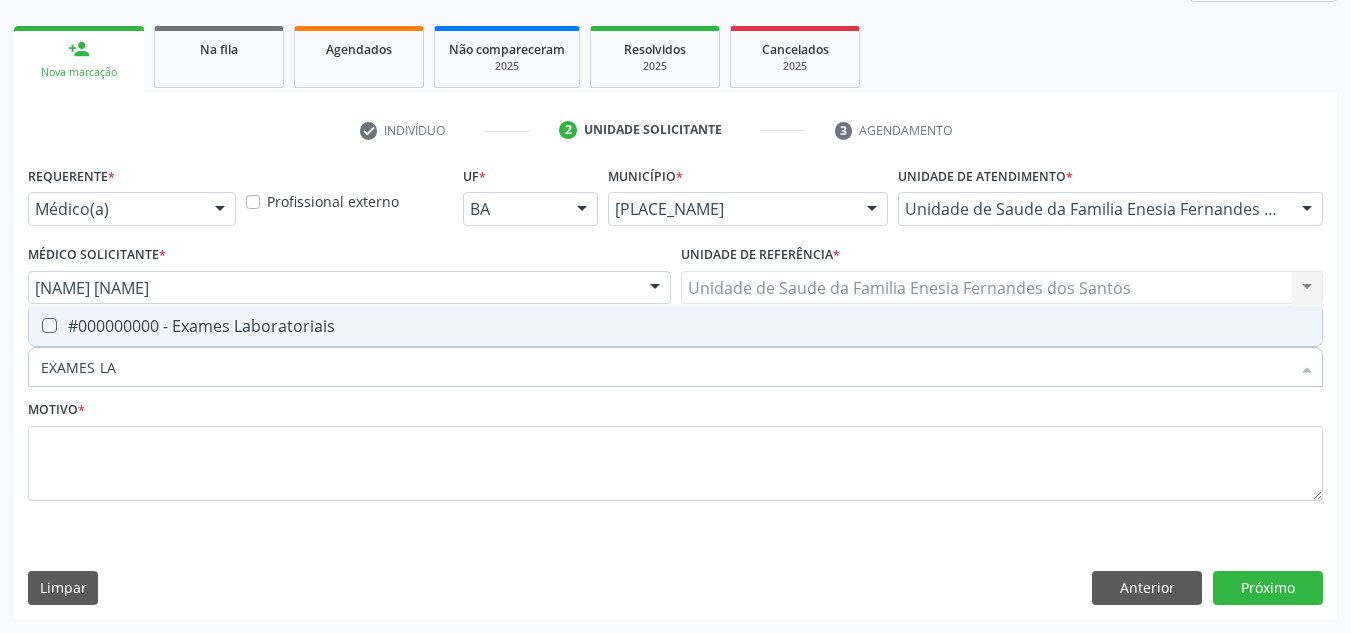 type on "[ABBREVIATION] [ABBREVIATION]" 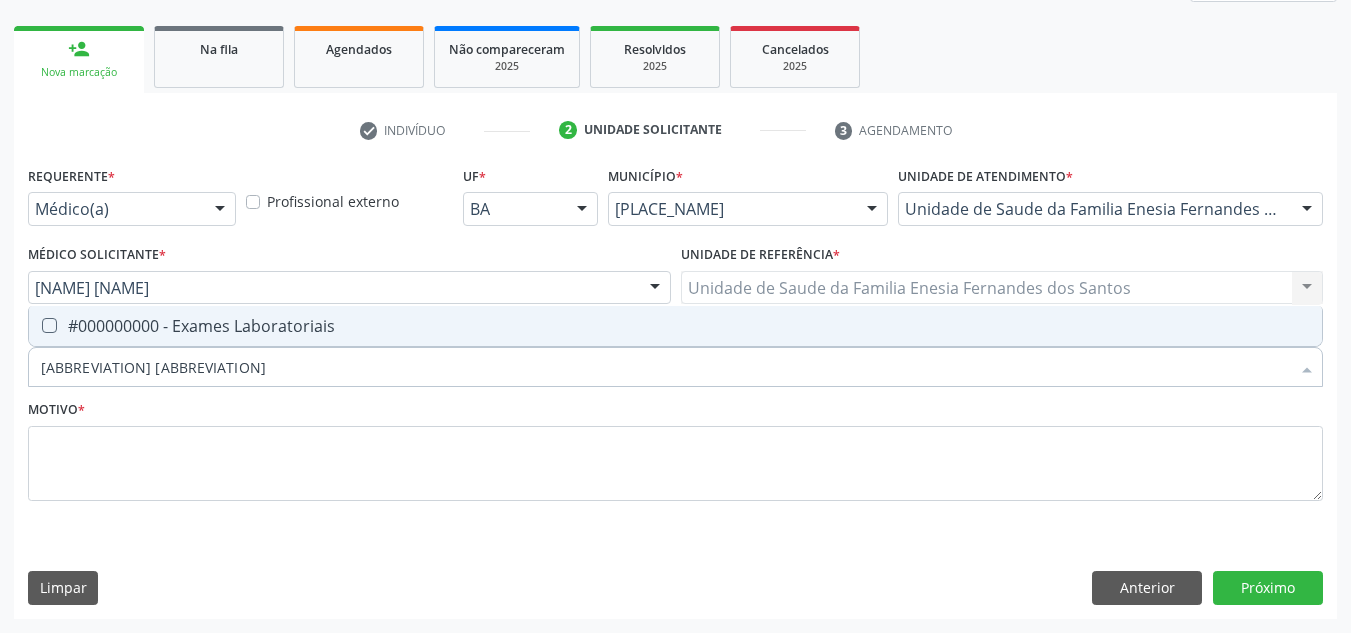 click on "#000000000 - Exames Laboratoriais" at bounding box center [675, 326] 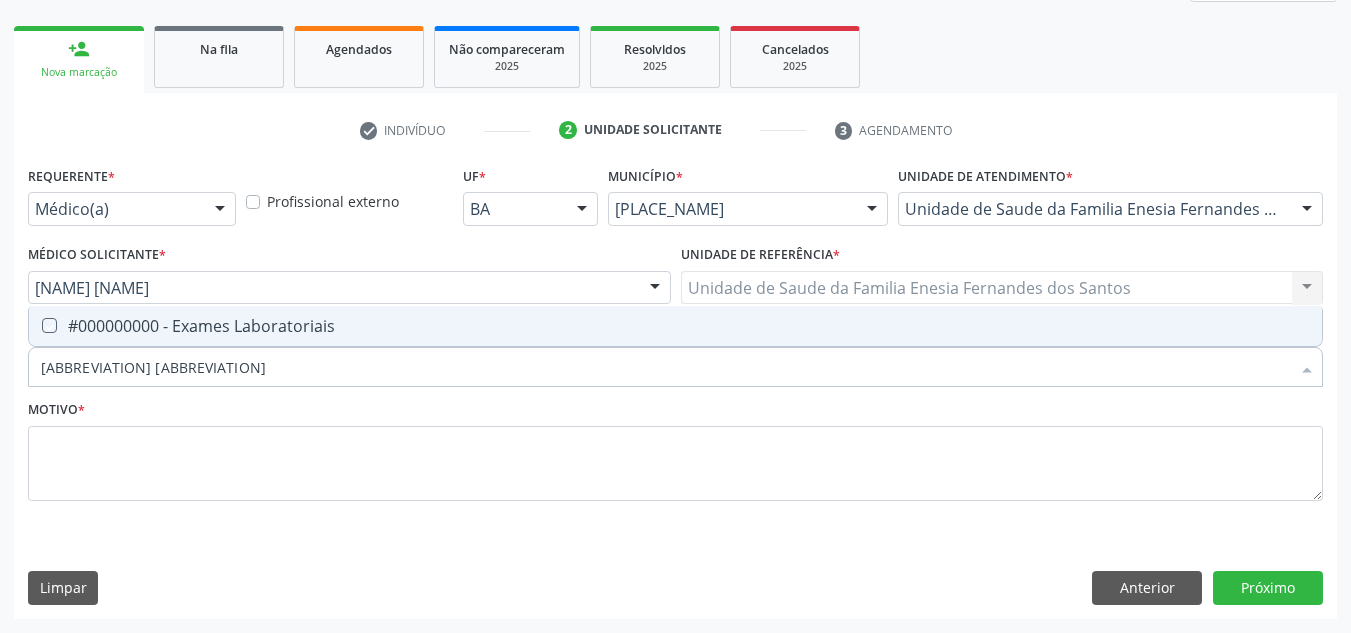 checkbox on "true" 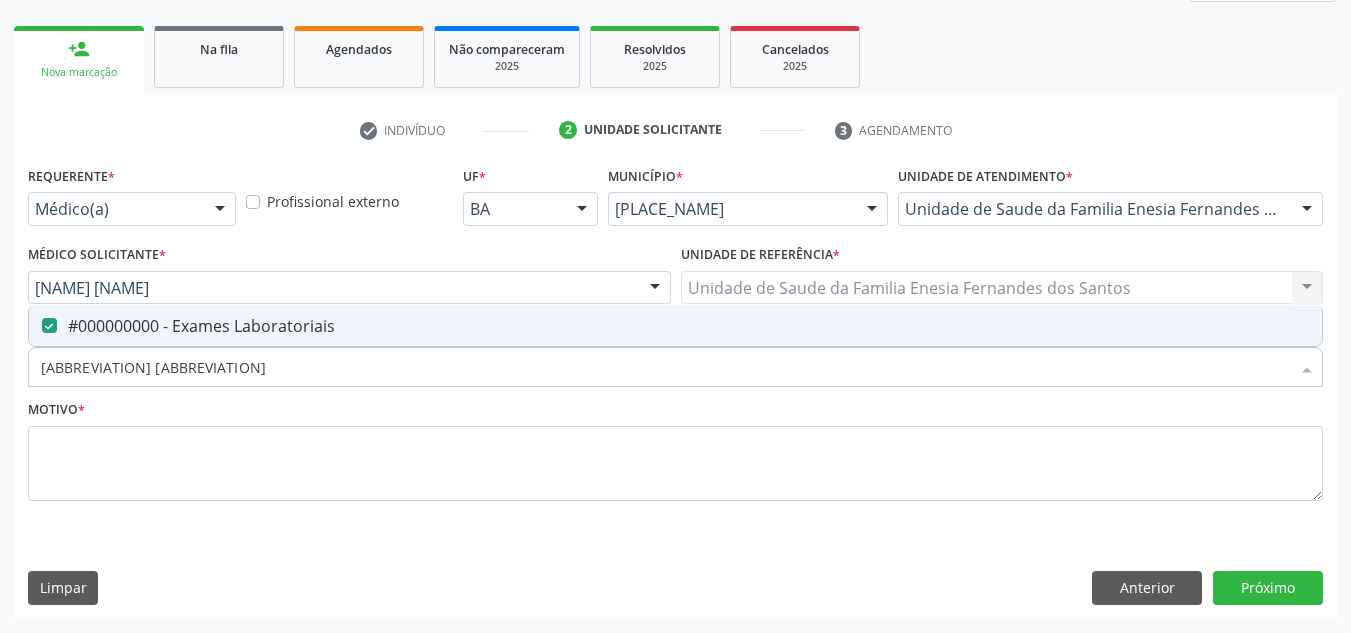 drag, startPoint x: 149, startPoint y: 364, endPoint x: 30, endPoint y: 380, distance: 120.070816 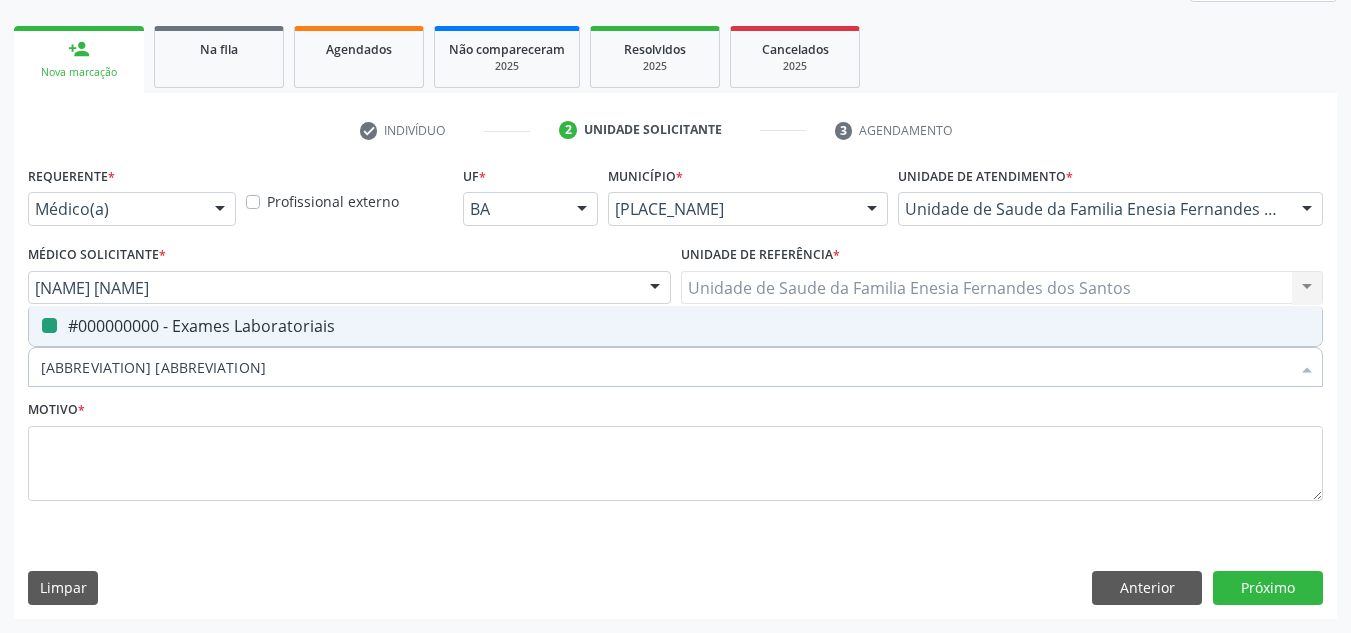type 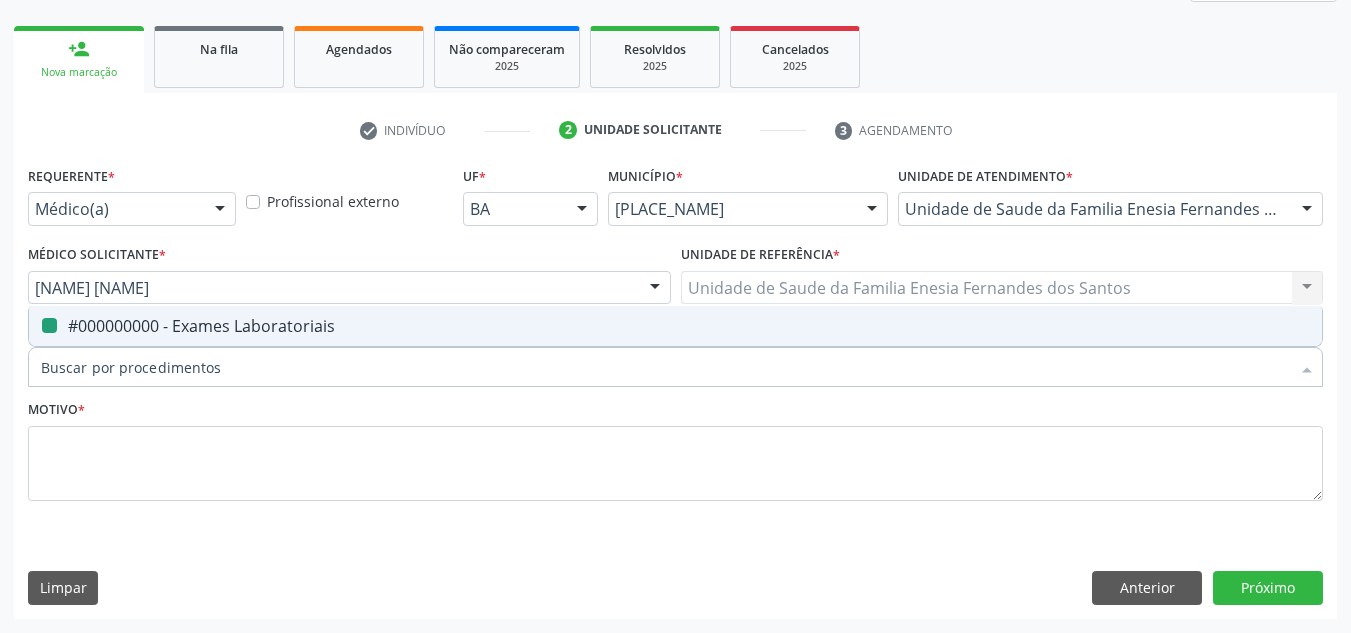 checkbox on "false" 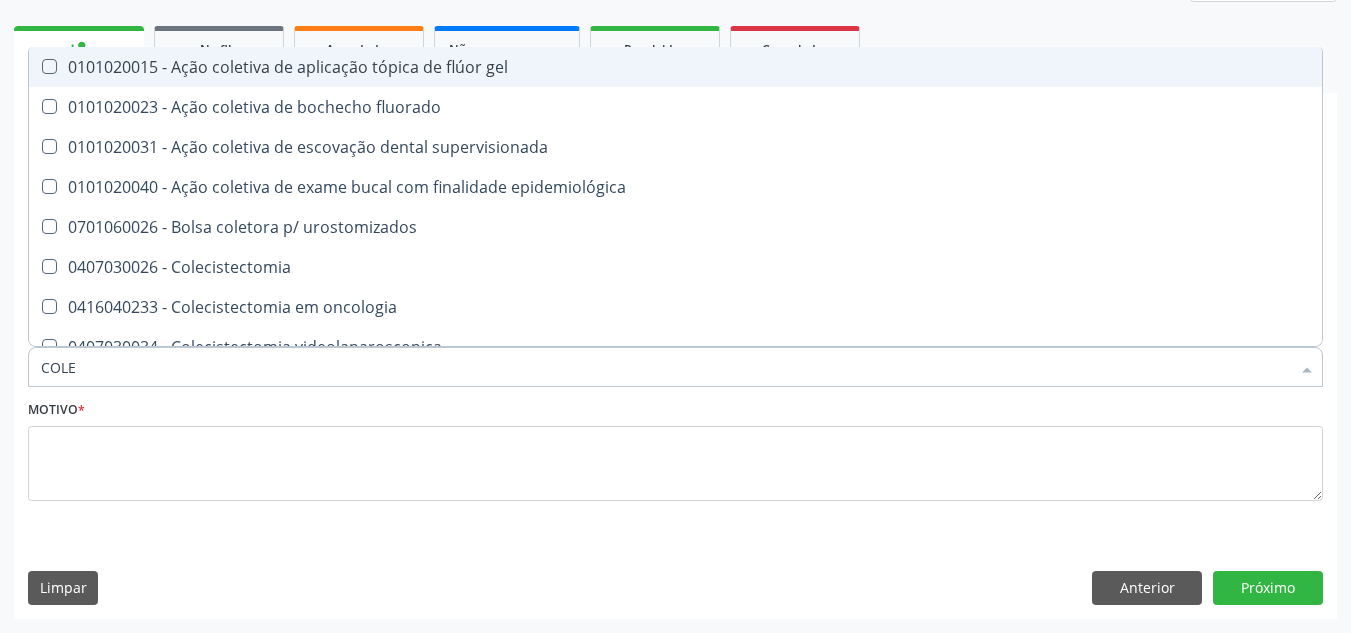 type on "COLES" 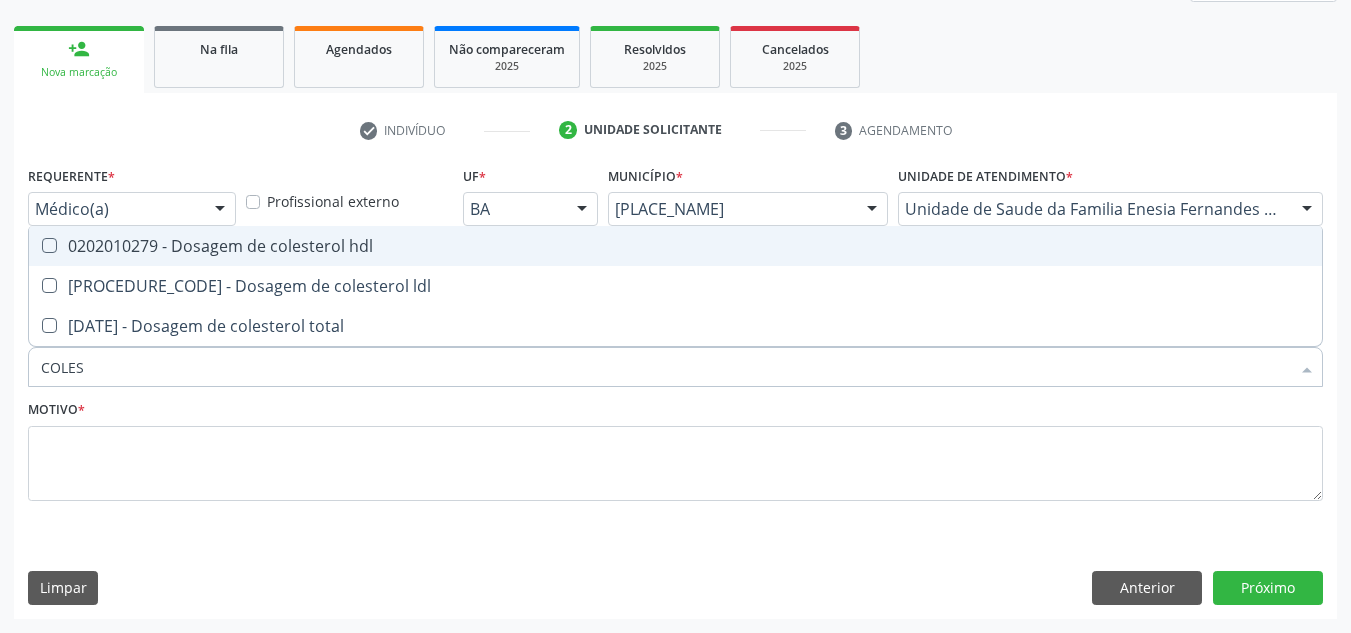 drag, startPoint x: 71, startPoint y: 246, endPoint x: 70, endPoint y: 260, distance: 14.035668 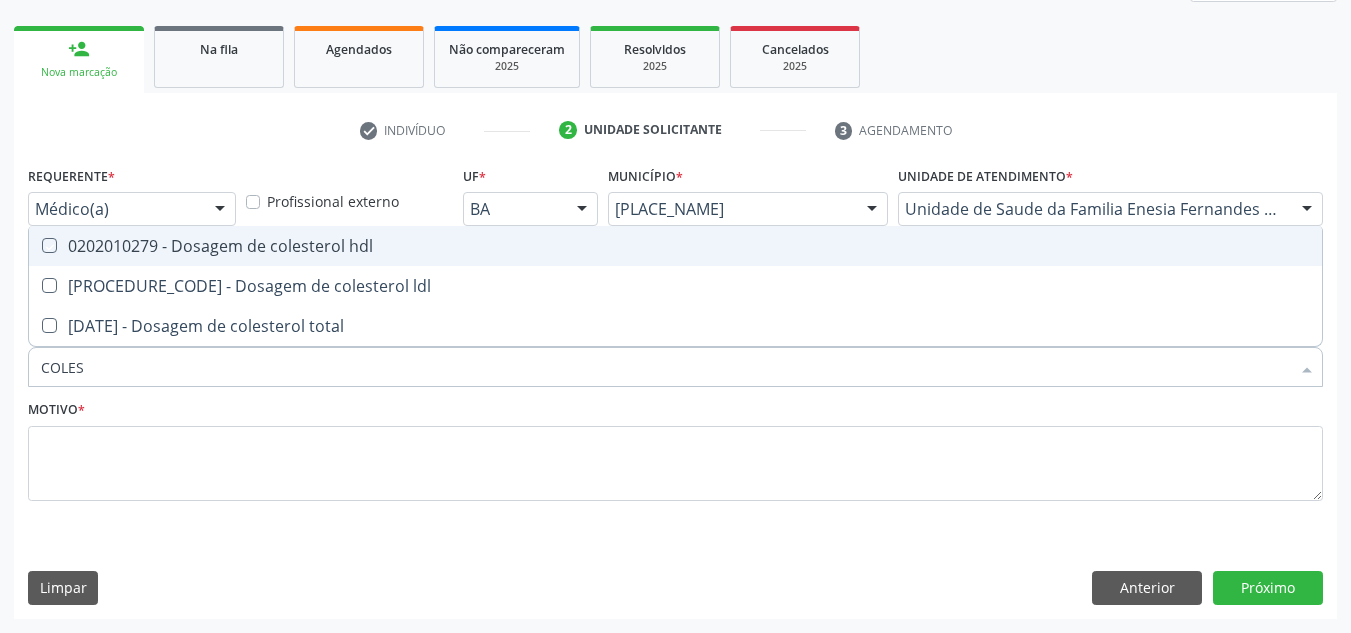 checkbox on "true" 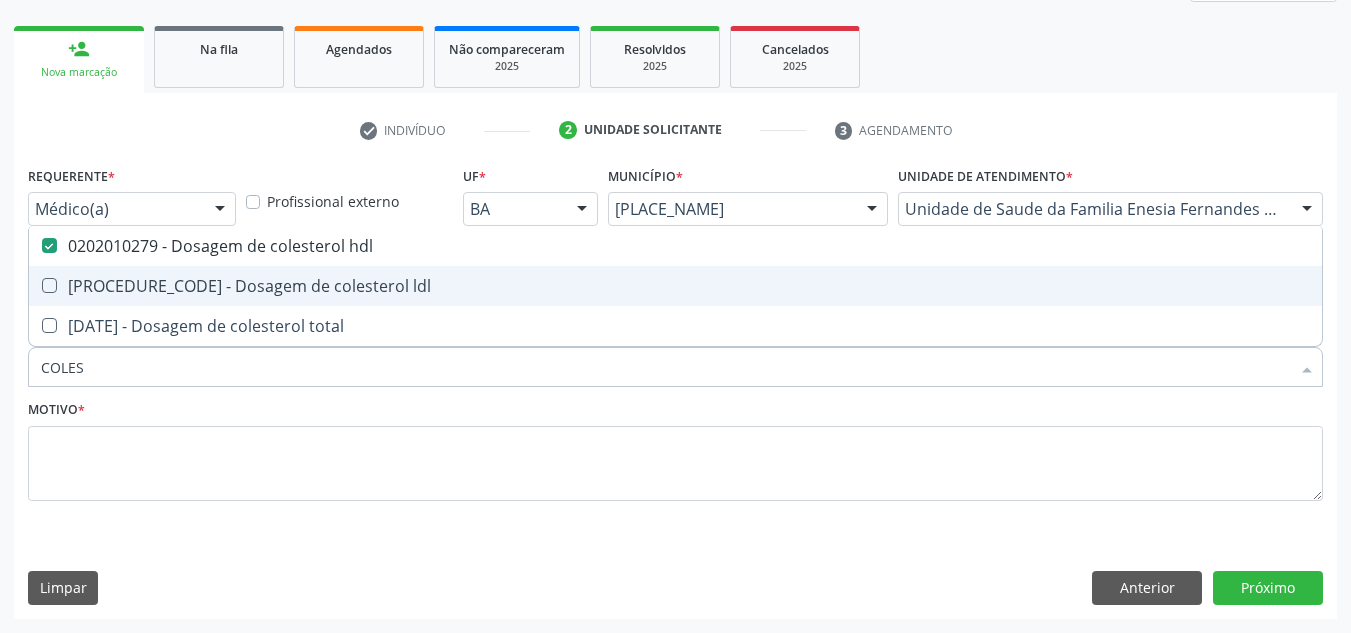 click on "[PROCEDURE_CODE] - Dosagem de colesterol ldl" at bounding box center (675, 286) 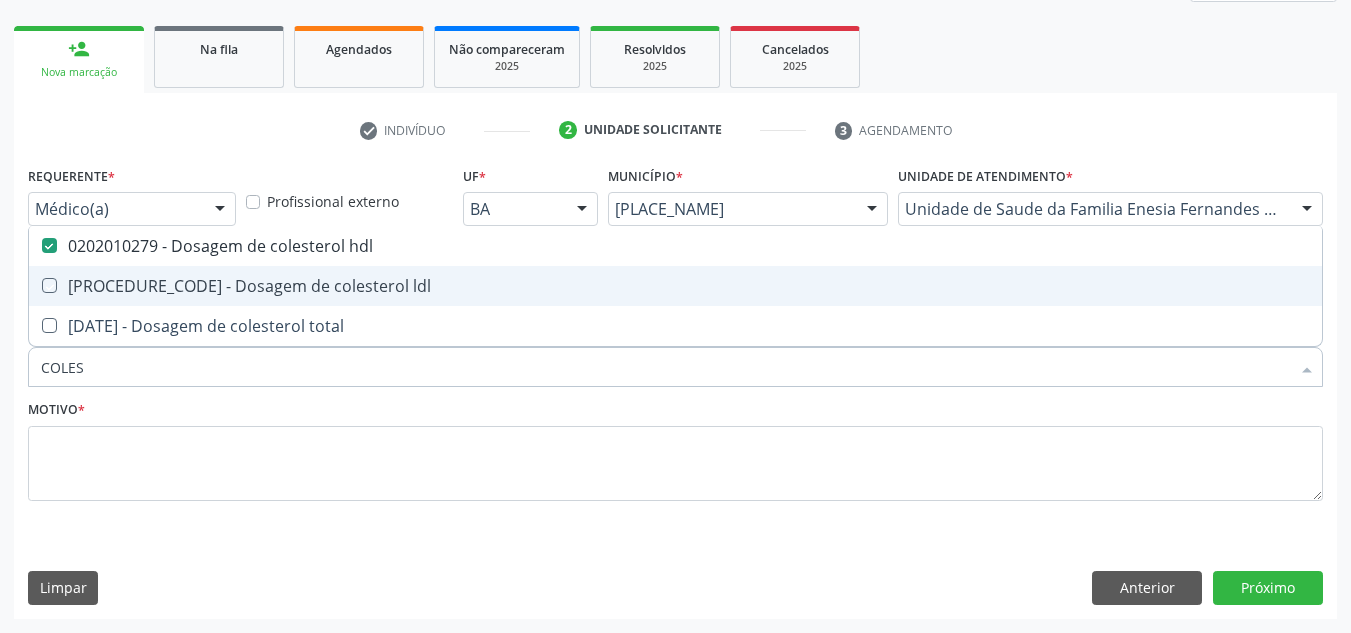 checkbox on "true" 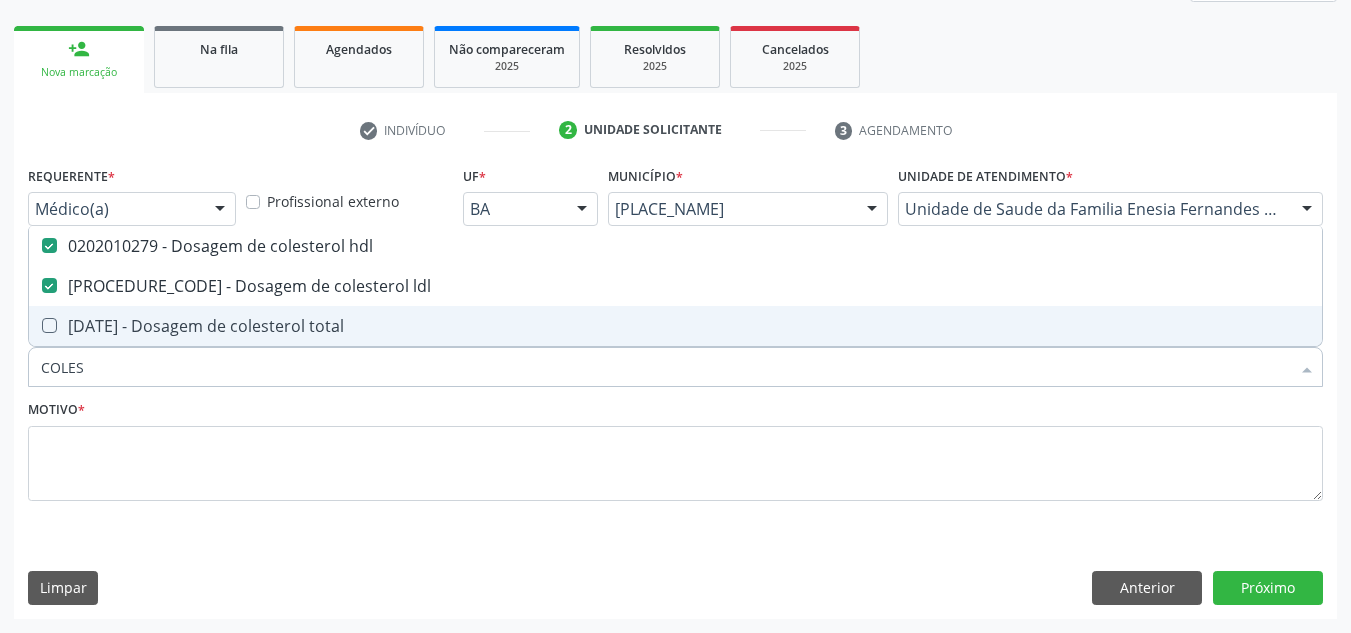 click on "[DATE] - Dosagem de colesterol total" at bounding box center [675, 326] 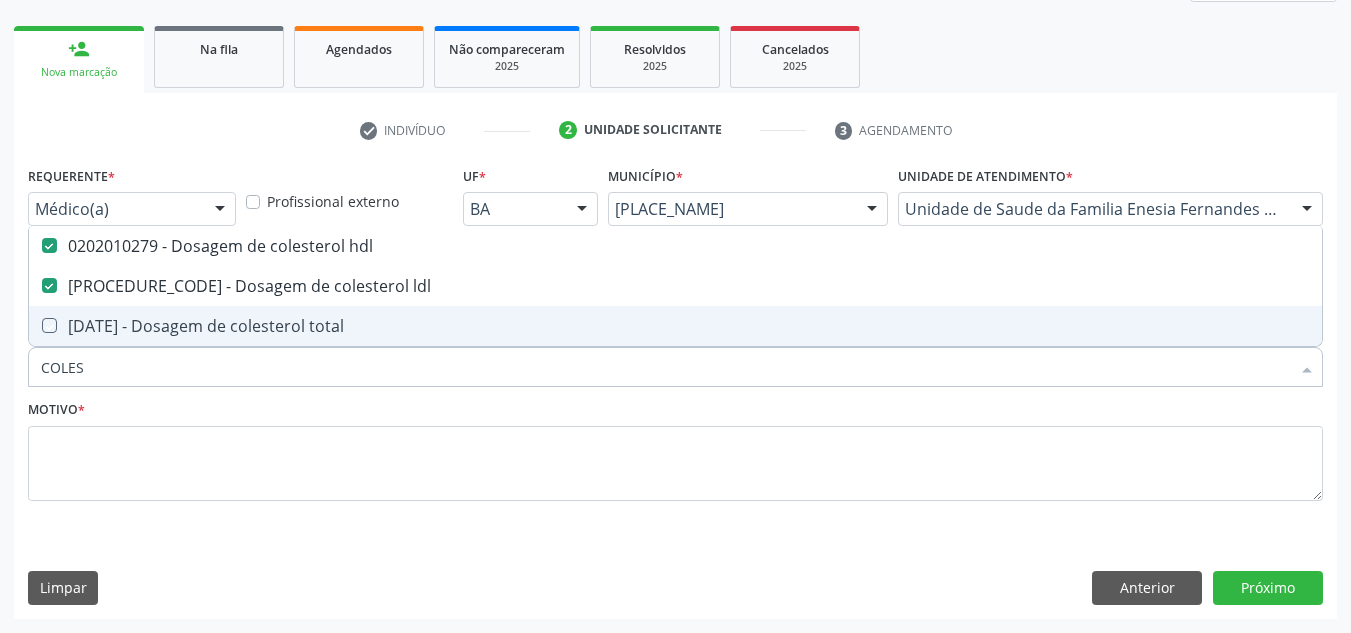 checkbox on "true" 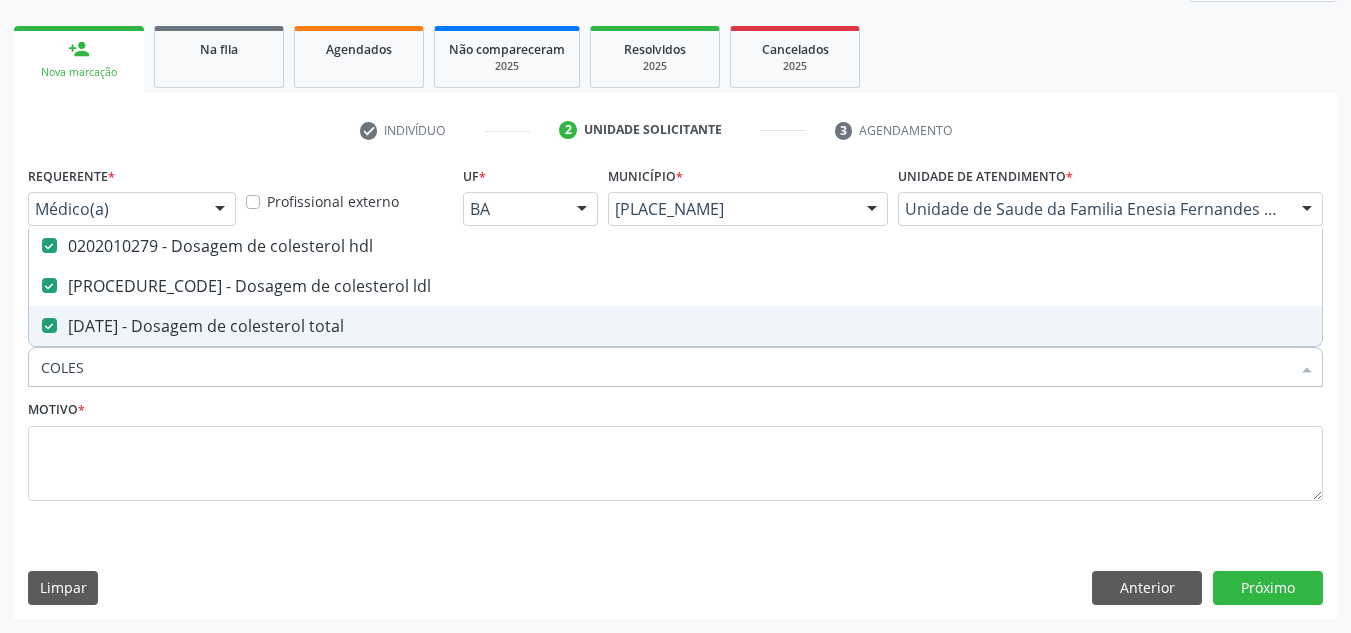 drag, startPoint x: 112, startPoint y: 382, endPoint x: 2, endPoint y: 405, distance: 112.37882 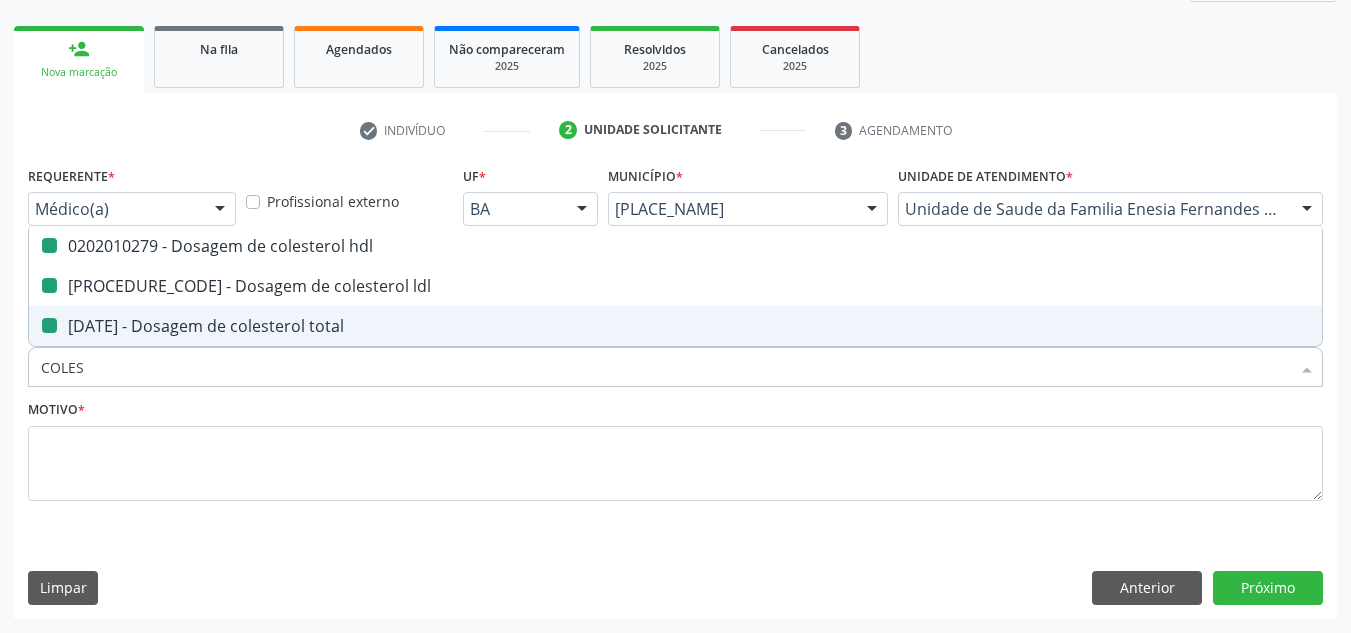 type 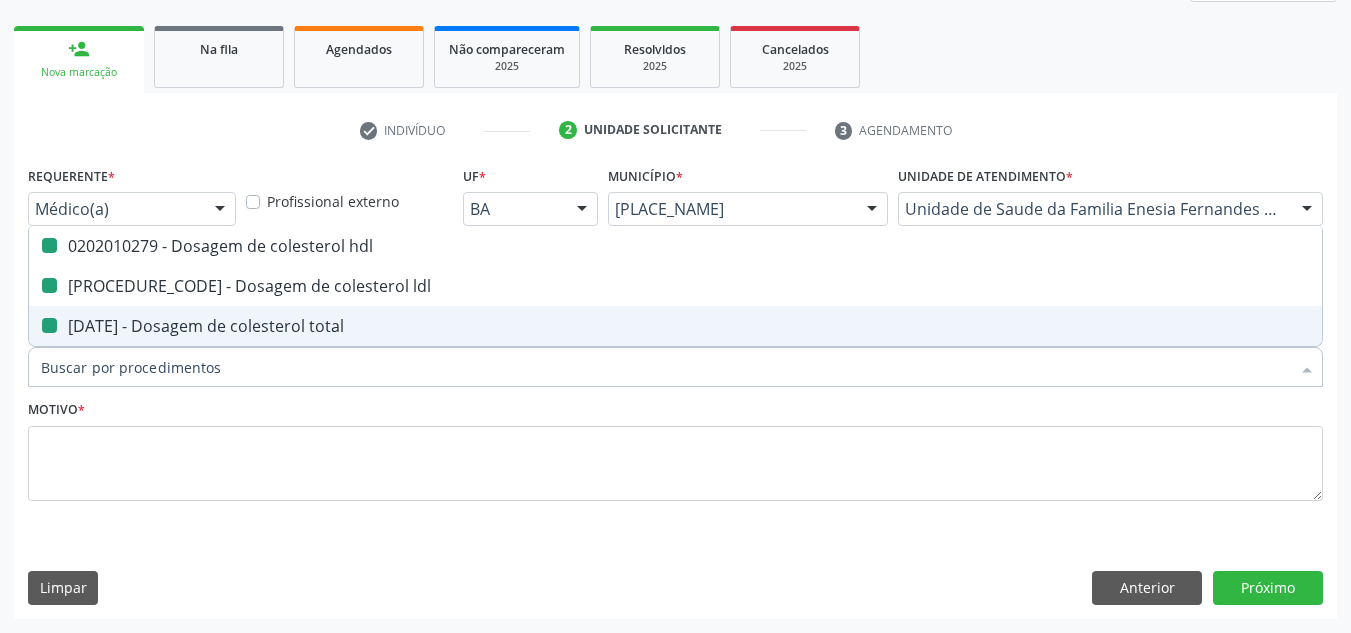 checkbox on "false" 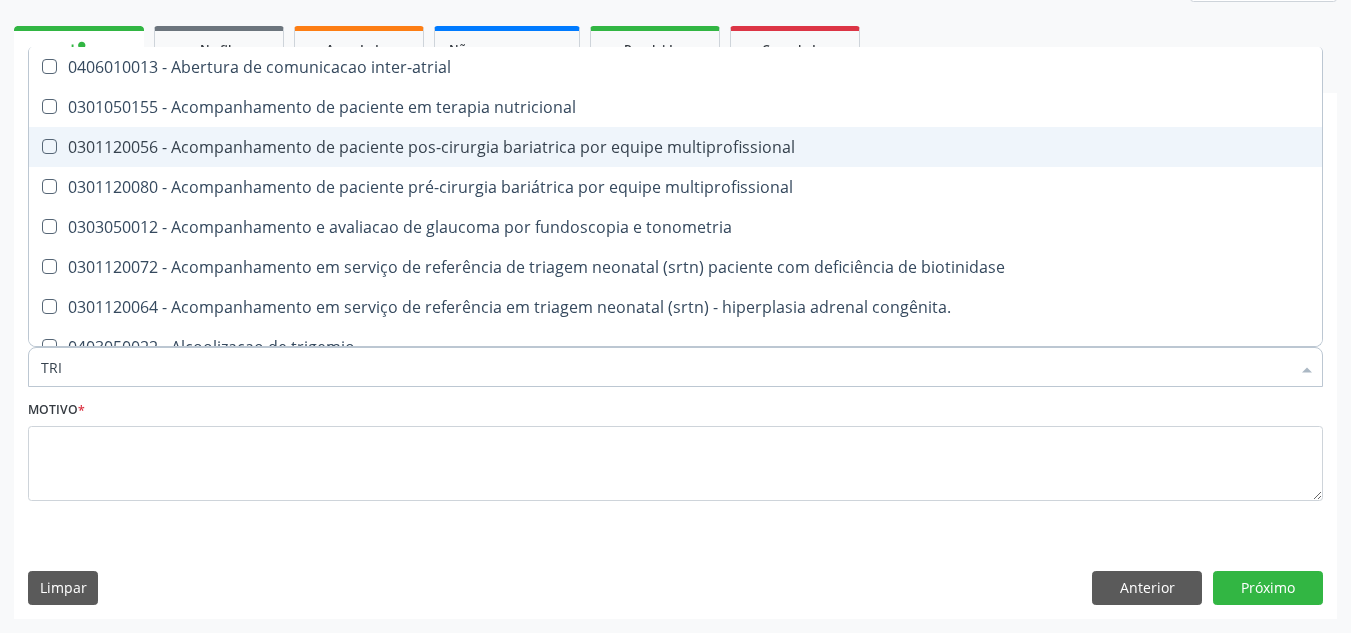 type on "TRIG" 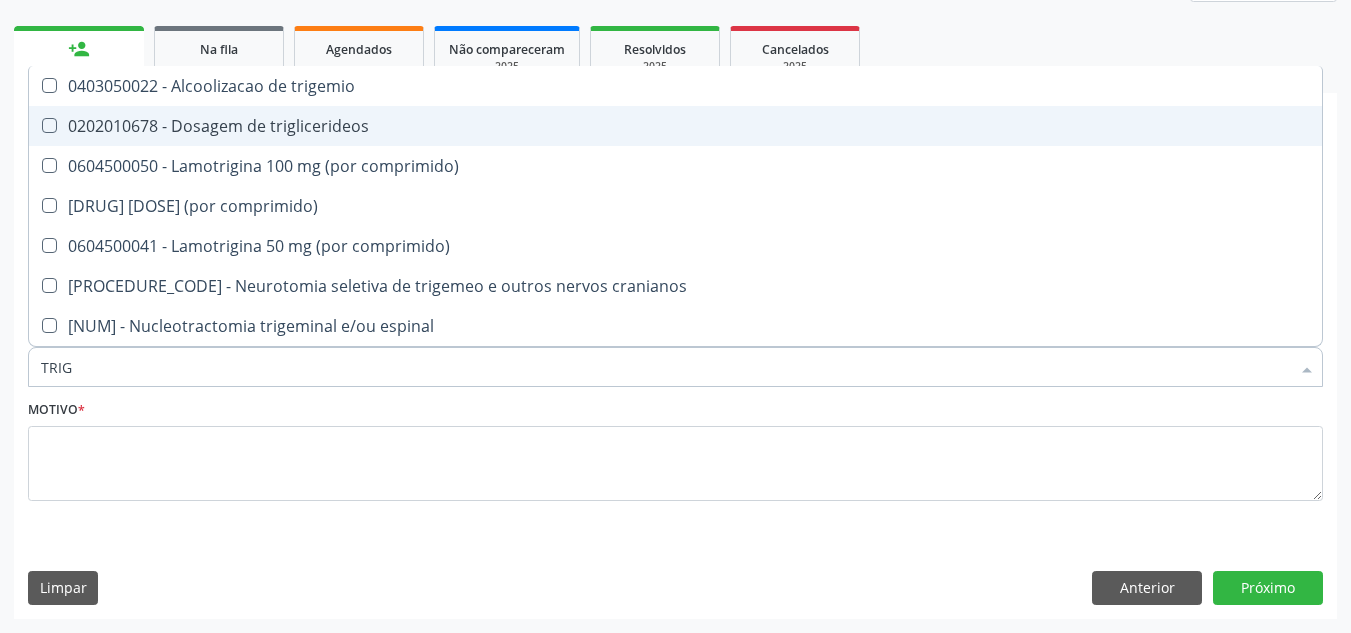 click on "0202010678 - Dosagem de triglicerideos" at bounding box center [675, 126] 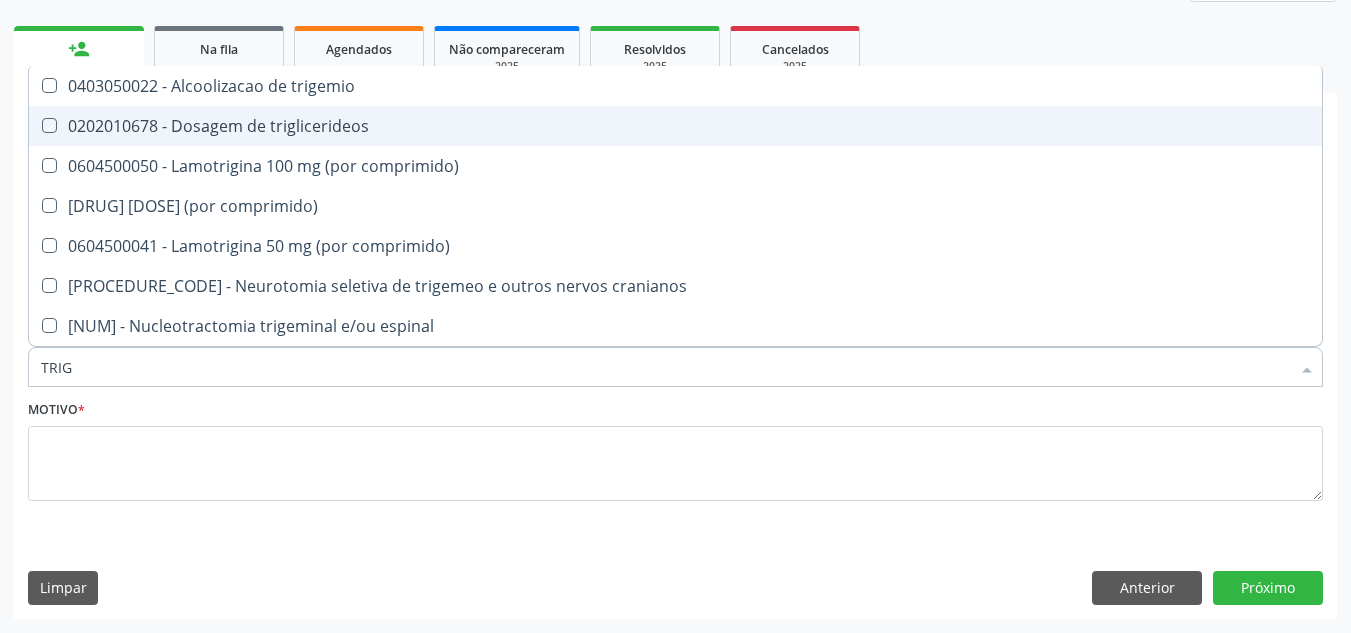 checkbox on "true" 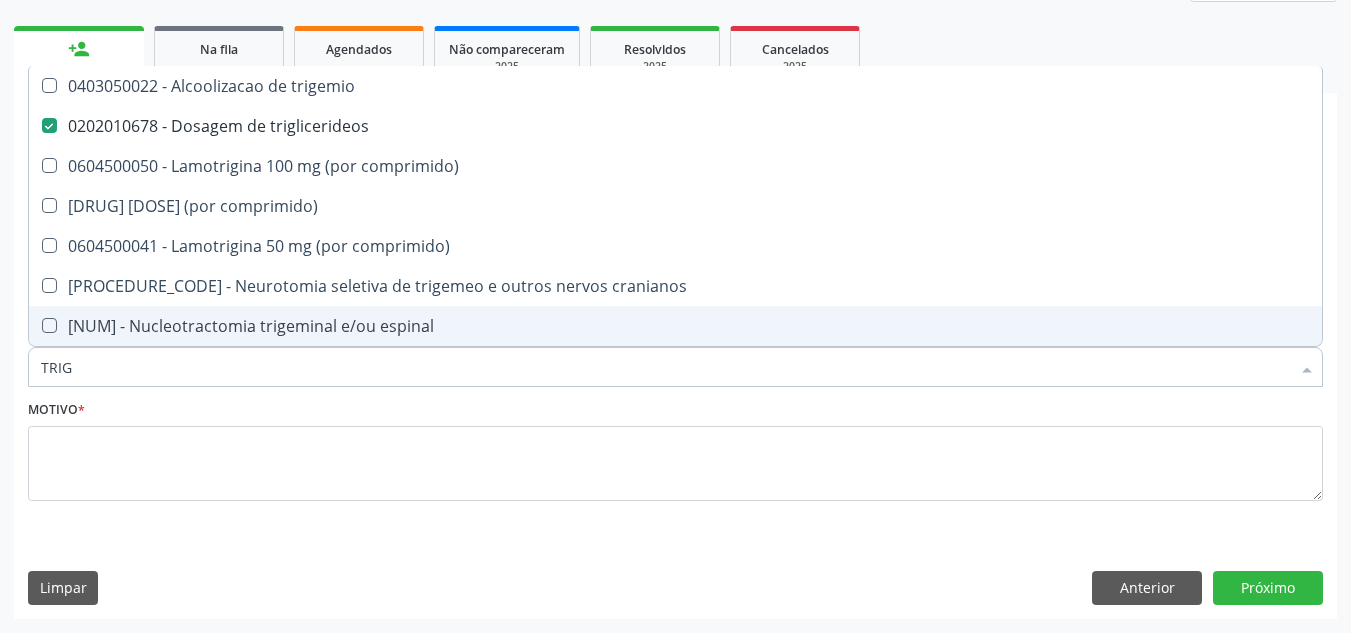 drag, startPoint x: 109, startPoint y: 358, endPoint x: 0, endPoint y: 454, distance: 145.24806 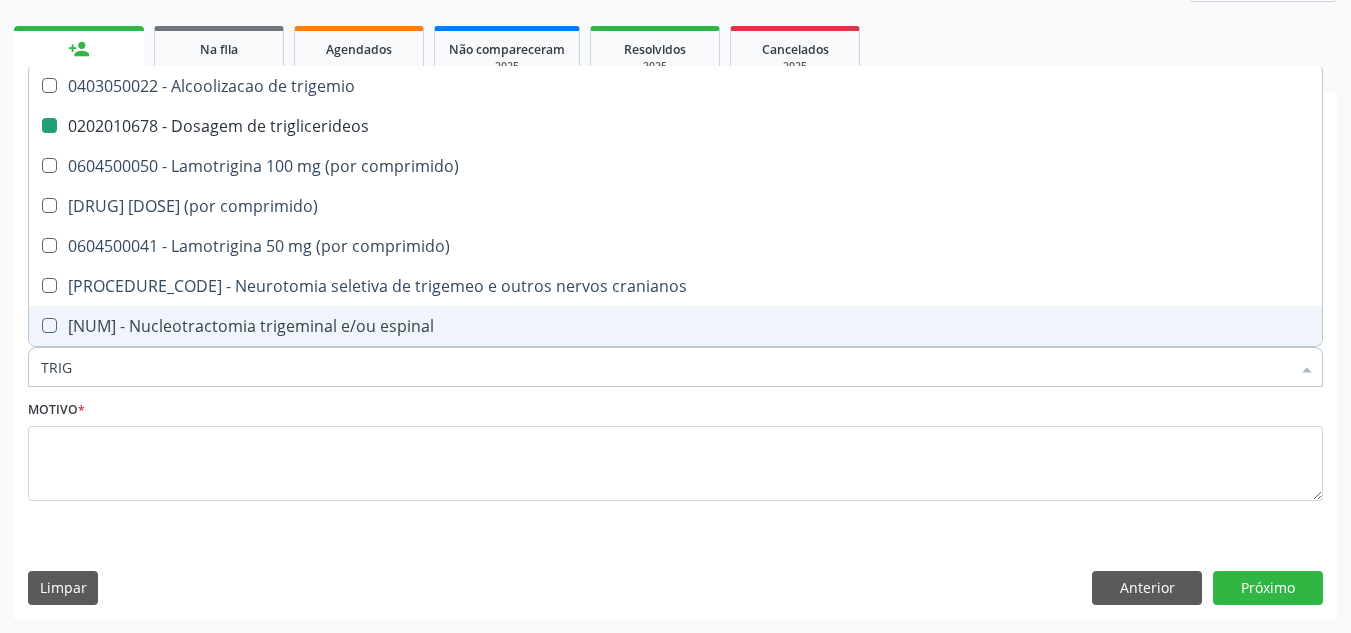 type 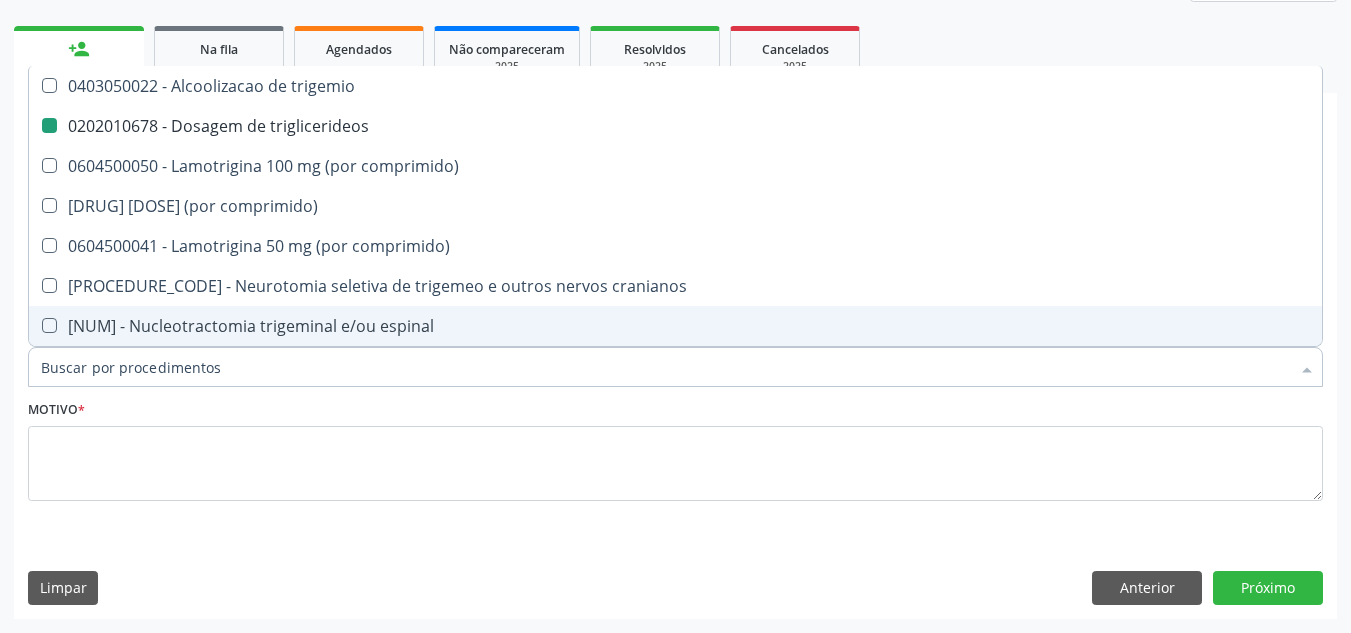 checkbox on "false" 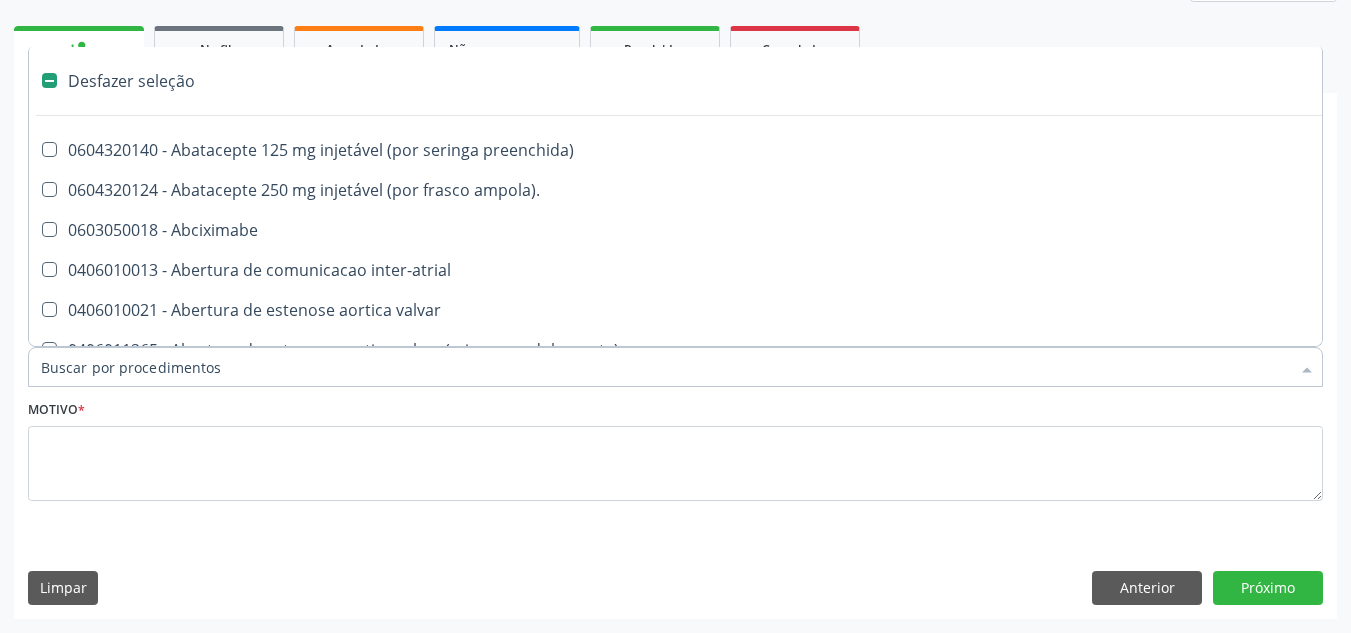 type on "G" 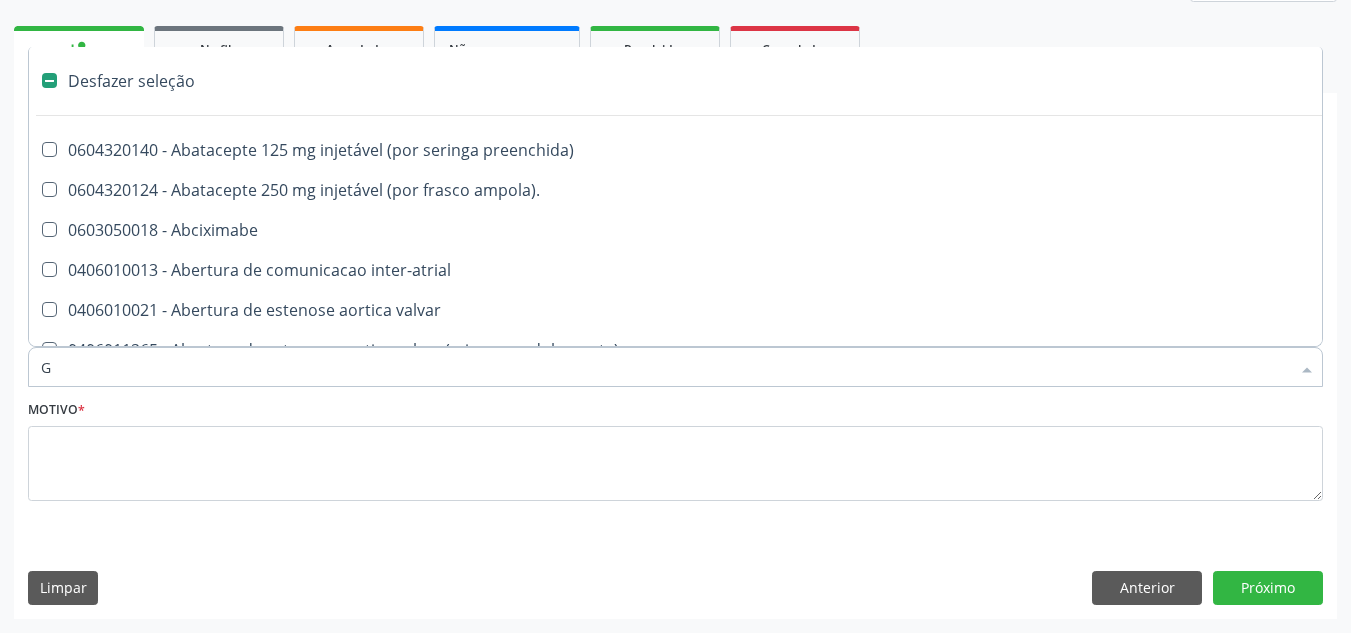 checkbox on "true" 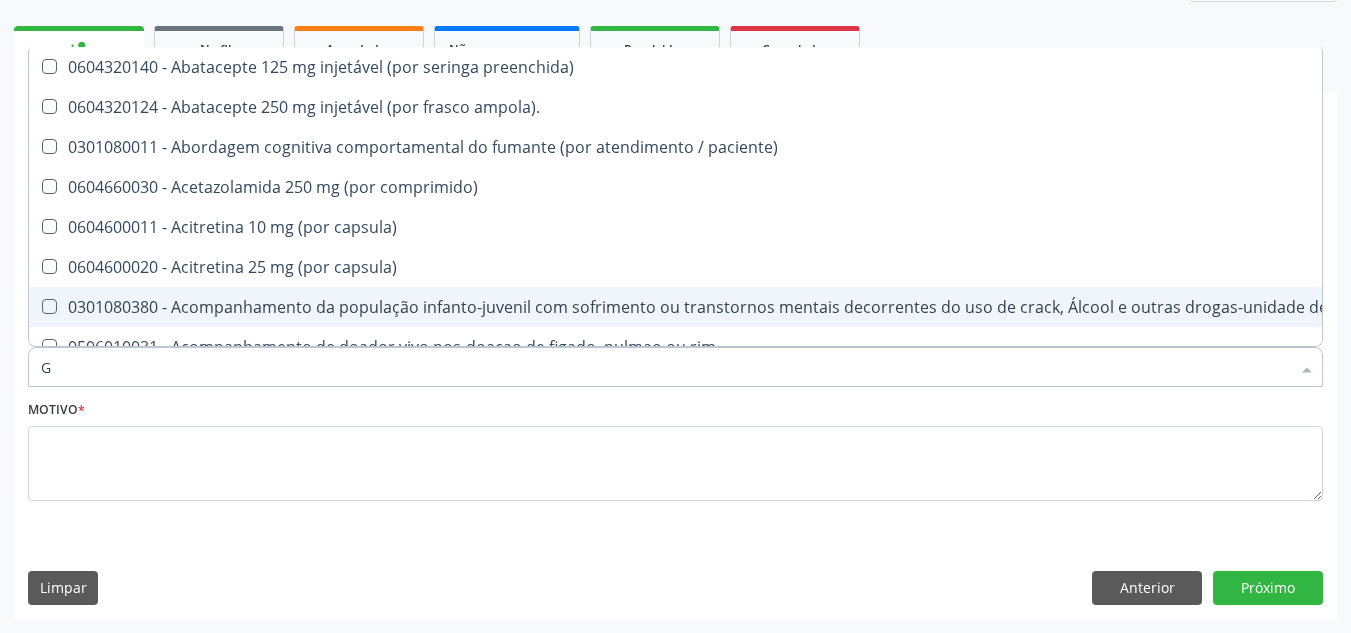 type on "GL" 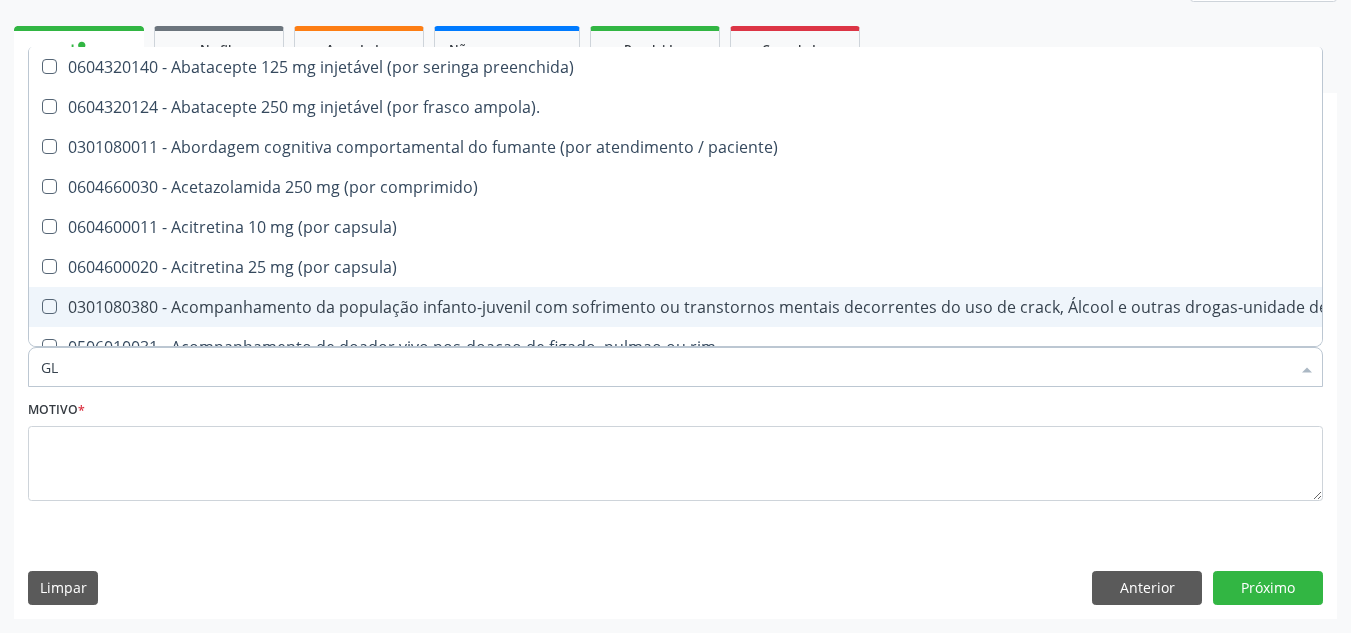 checkbox on "true" 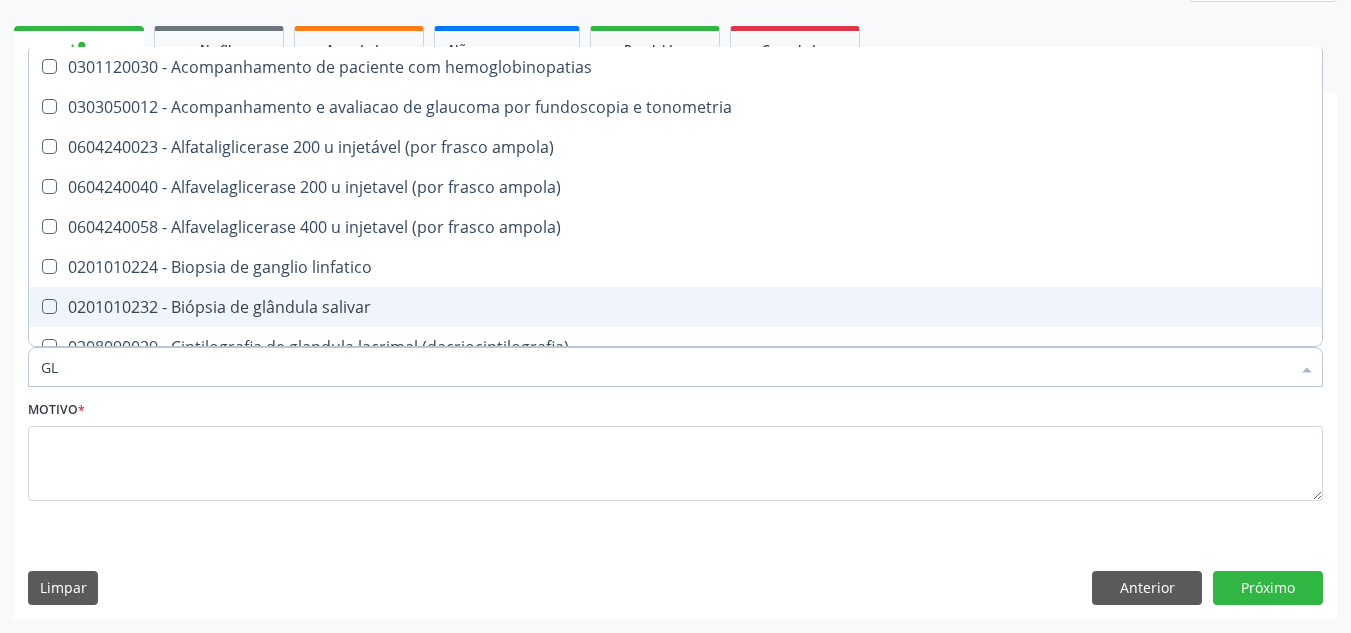 type on "GLI" 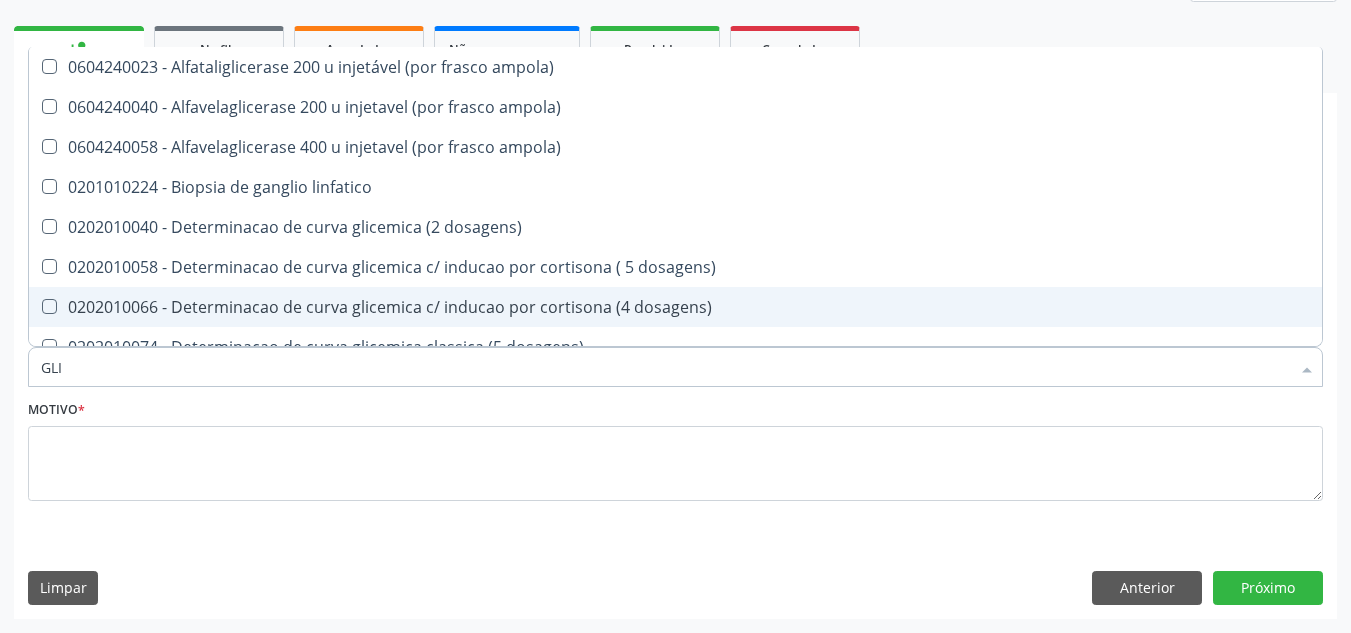 type on "GLIC" 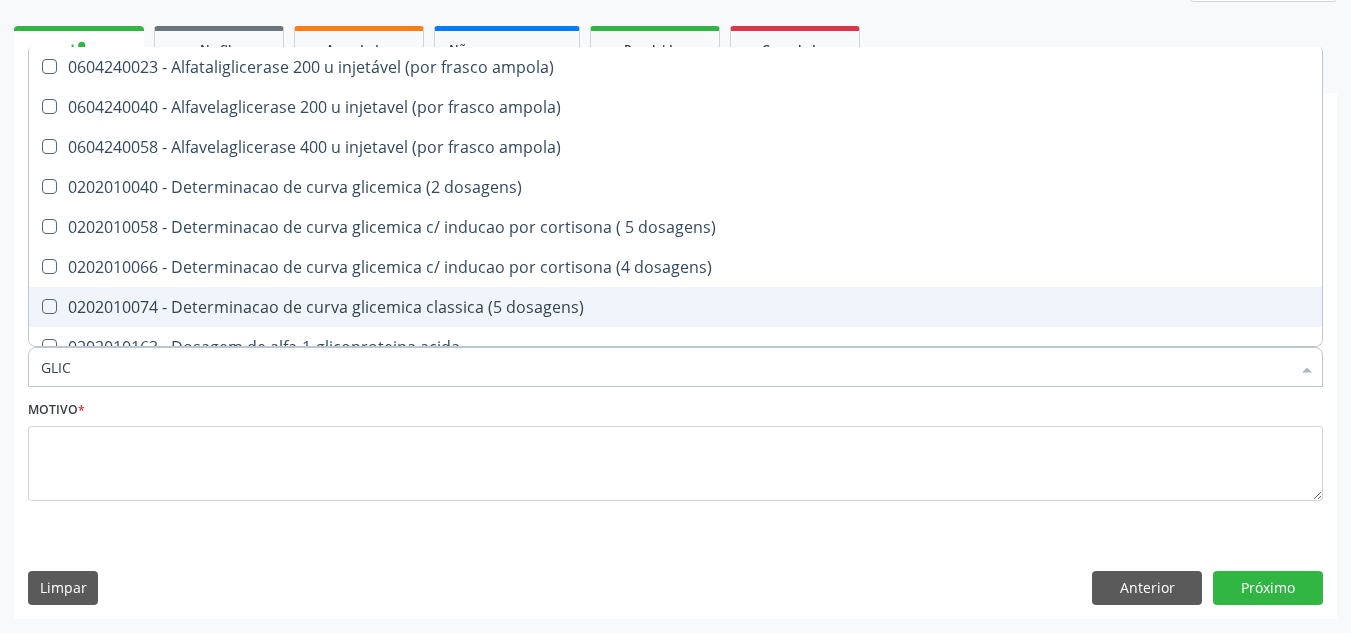 type on "GLICE" 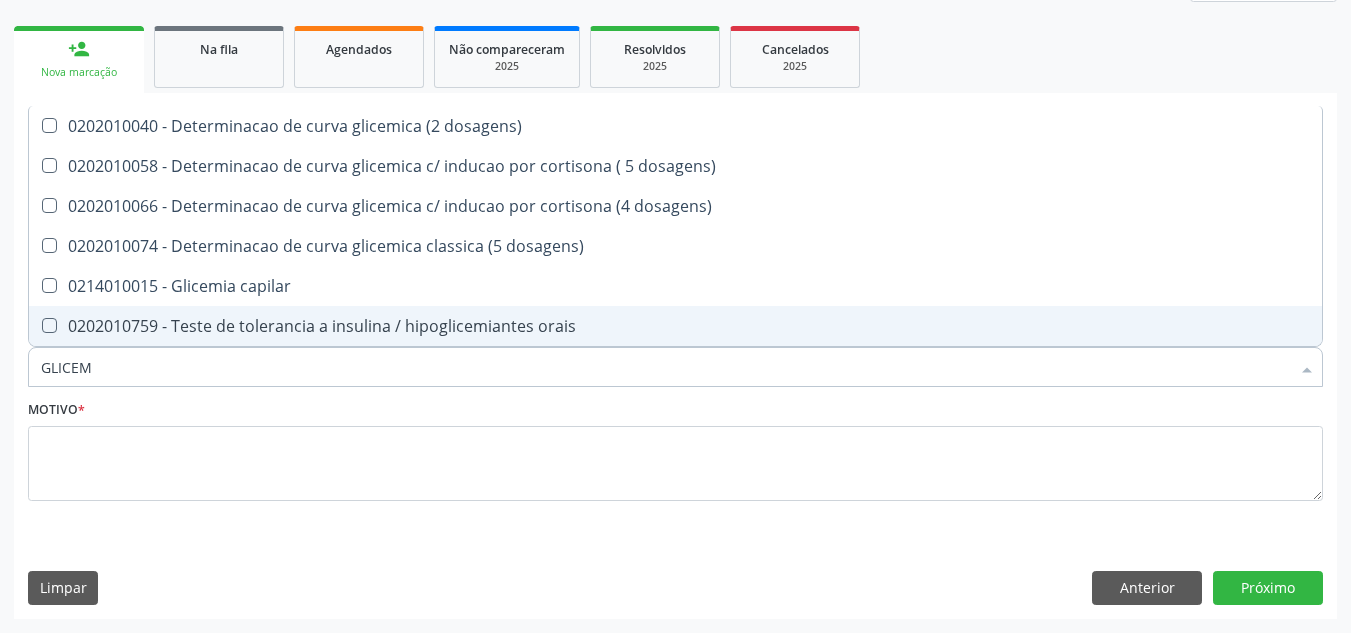 type on "GLICEMI" 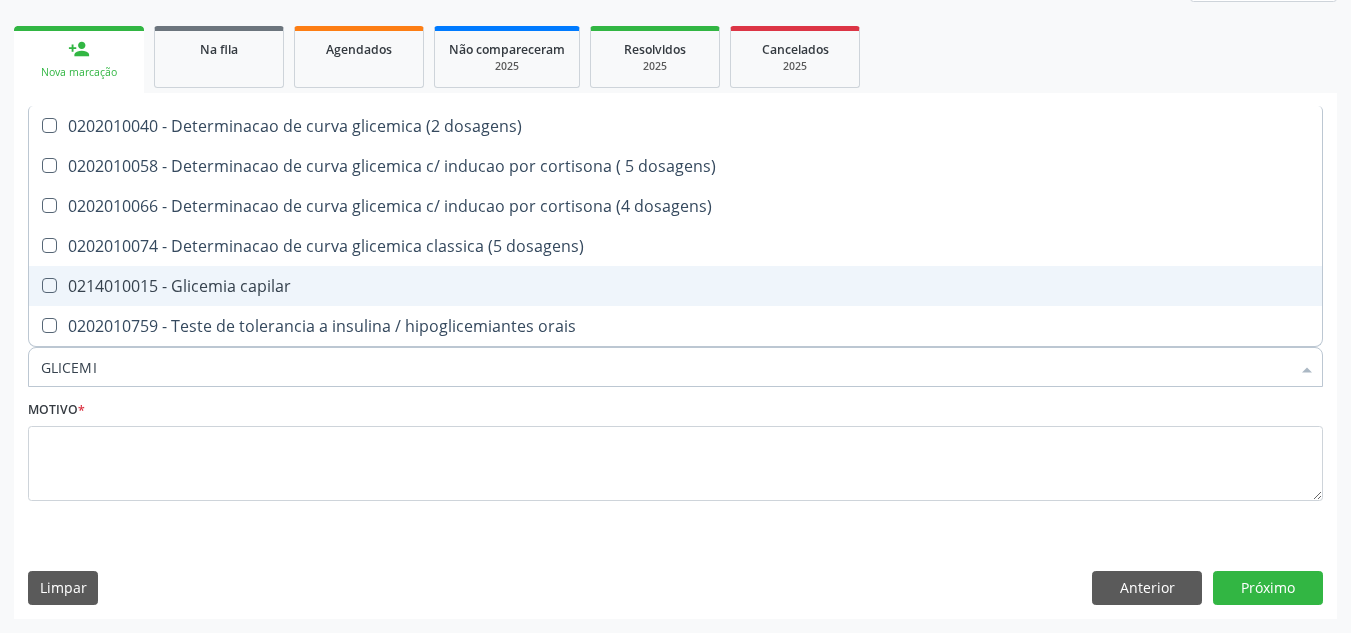 click on "0214010015 - Glicemia capilar" at bounding box center (675, 286) 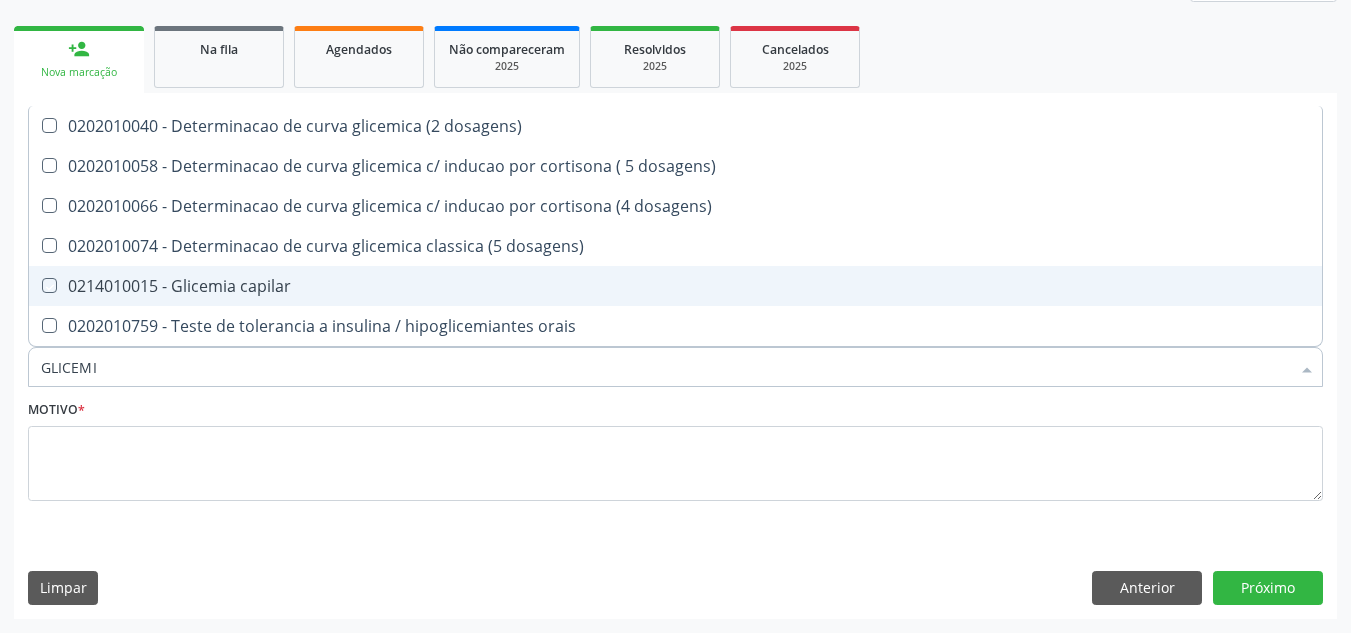 checkbox on "true" 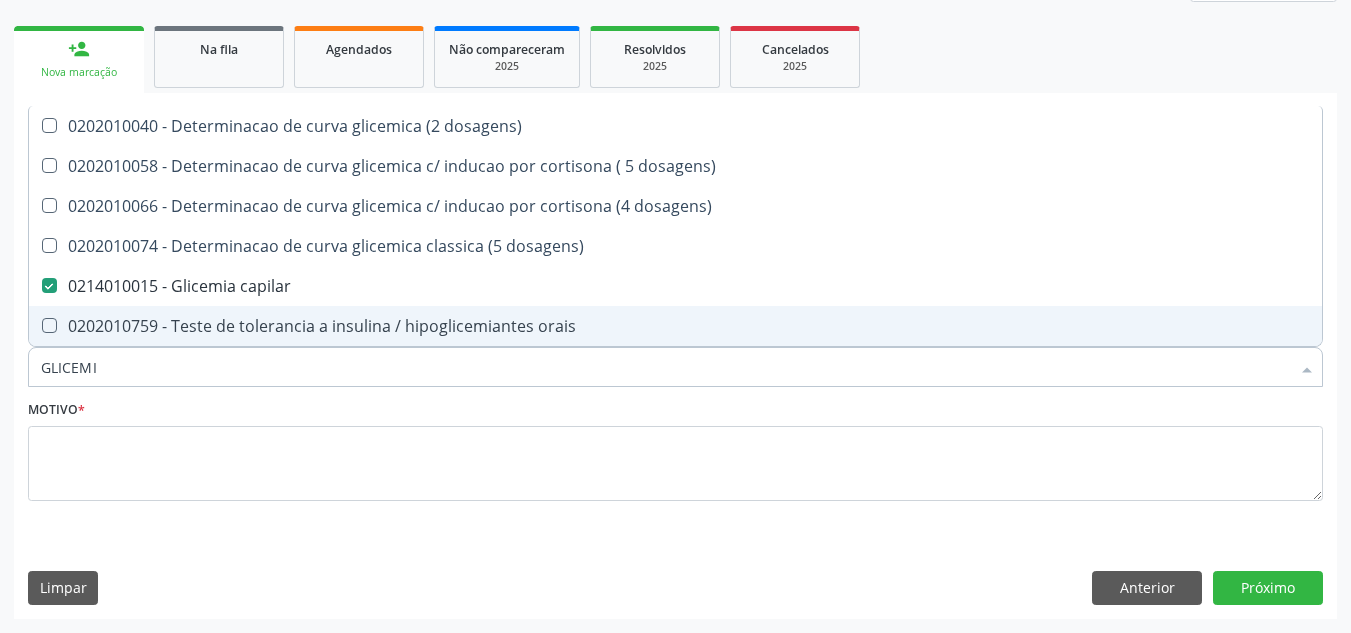drag, startPoint x: 114, startPoint y: 353, endPoint x: 0, endPoint y: 421, distance: 132.74034 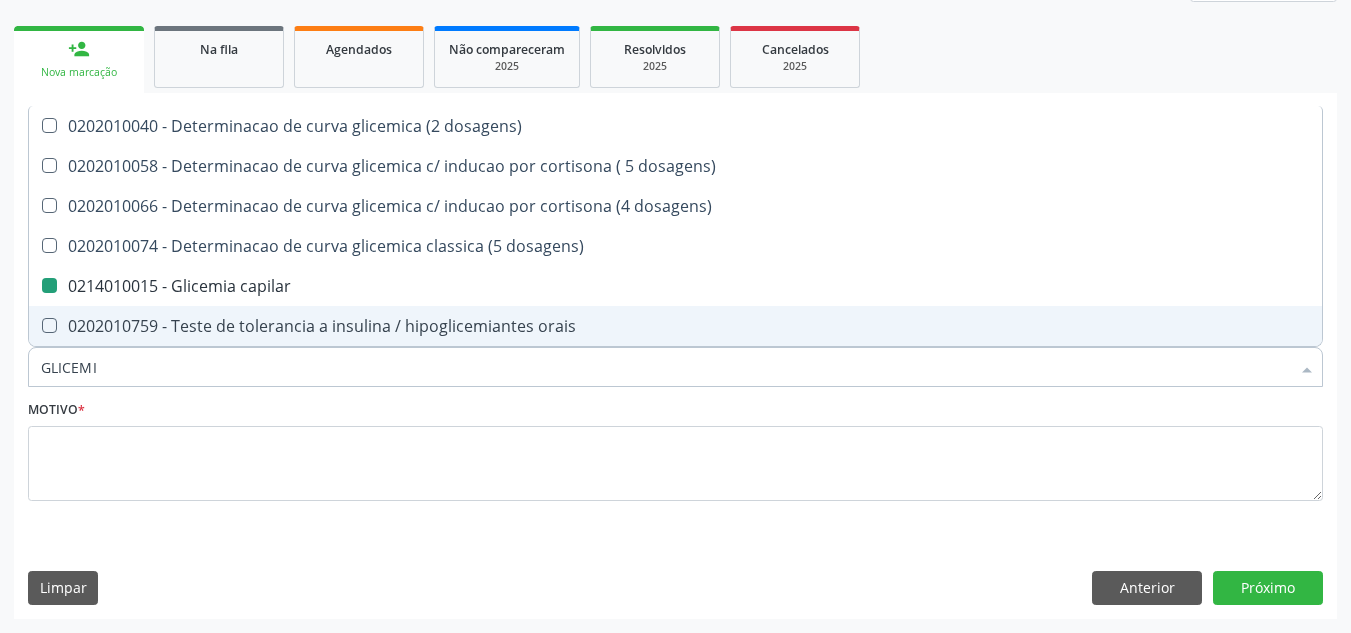 type 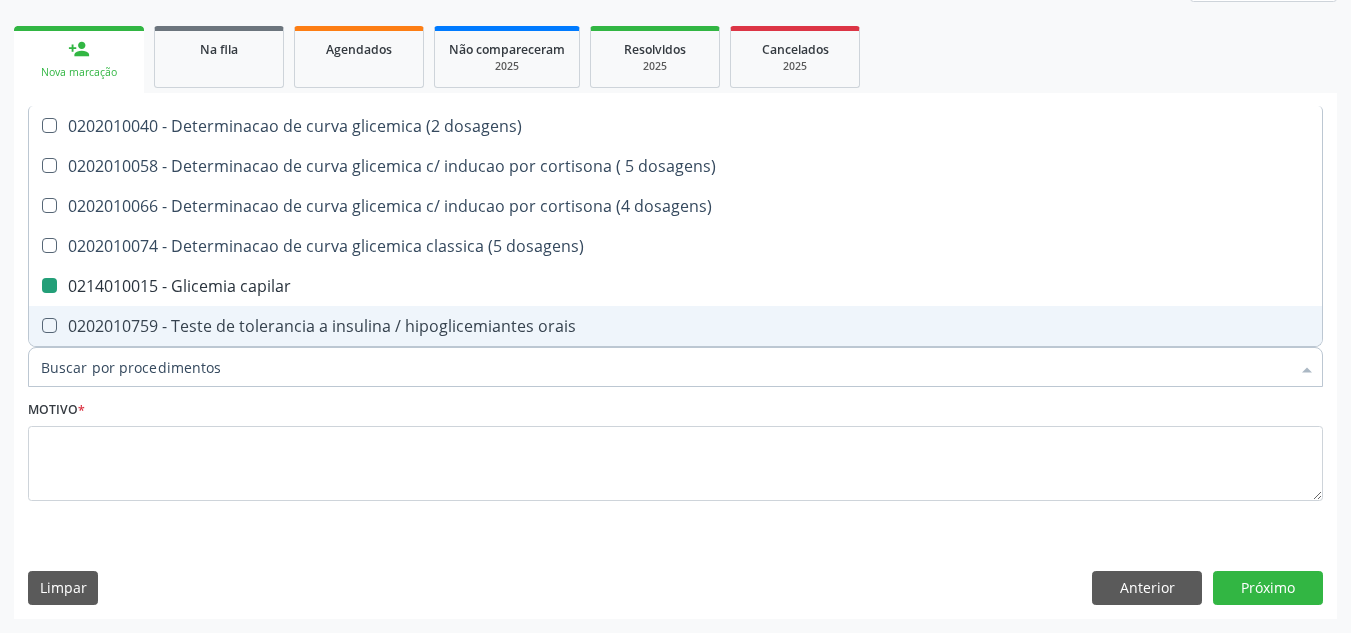 checkbox on "false" 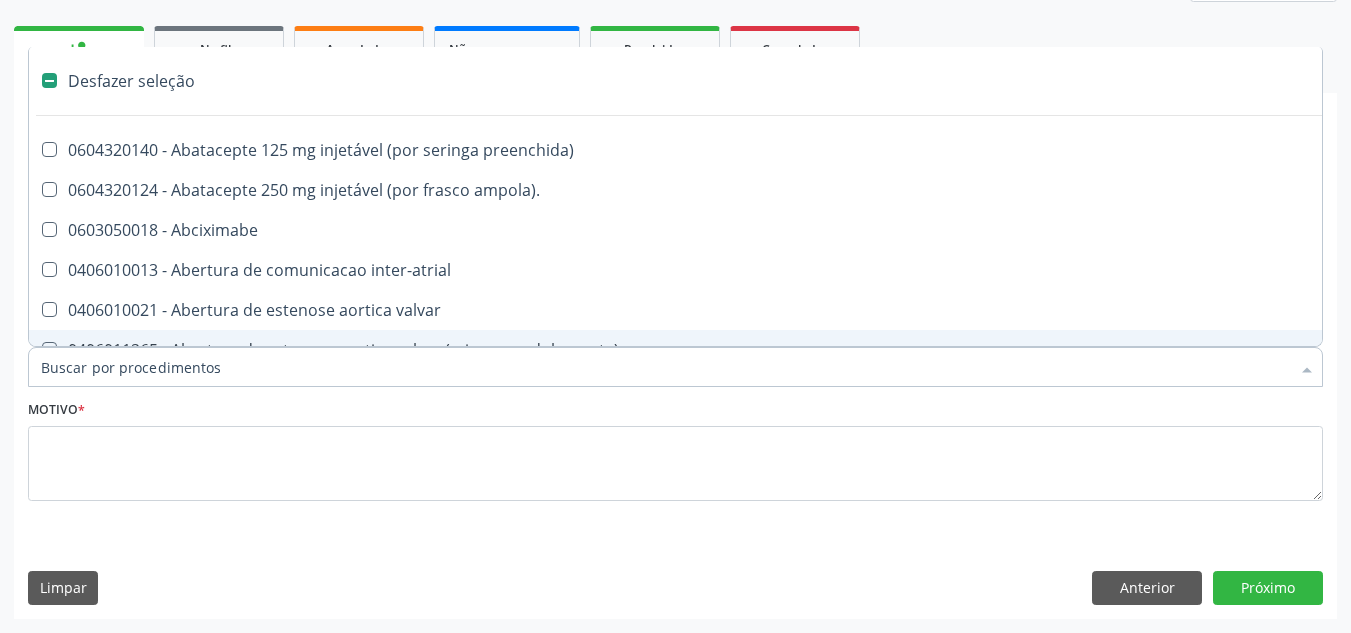 type on "G" 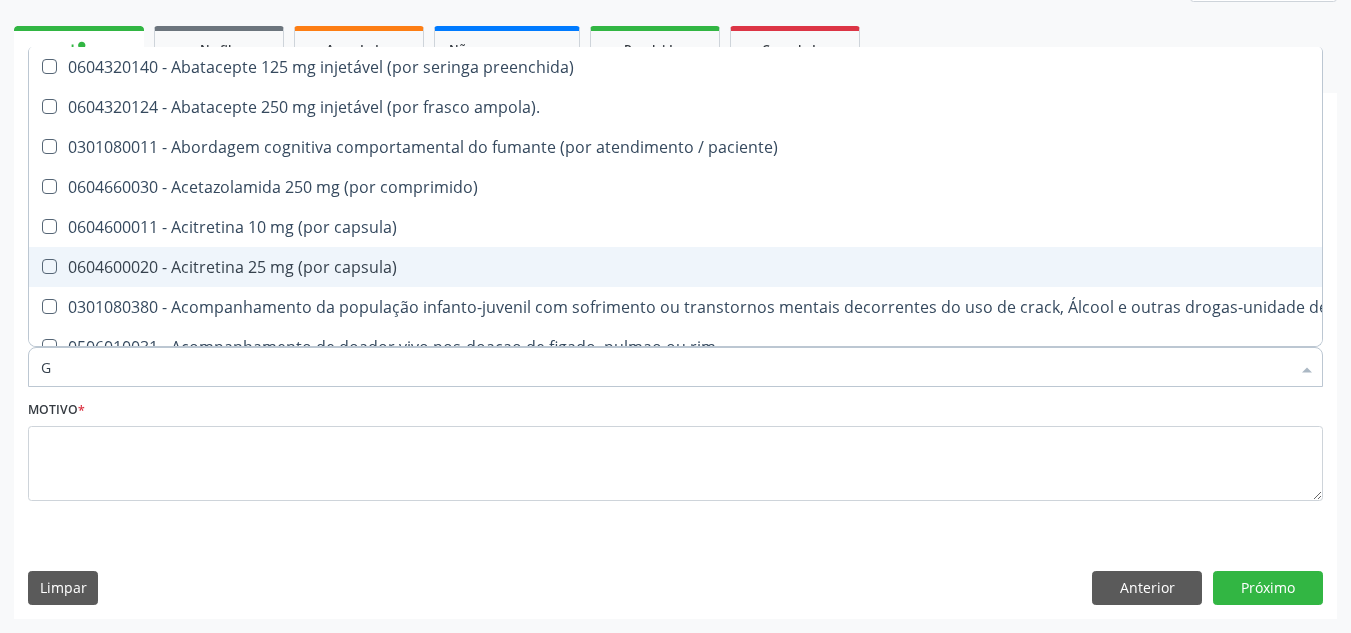 type on "GL" 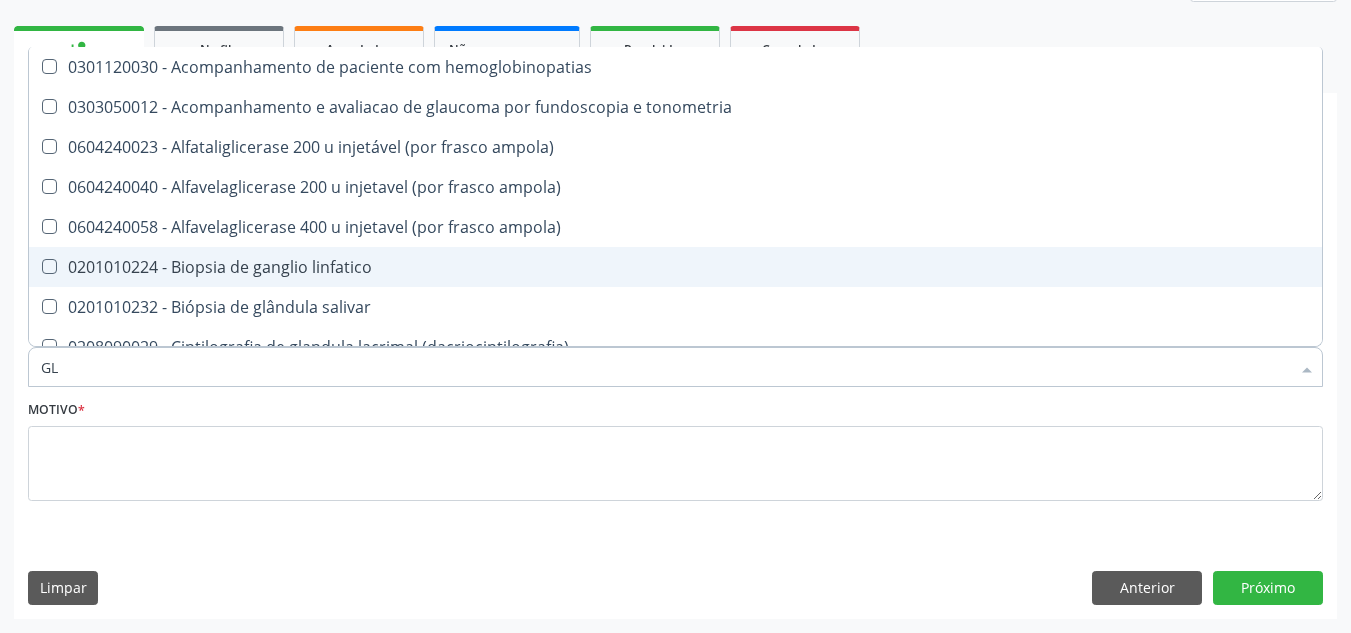 type on "G" 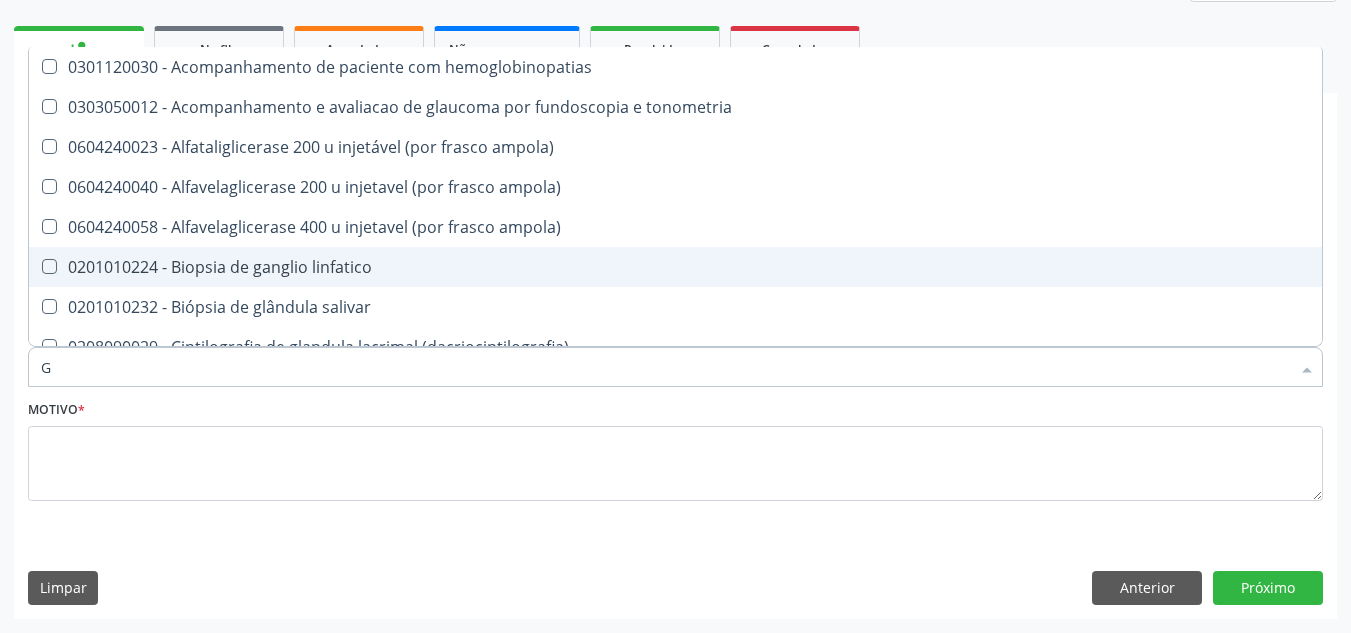 checkbox on "false" 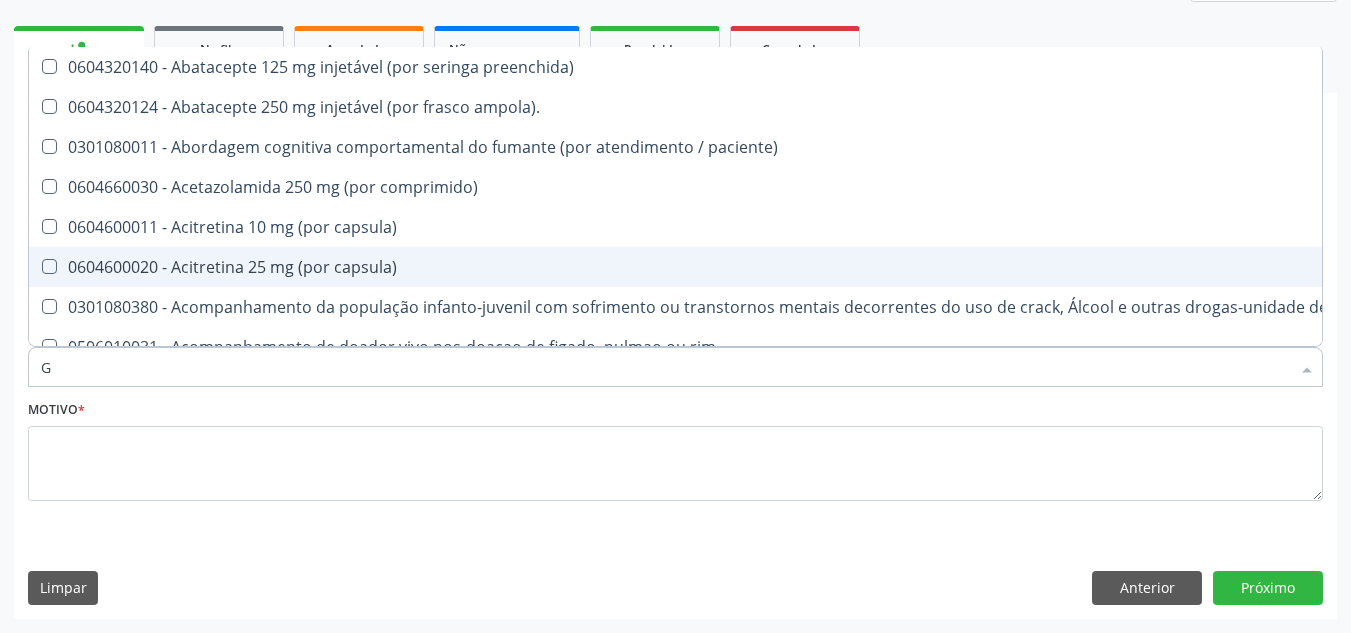type 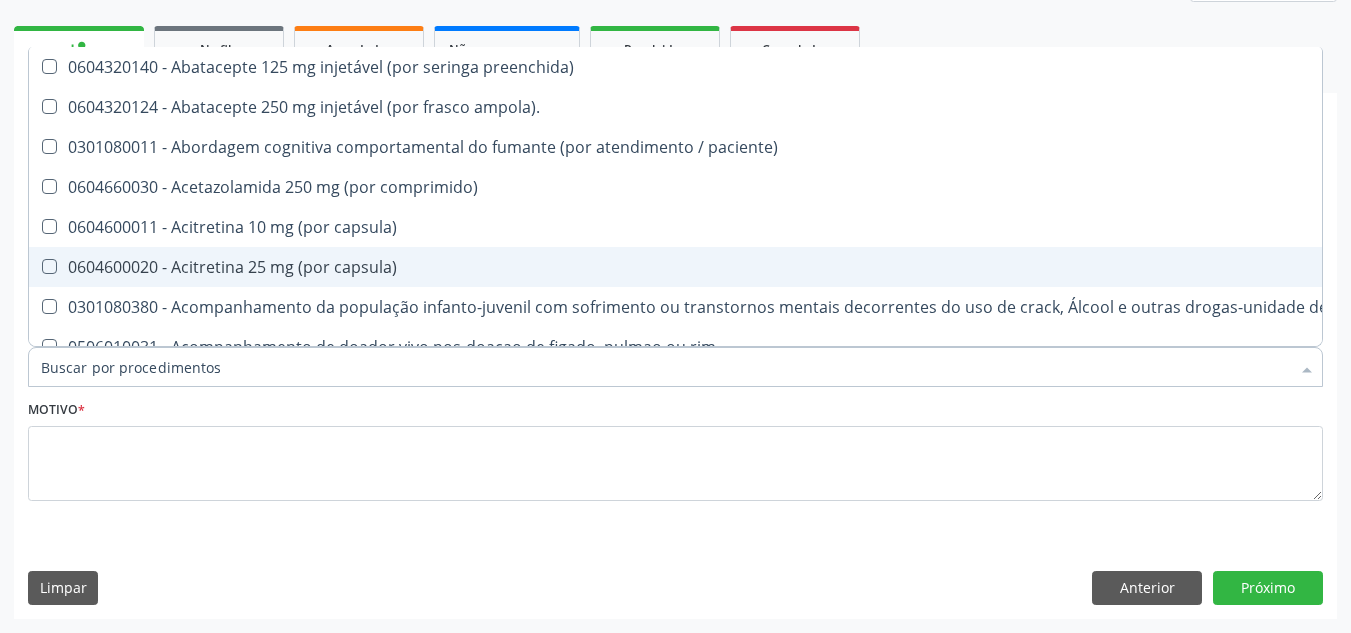 checkbox on "false" 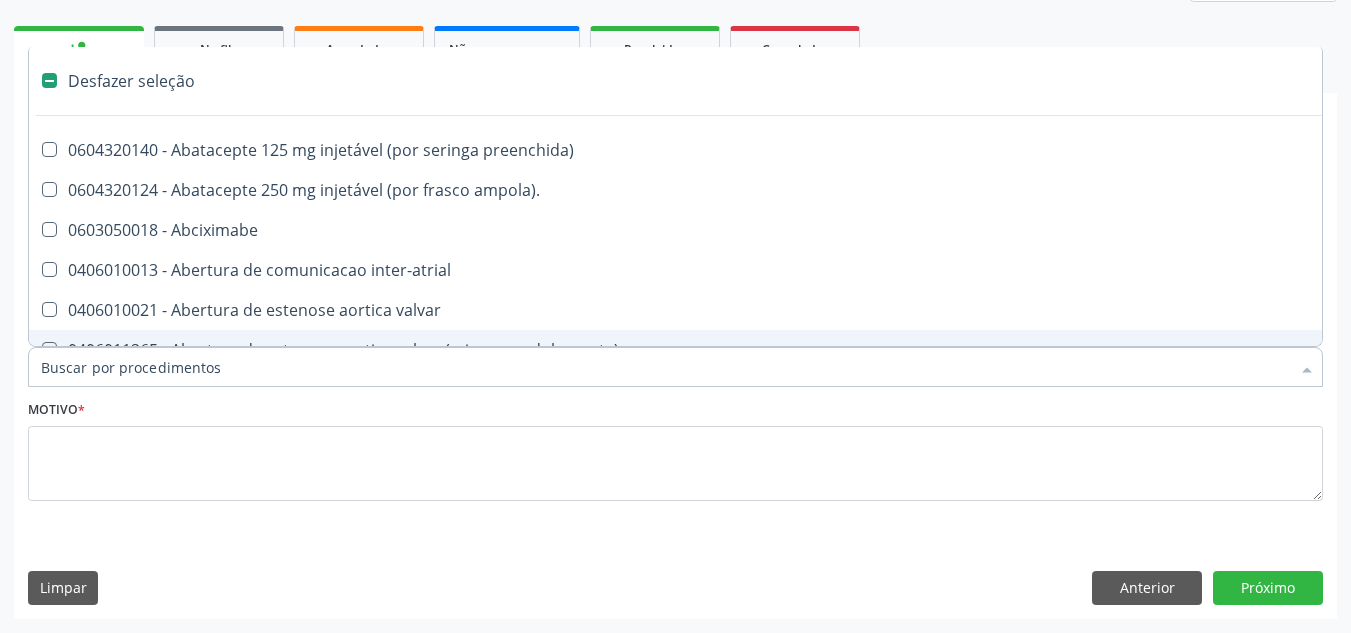 type on "H" 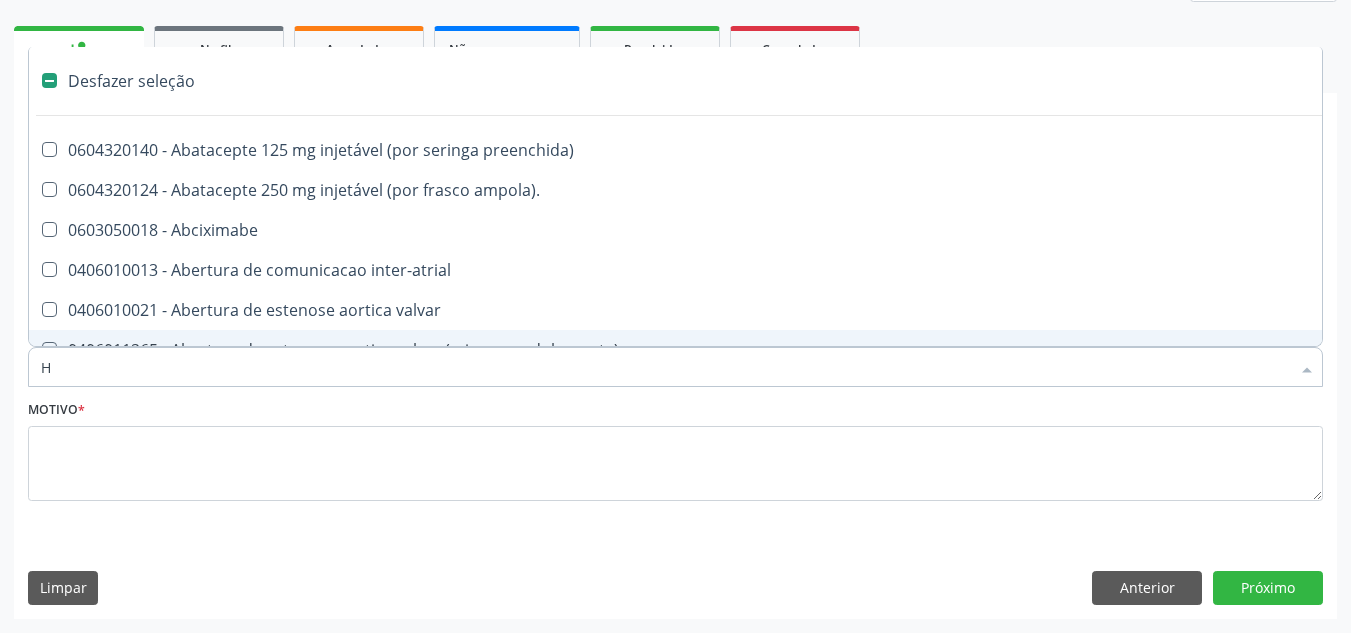 checkbox on "true" 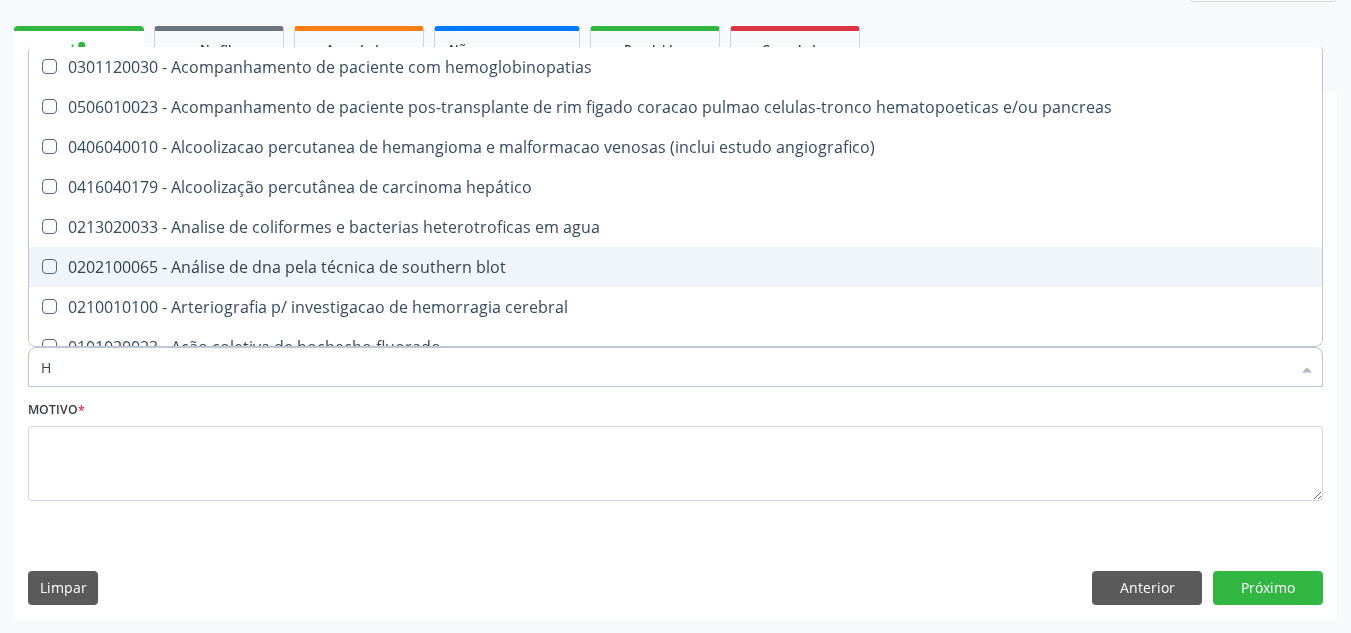 type on "HE" 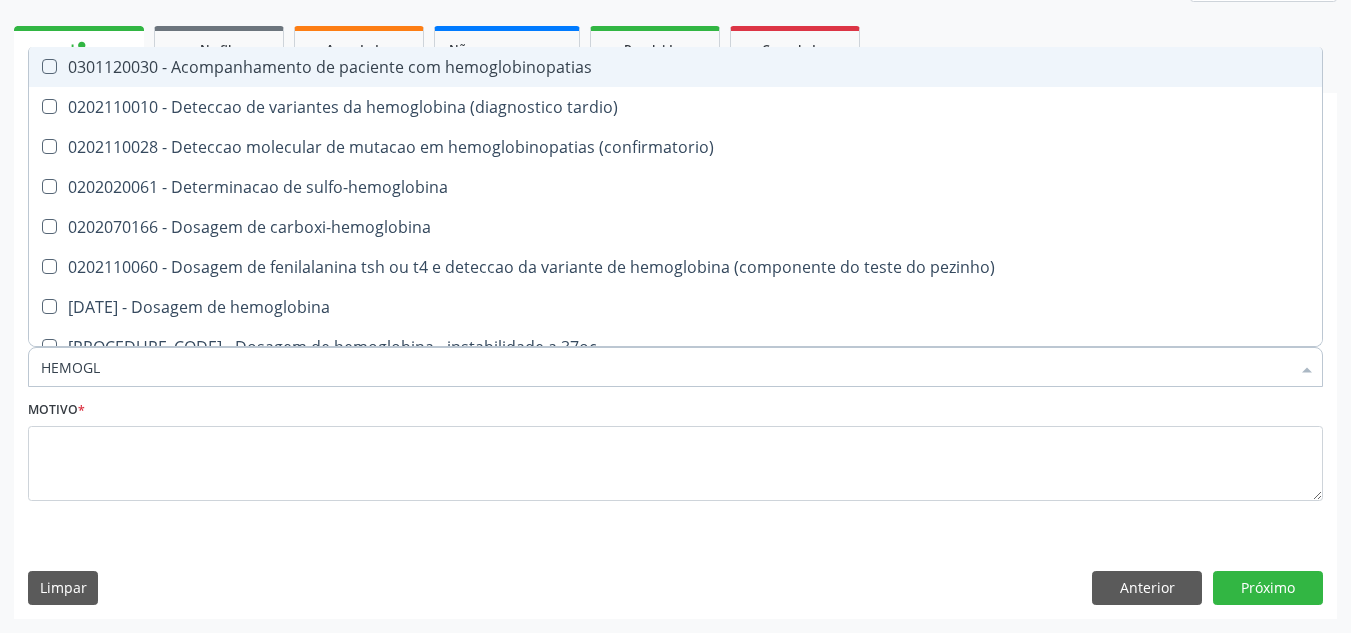 type on "HEMOGLO" 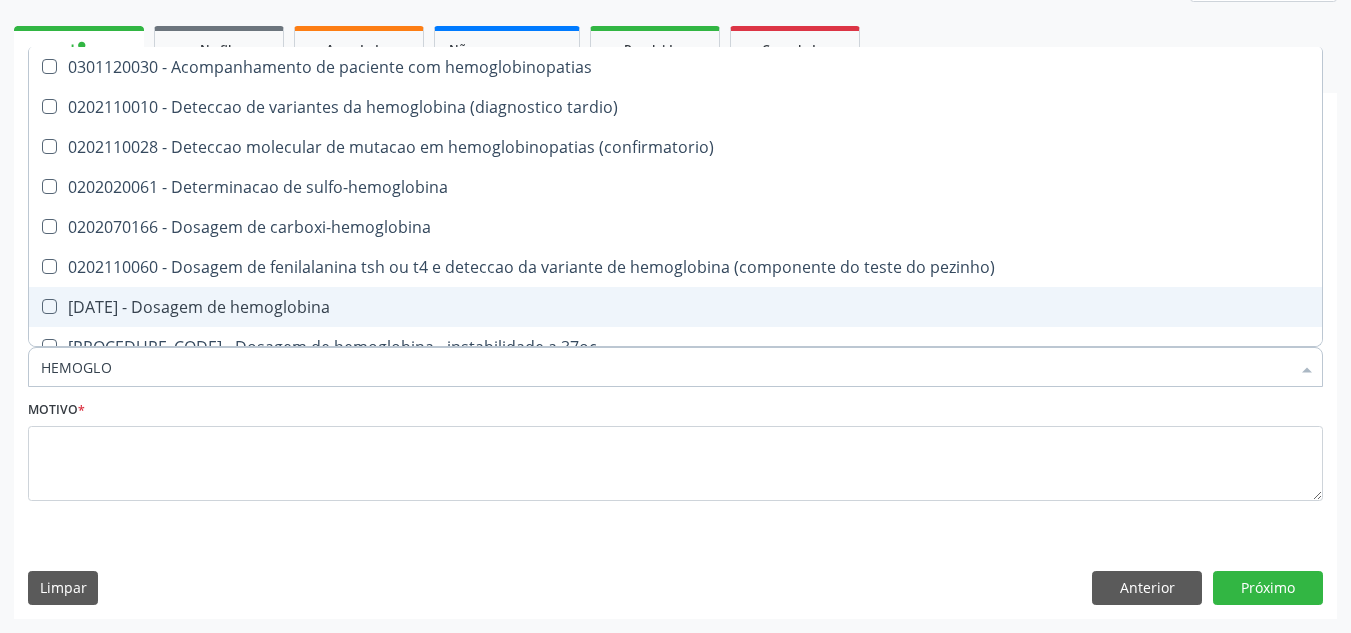 drag, startPoint x: 155, startPoint y: 315, endPoint x: 132, endPoint y: 399, distance: 87.0919 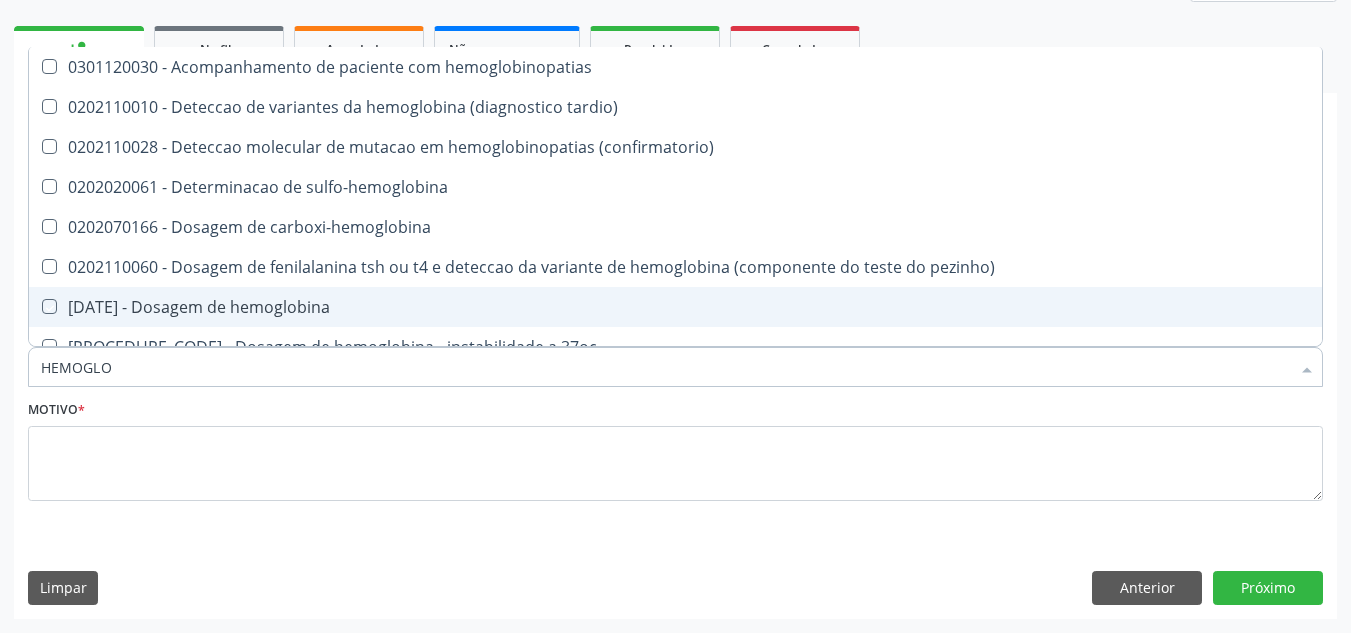 checkbox on "true" 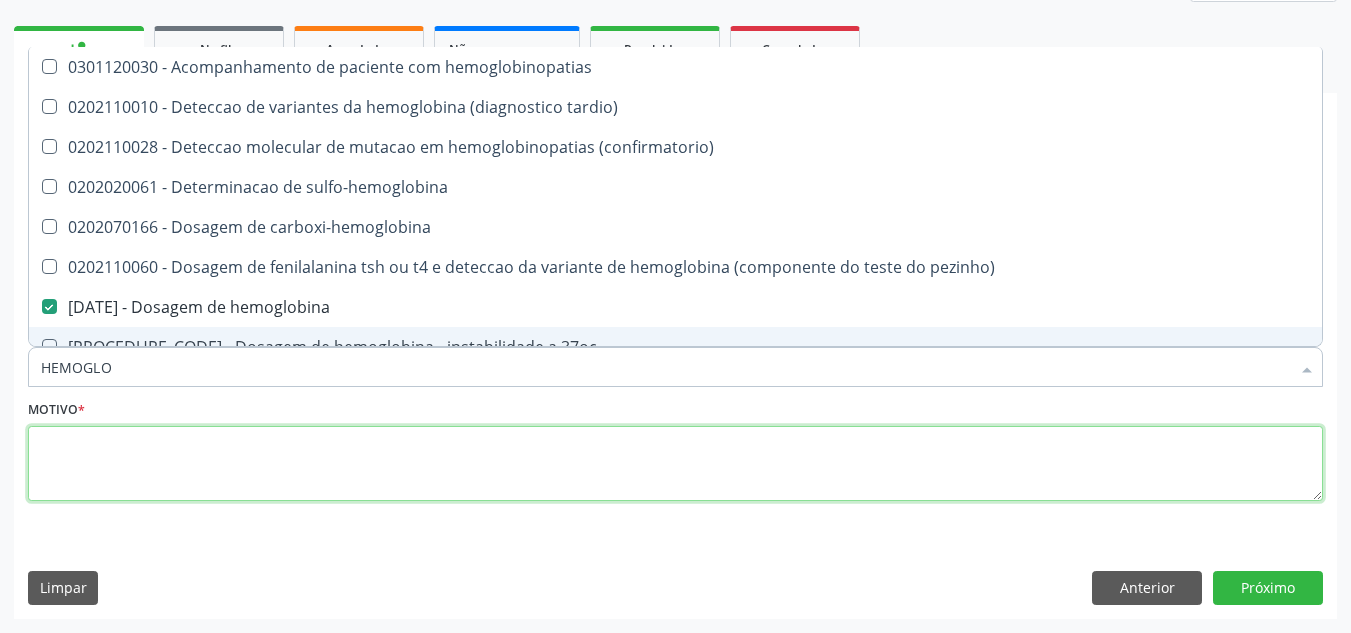 click at bounding box center [675, 464] 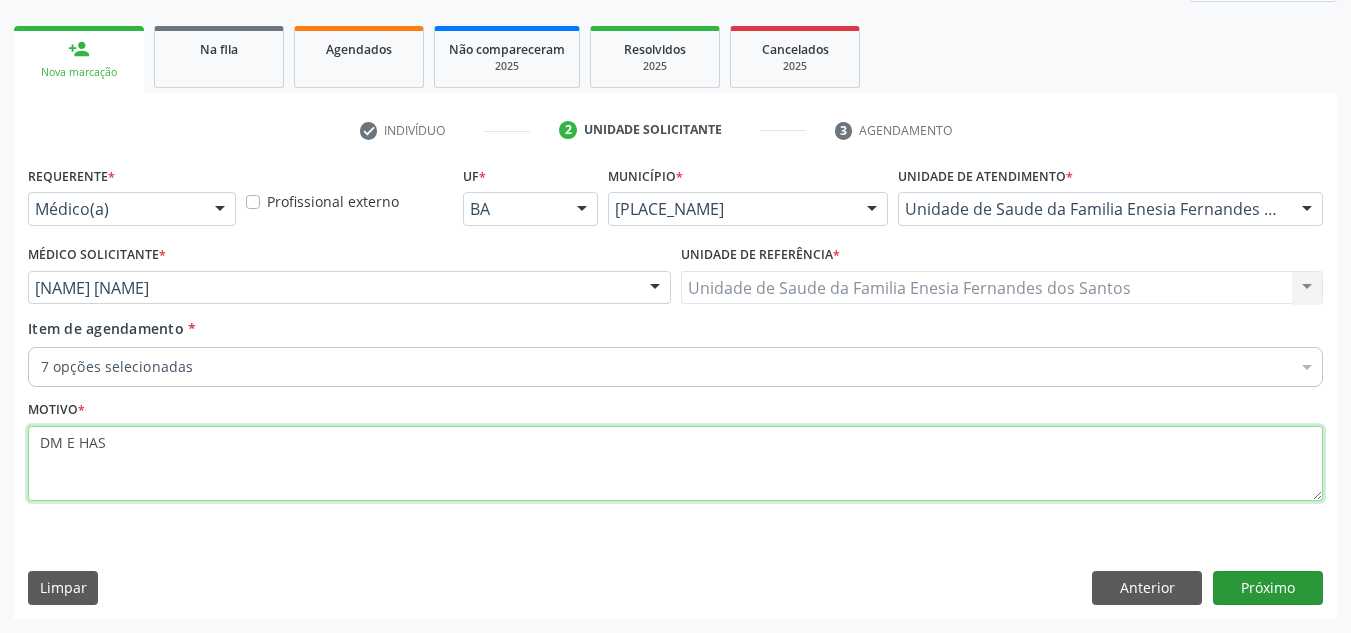 type on "DM E HAS" 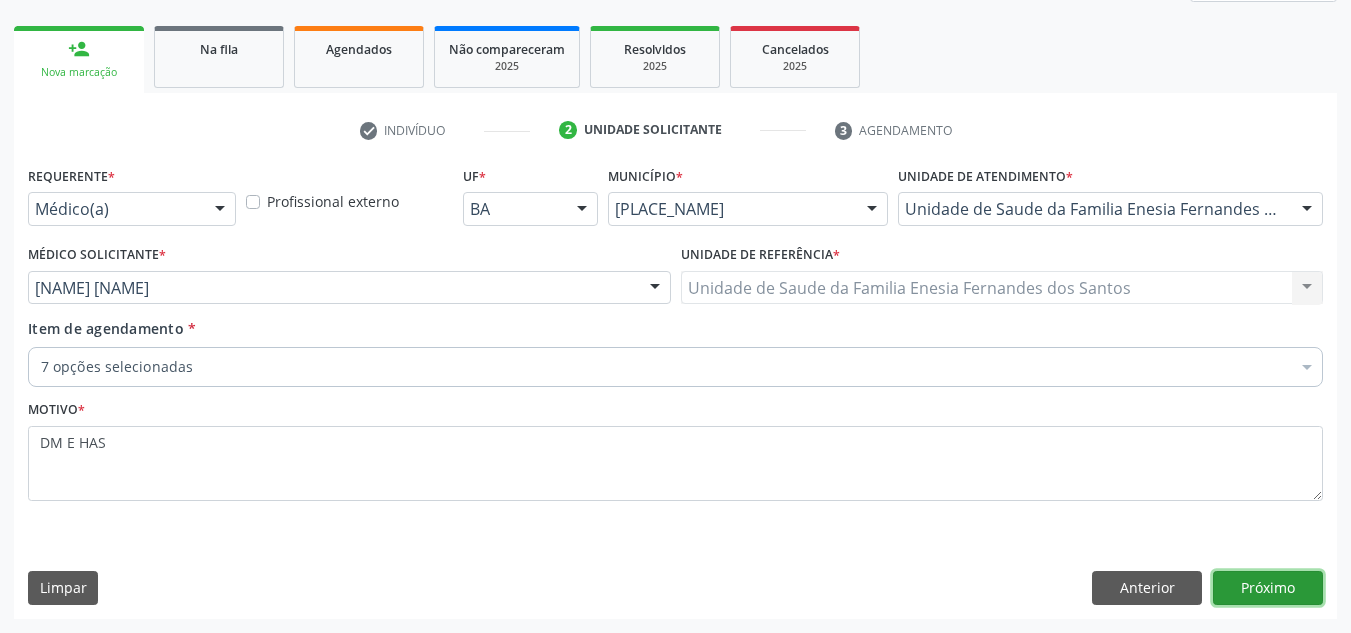 click on "Próximo" at bounding box center (1268, 588) 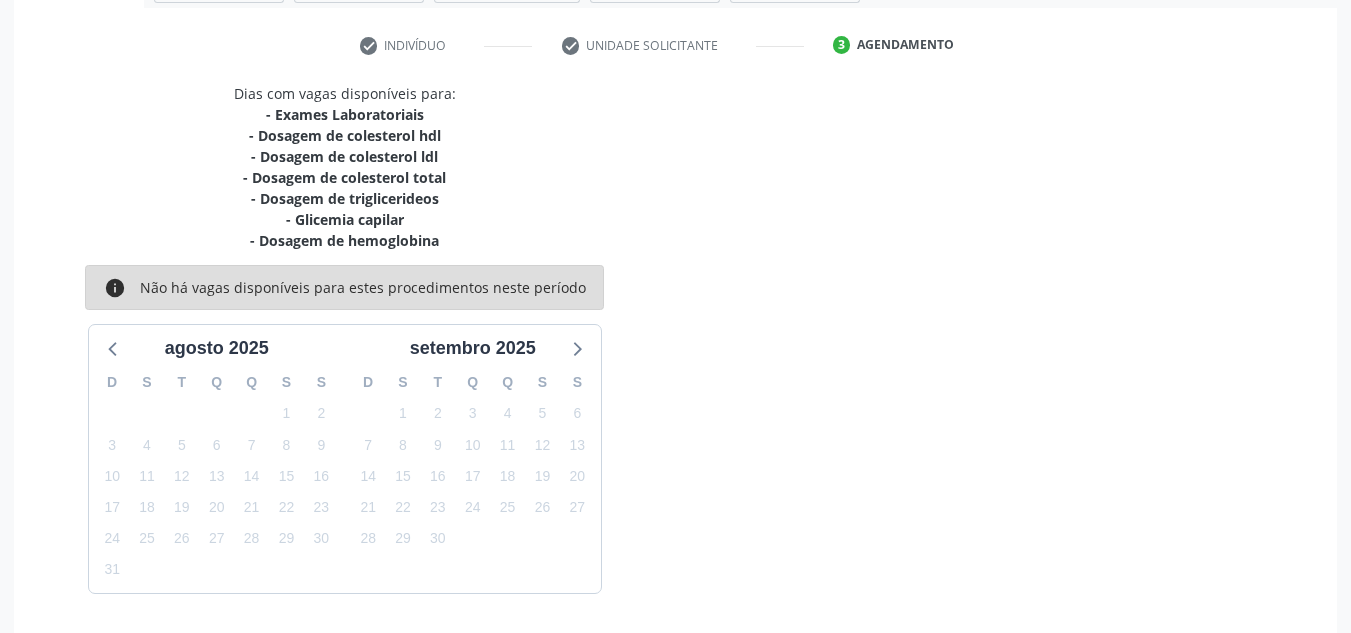 scroll, scrollTop: 422, scrollLeft: 0, axis: vertical 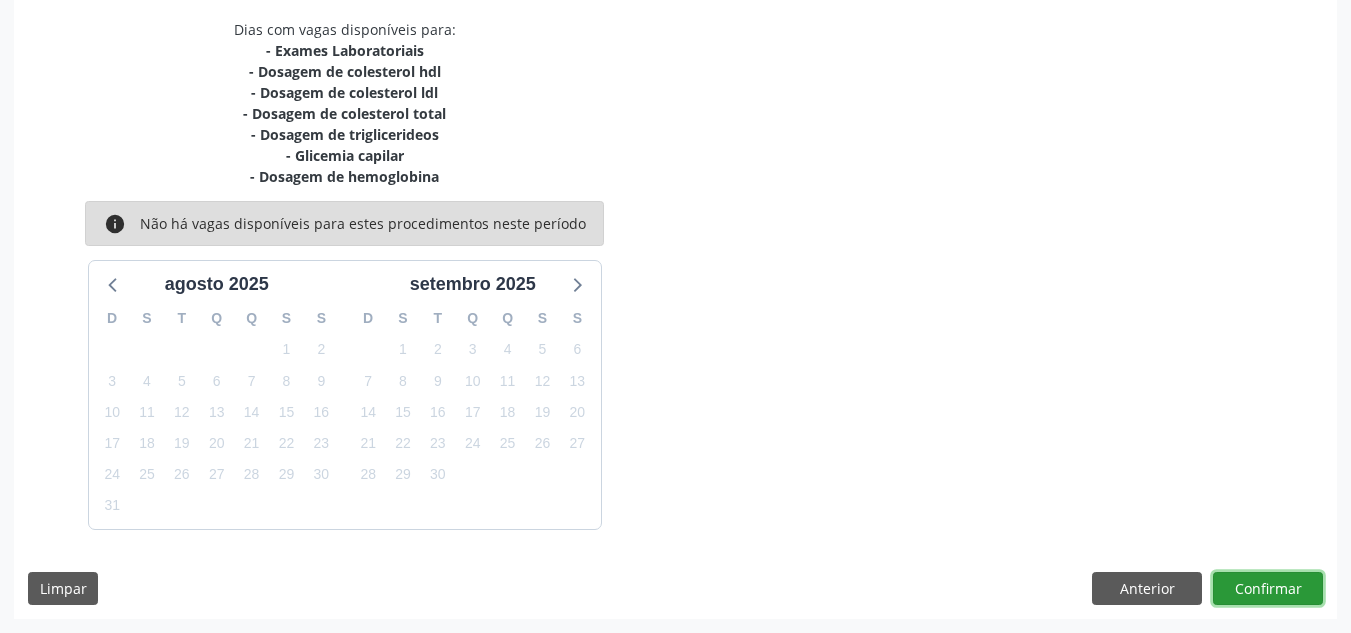 click on "Confirmar" at bounding box center (1268, 589) 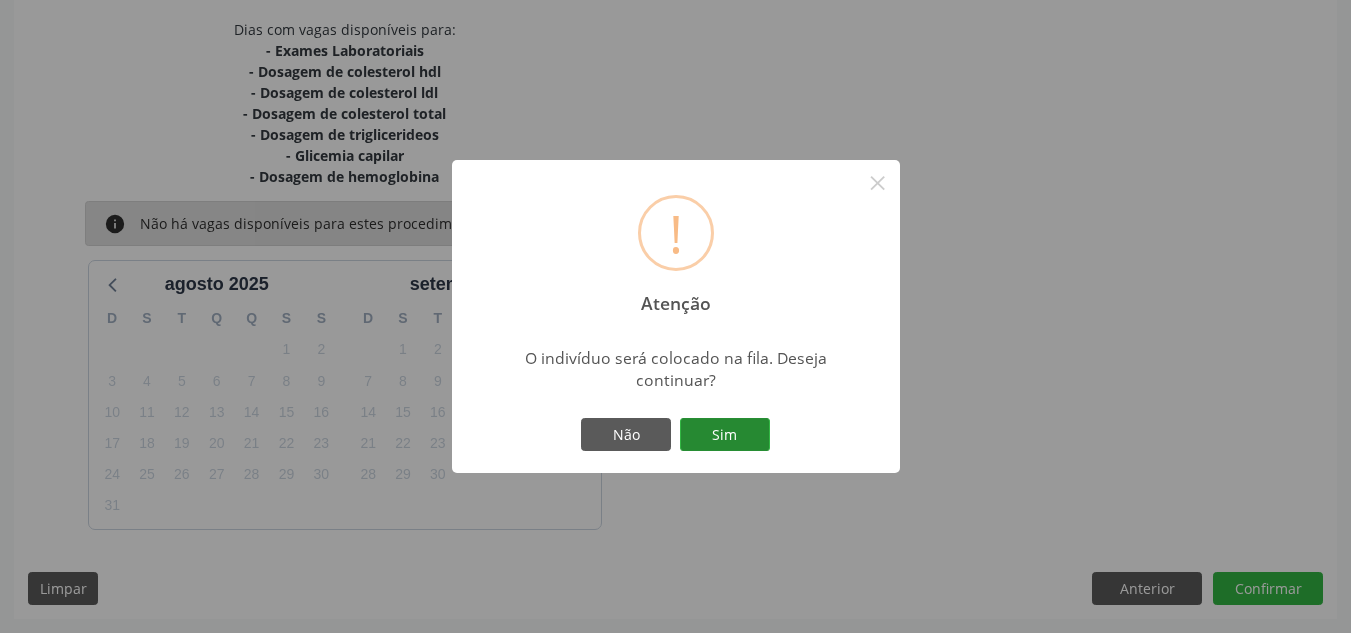 click on "Sim" at bounding box center (725, 435) 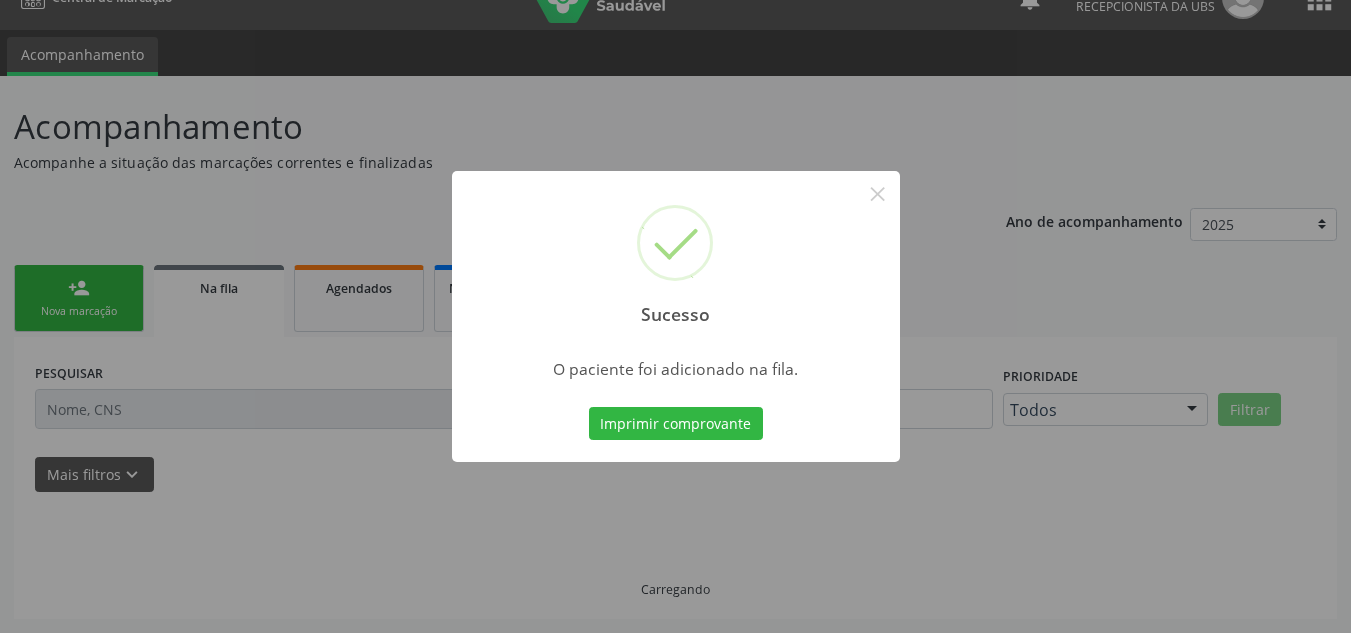 scroll, scrollTop: 34, scrollLeft: 0, axis: vertical 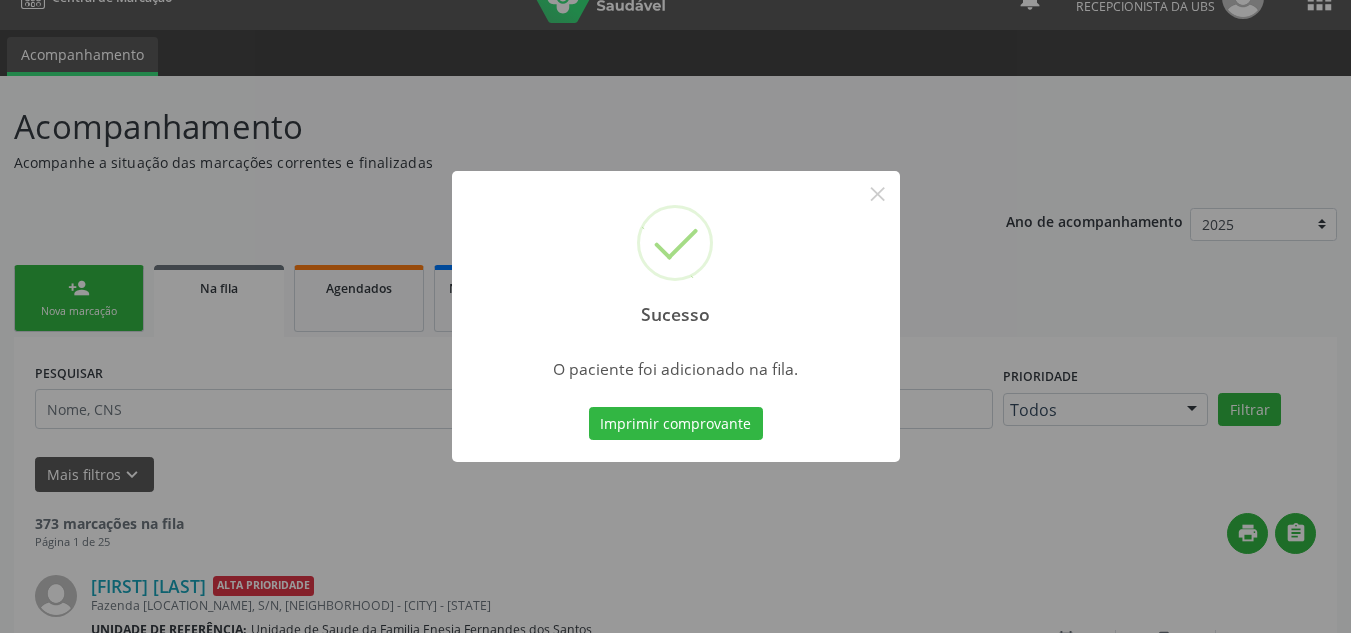 click on "Sucesso × O paciente foi adicionado na fila. Imprimir comprovante Cancel" at bounding box center (675, 316) 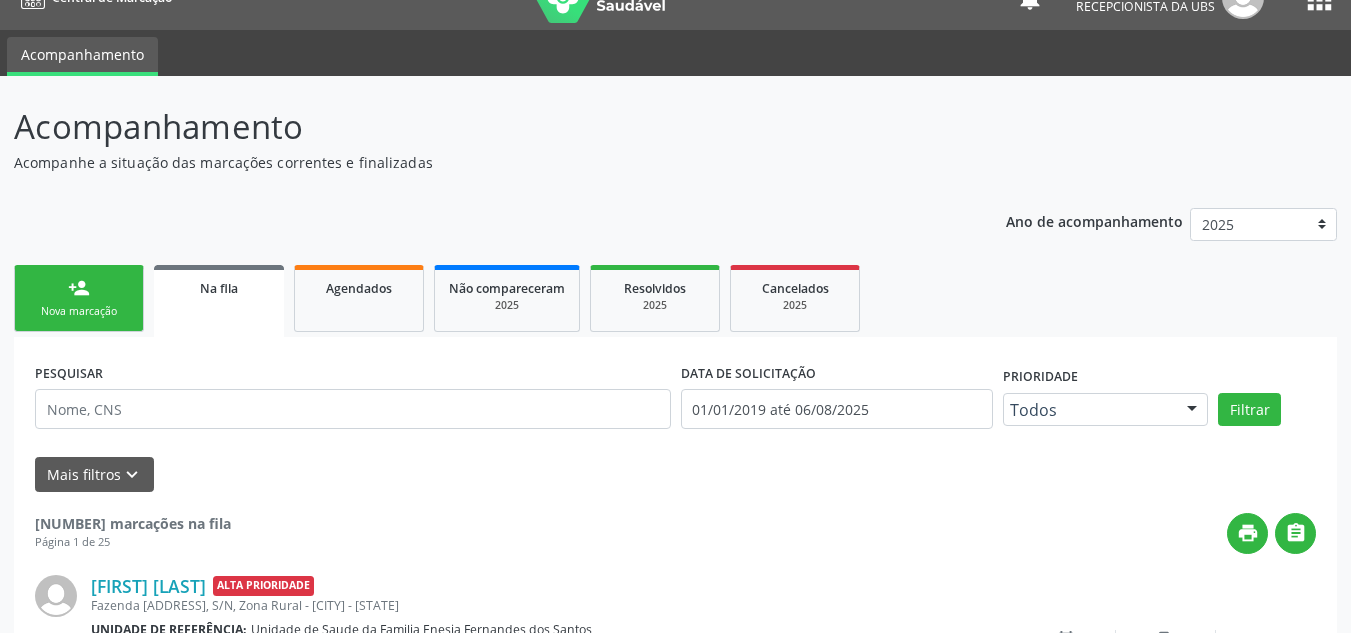 scroll, scrollTop: 34, scrollLeft: 0, axis: vertical 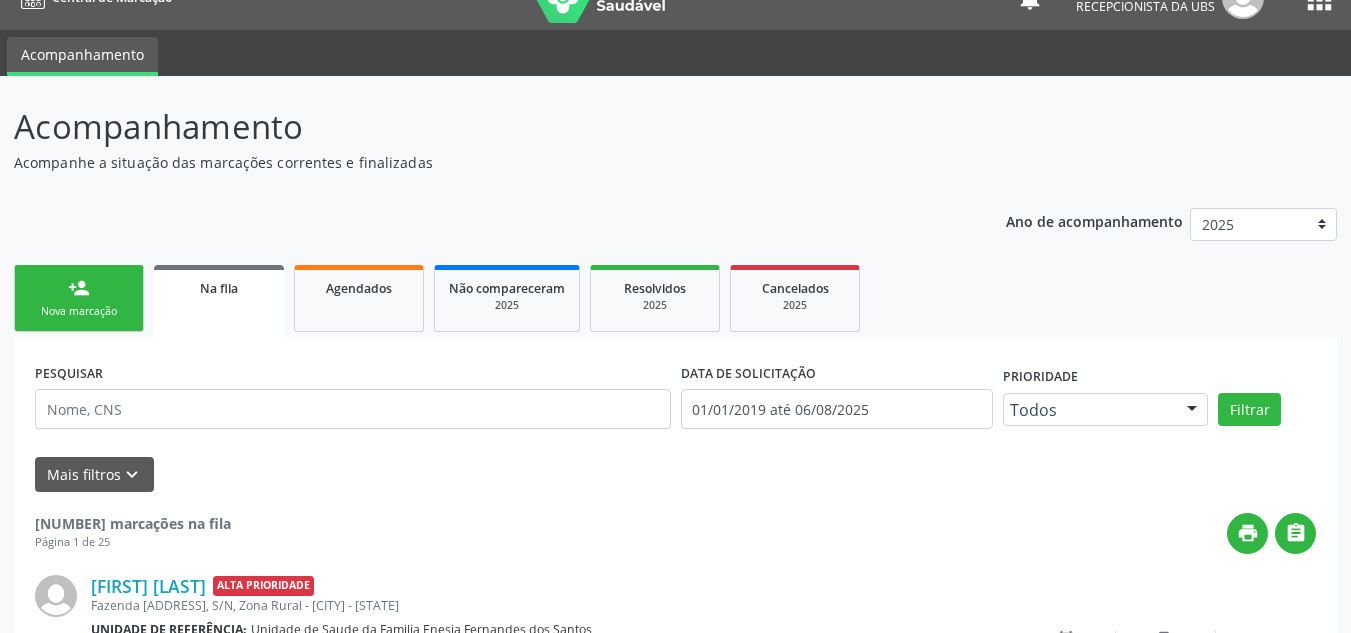 click on "person_add" at bounding box center [79, 288] 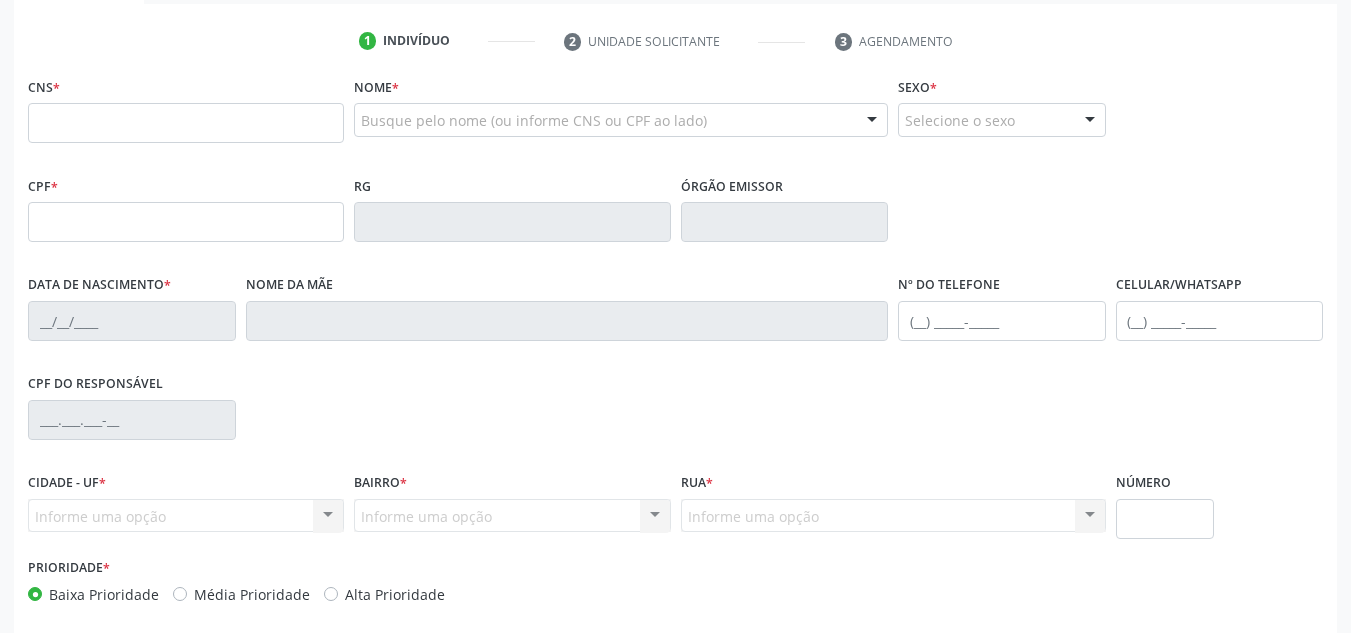 scroll, scrollTop: 34, scrollLeft: 0, axis: vertical 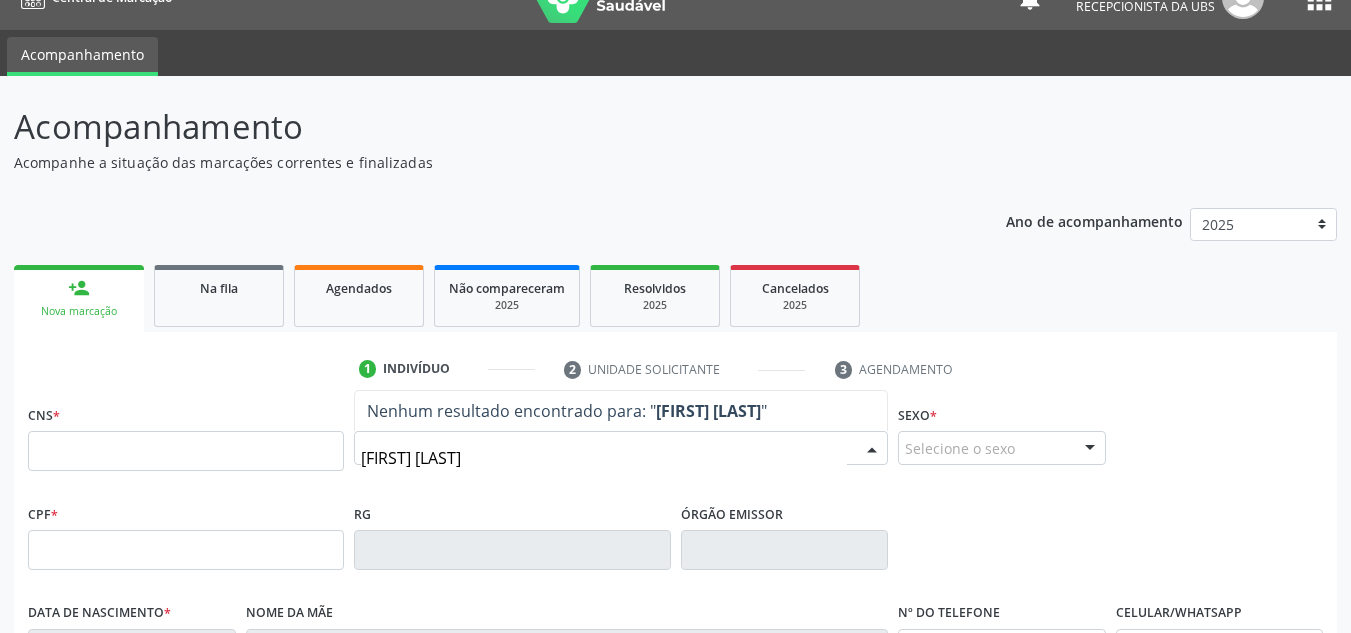 type on "ILZETE SENHORI" 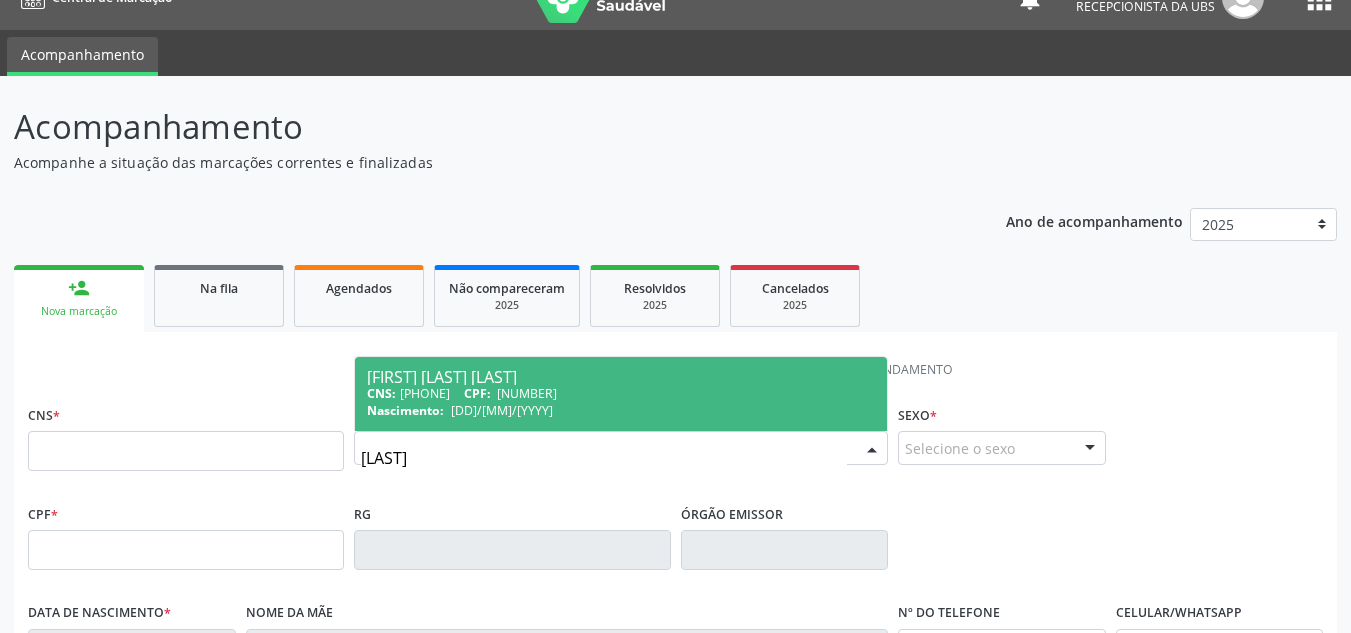click on "Ilzete Senhorinha da Silva" at bounding box center (621, 377) 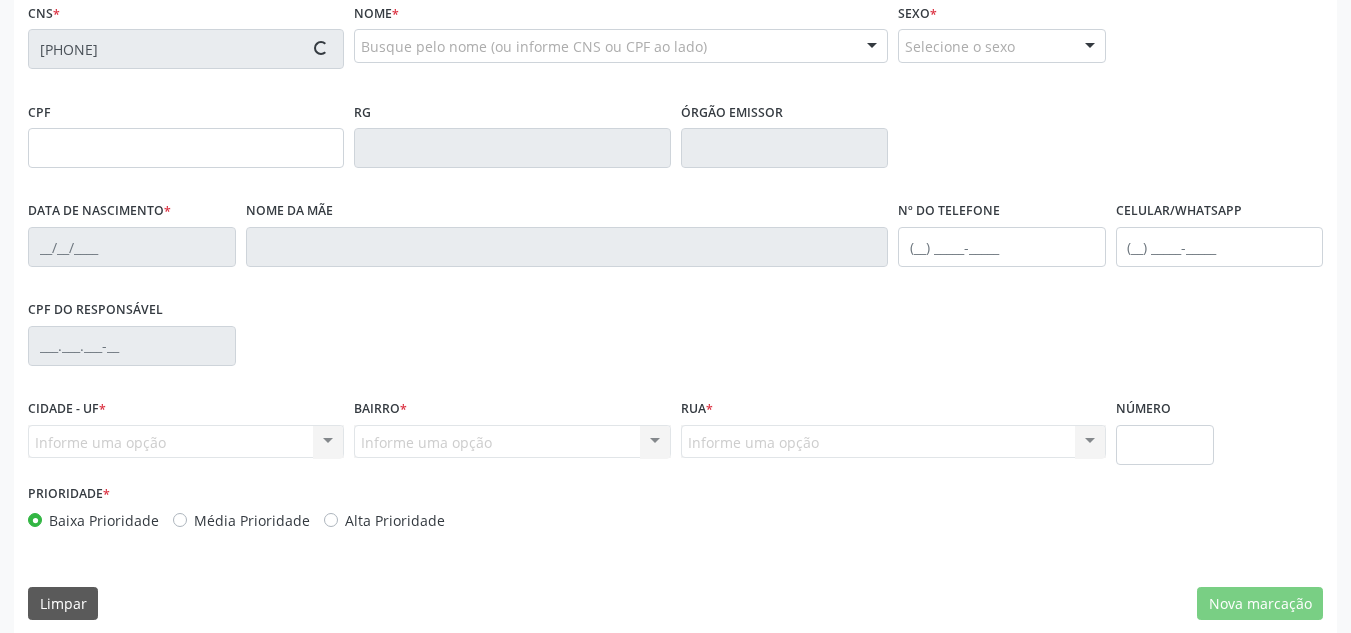 scroll, scrollTop: 451, scrollLeft: 0, axis: vertical 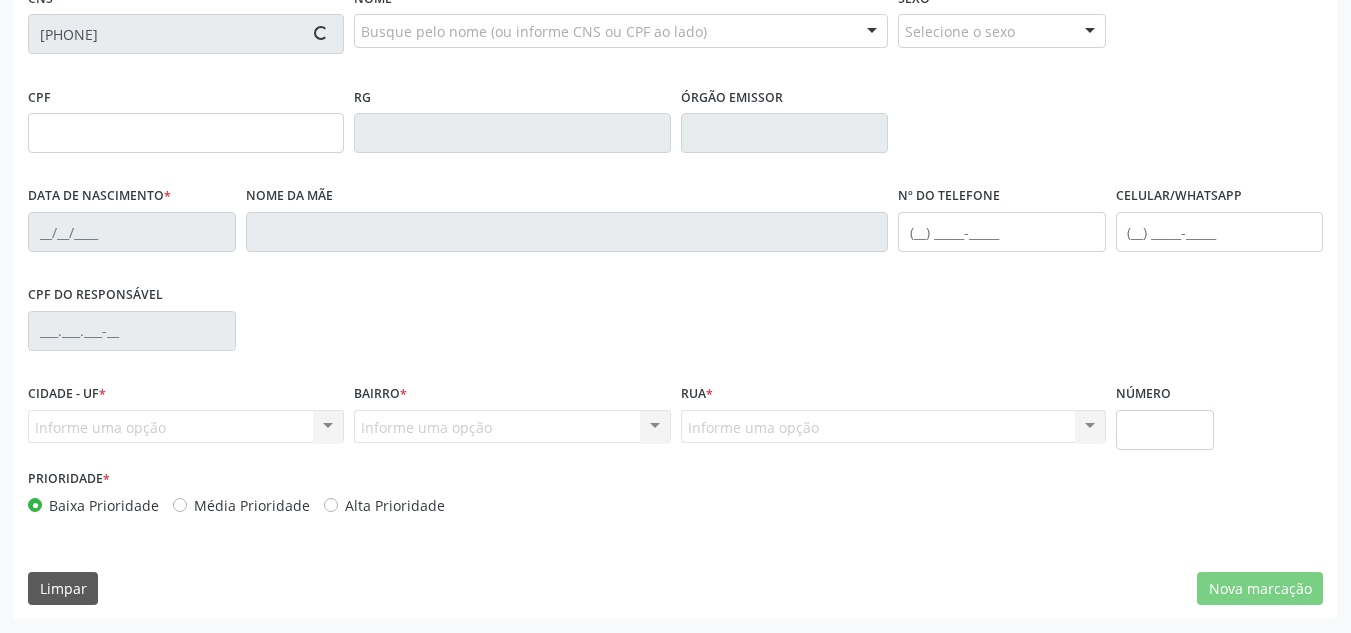 type on "866.842.395-96" 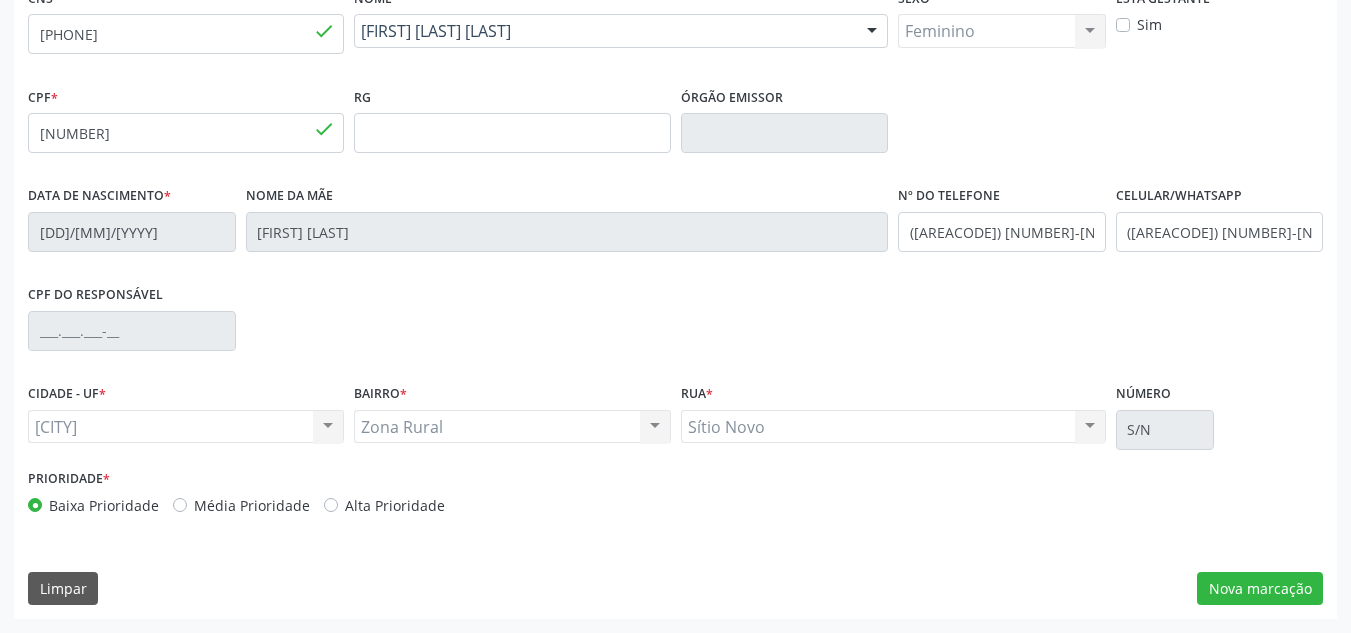 click on "Média Prioridade" at bounding box center [252, 505] 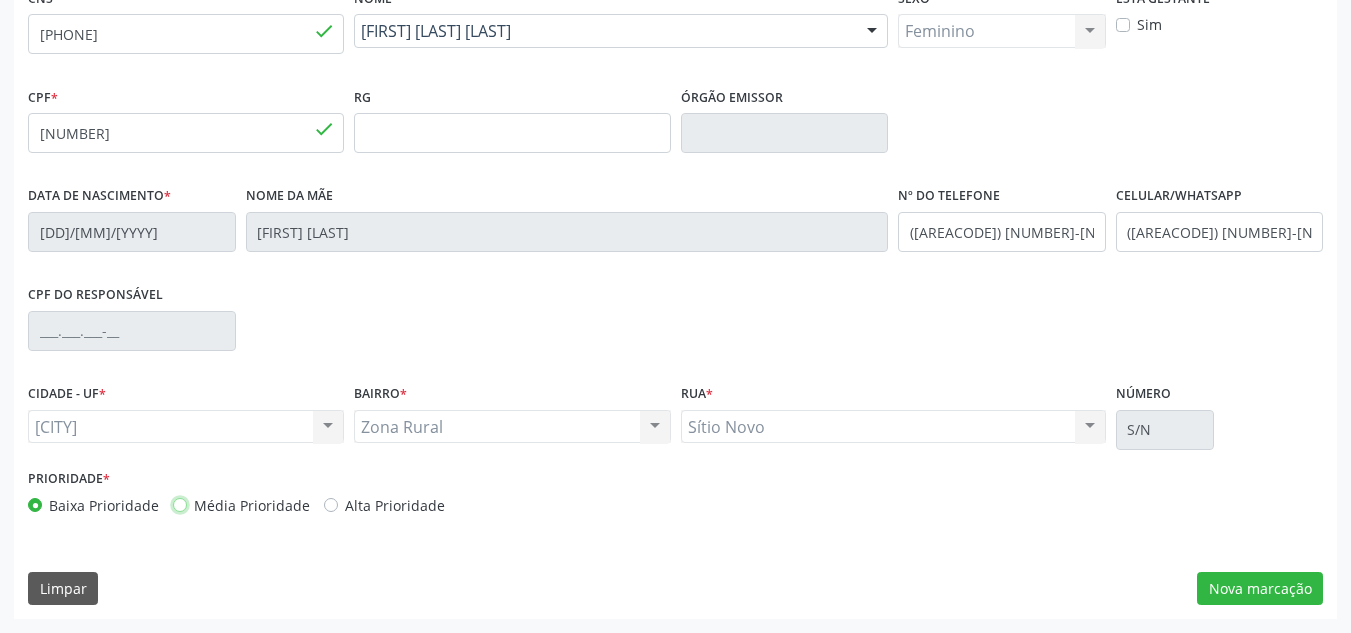 radio on "true" 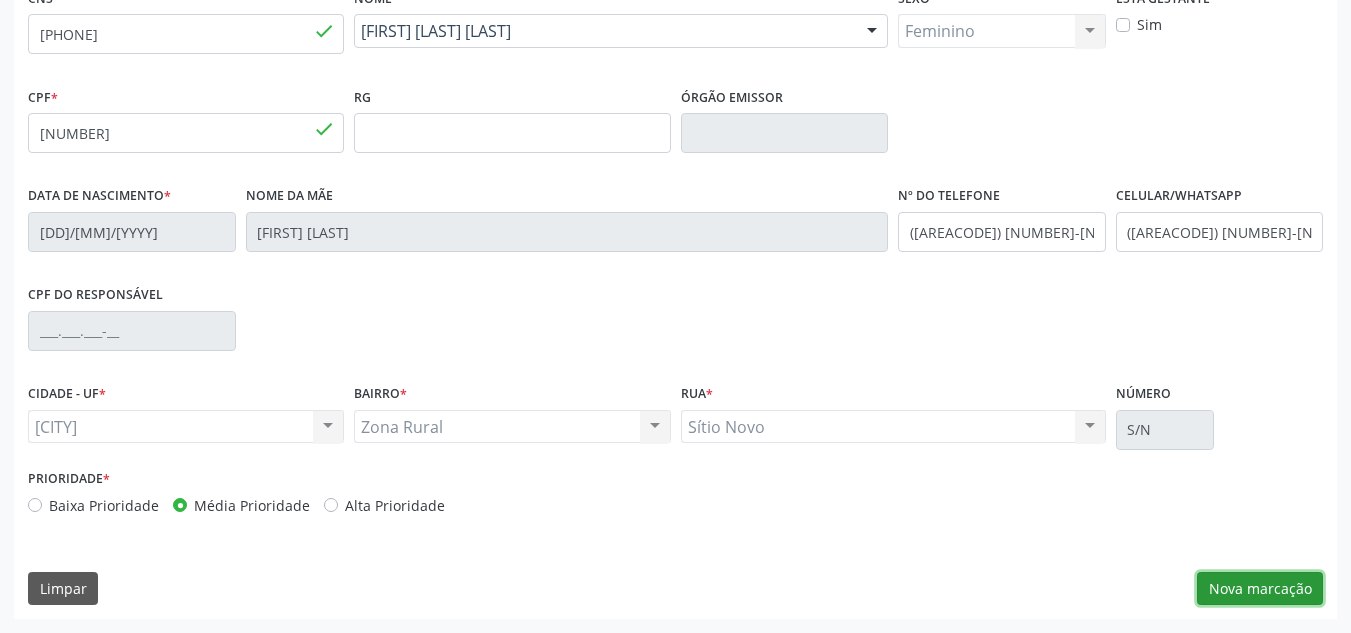 click on "Nova marcação" at bounding box center (1260, 589) 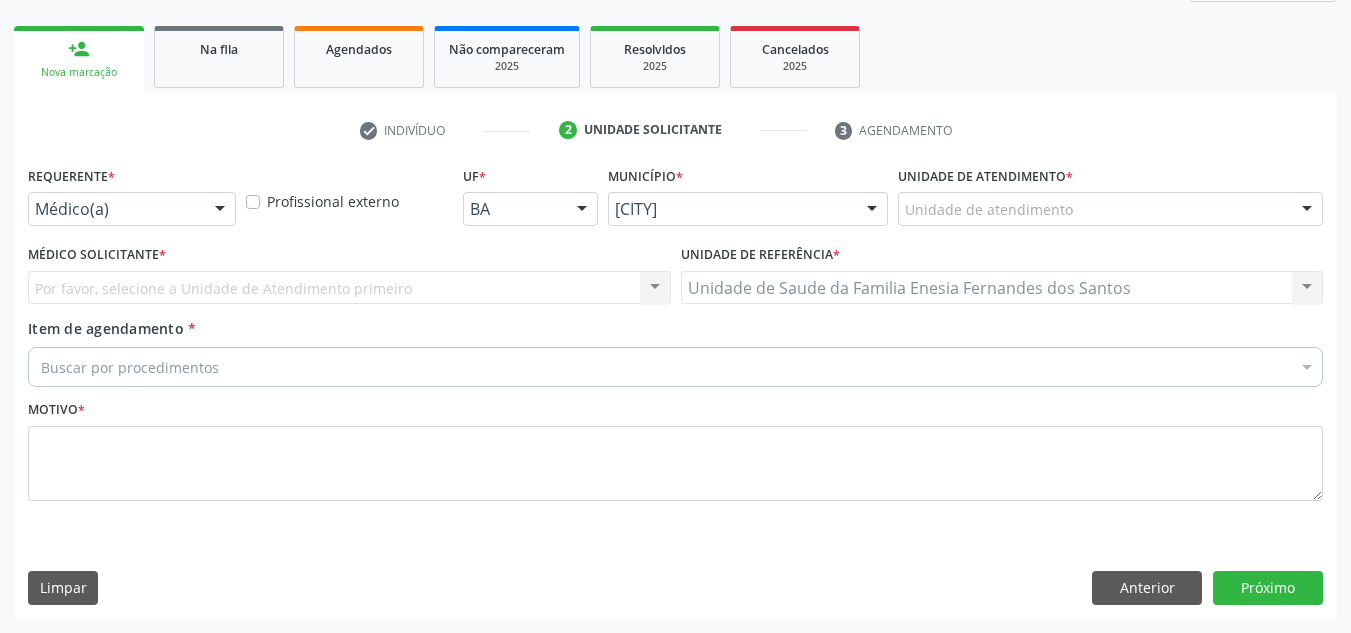 scroll, scrollTop: 273, scrollLeft: 0, axis: vertical 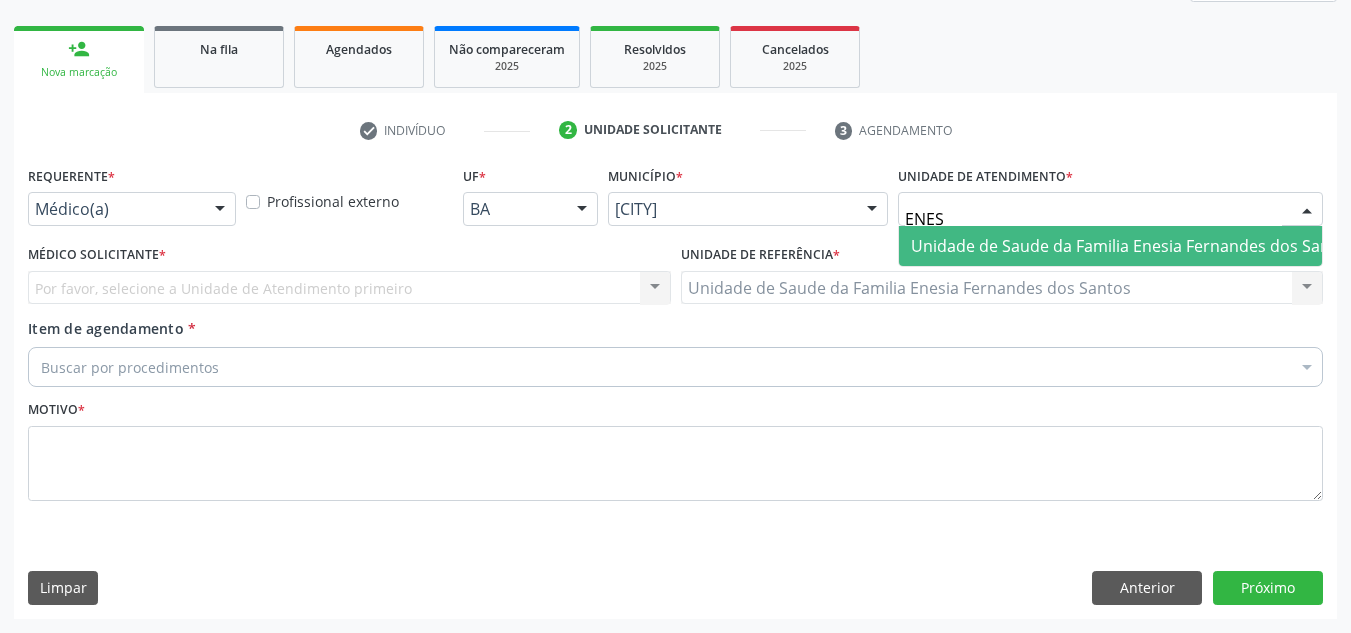 type on "ENESI" 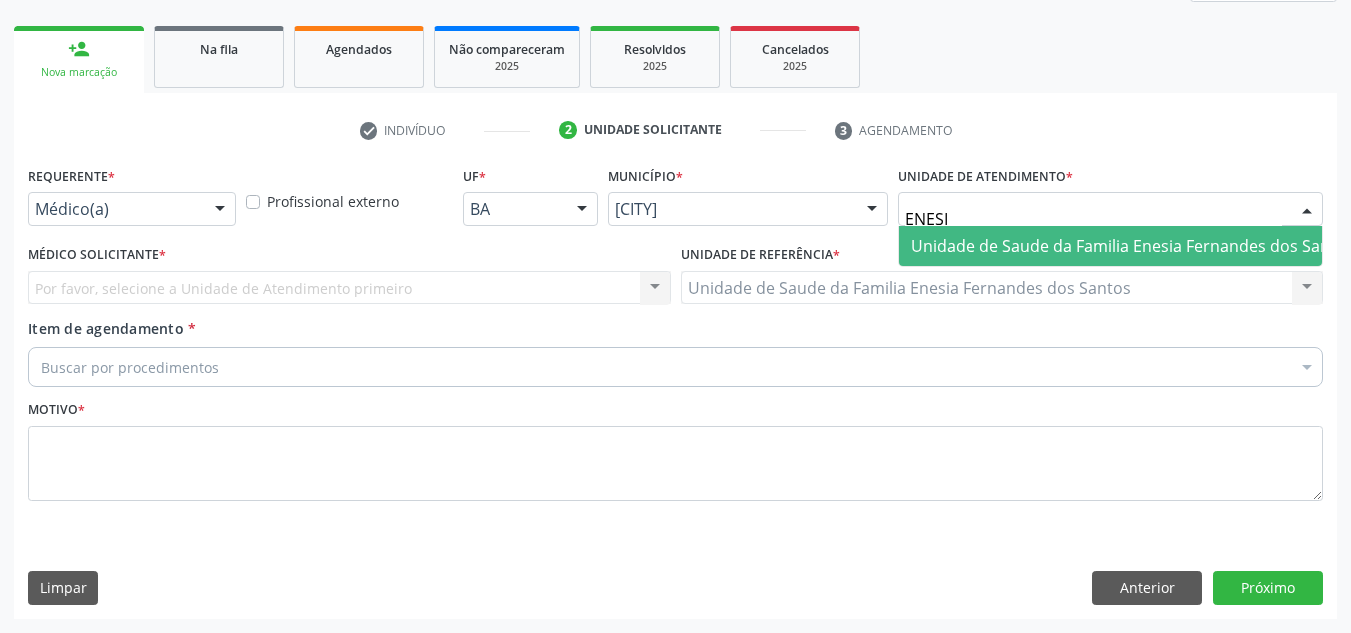 click on "Unidade de Saude da Familia Enesia Fernandes dos Santos" at bounding box center (1132, 246) 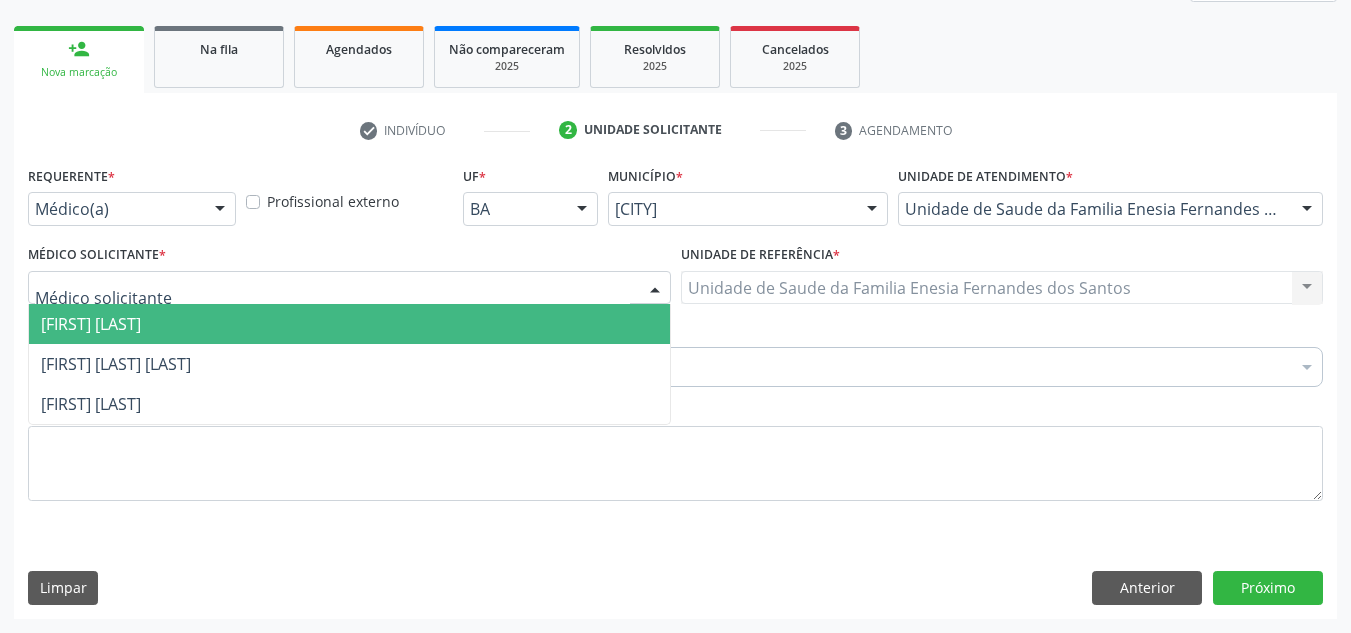 click on "[NAME] [NAME]" at bounding box center (91, 324) 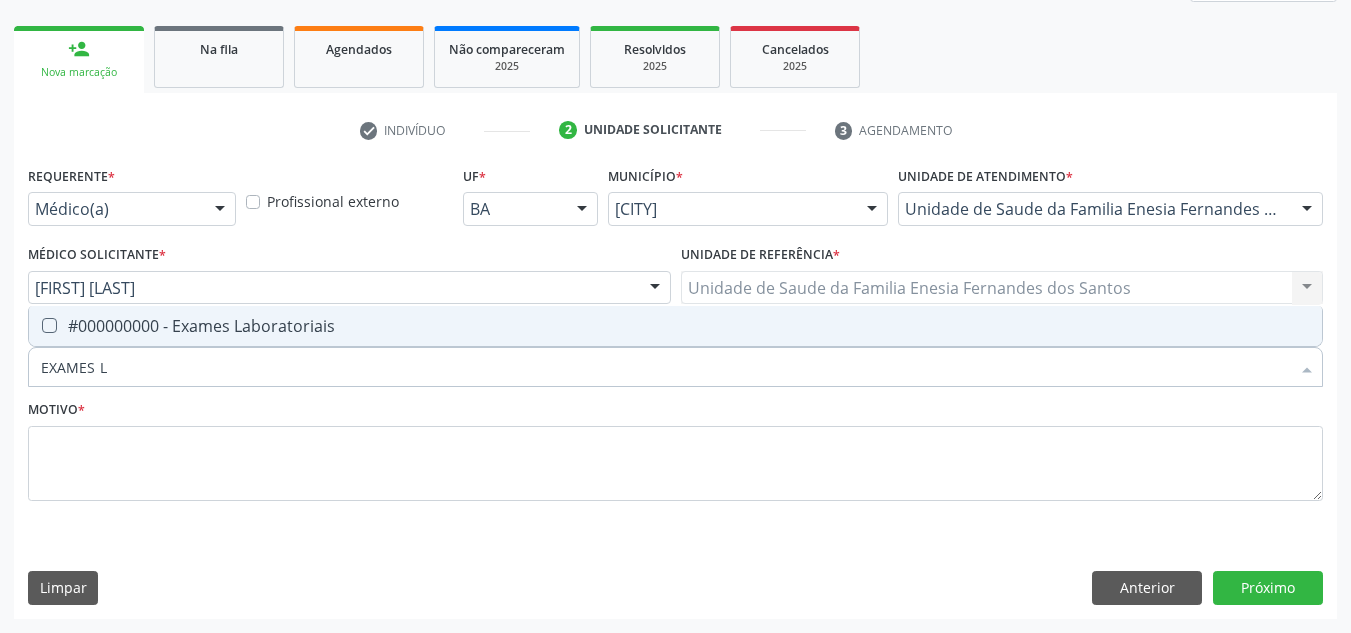 type on "EXAMES LA" 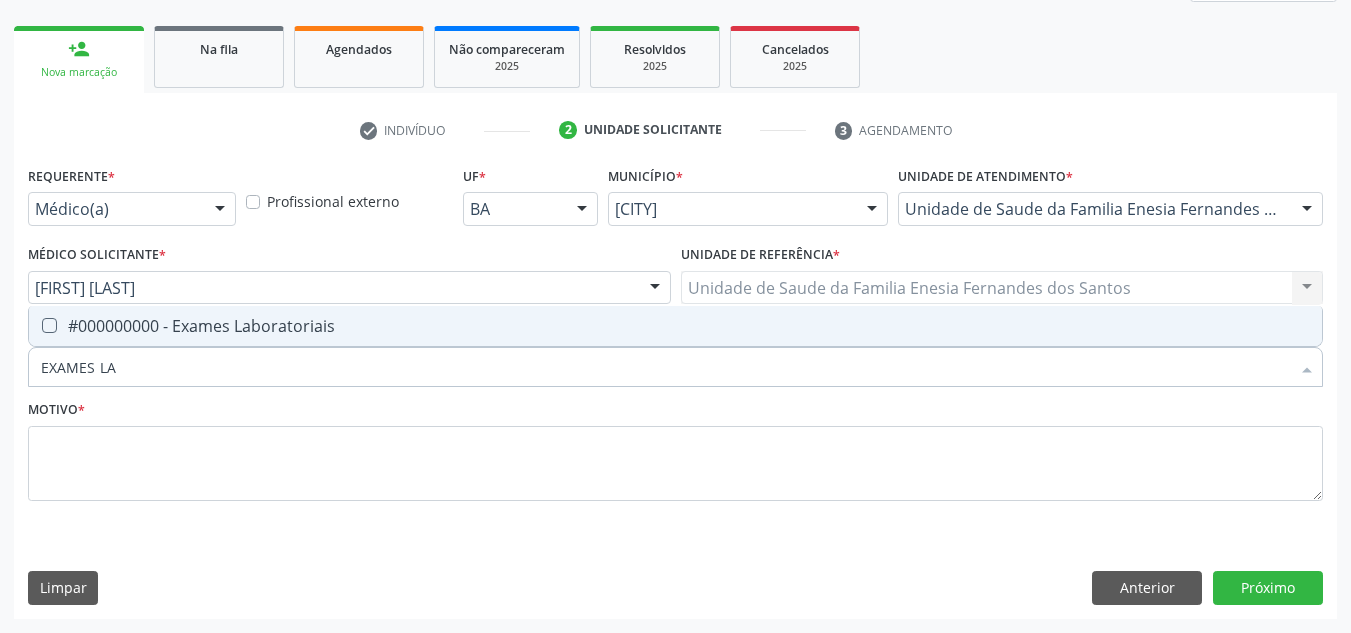 click on "#000000000 - Exames Laboratoriais" at bounding box center [675, 326] 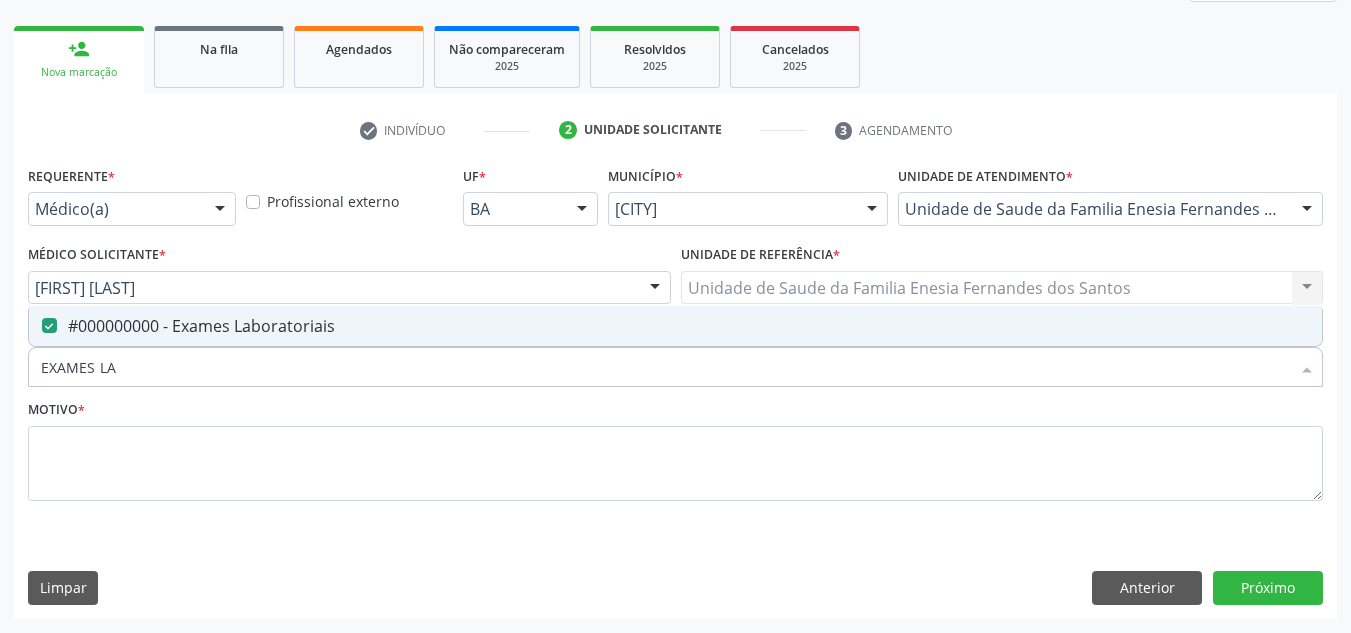 checkbox on "true" 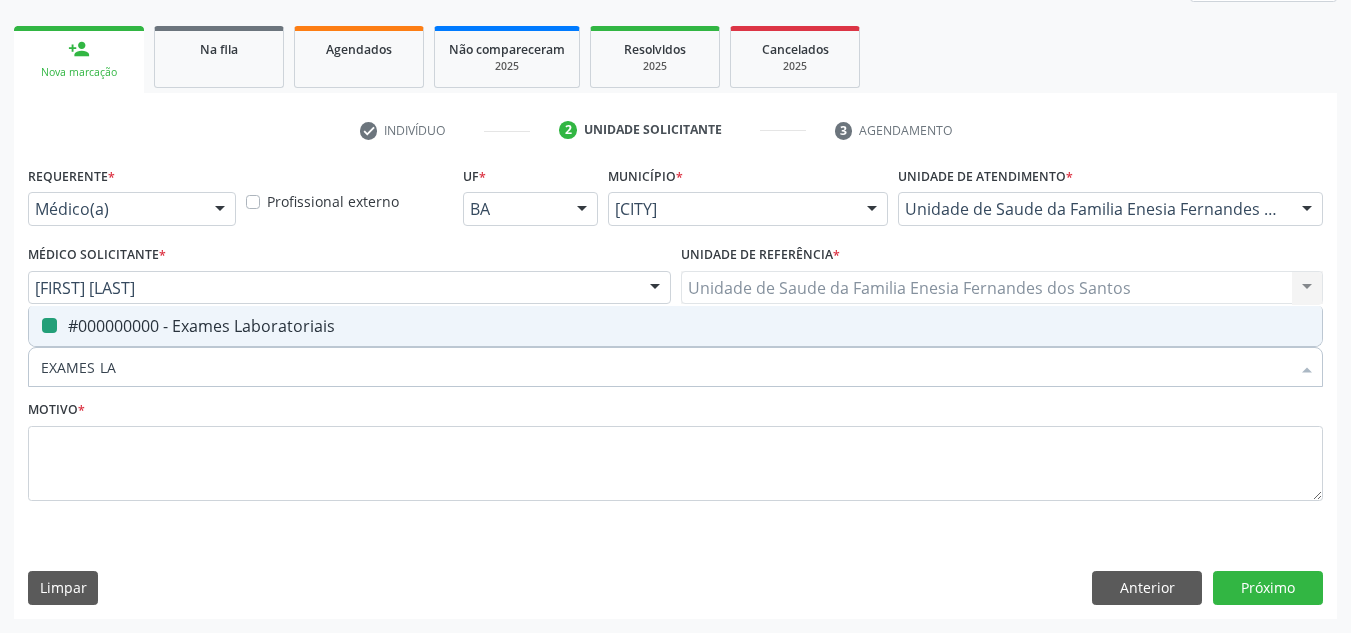type 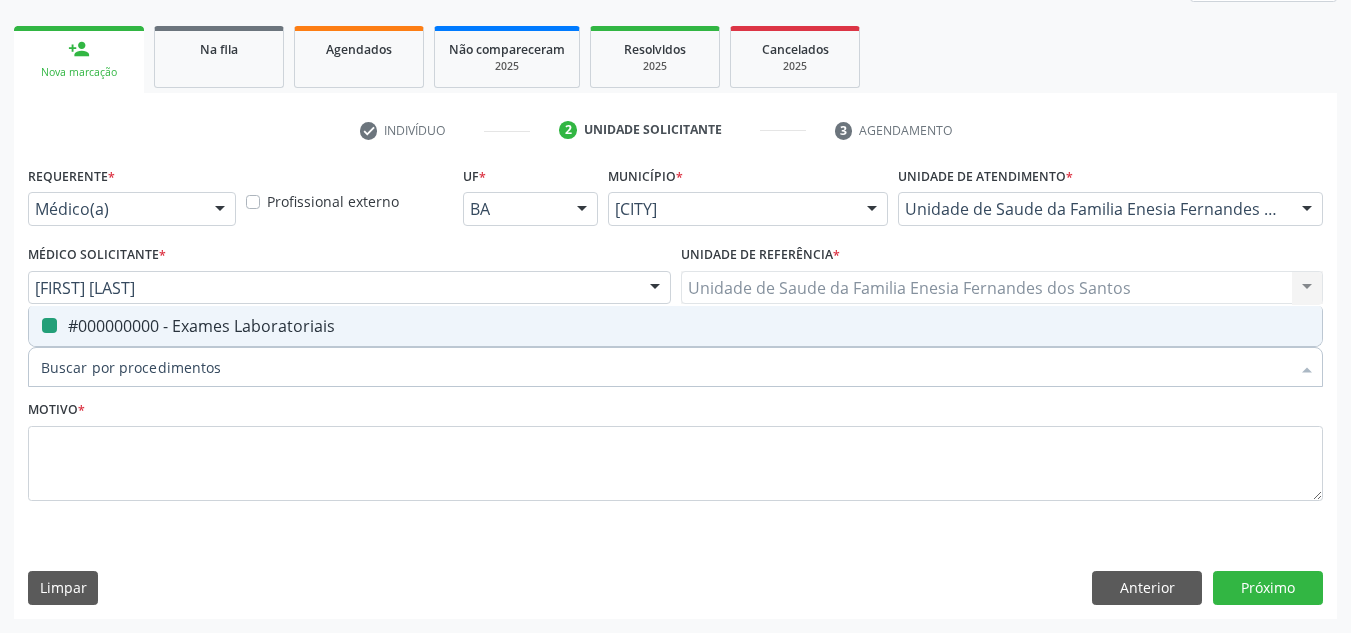 checkbox on "false" 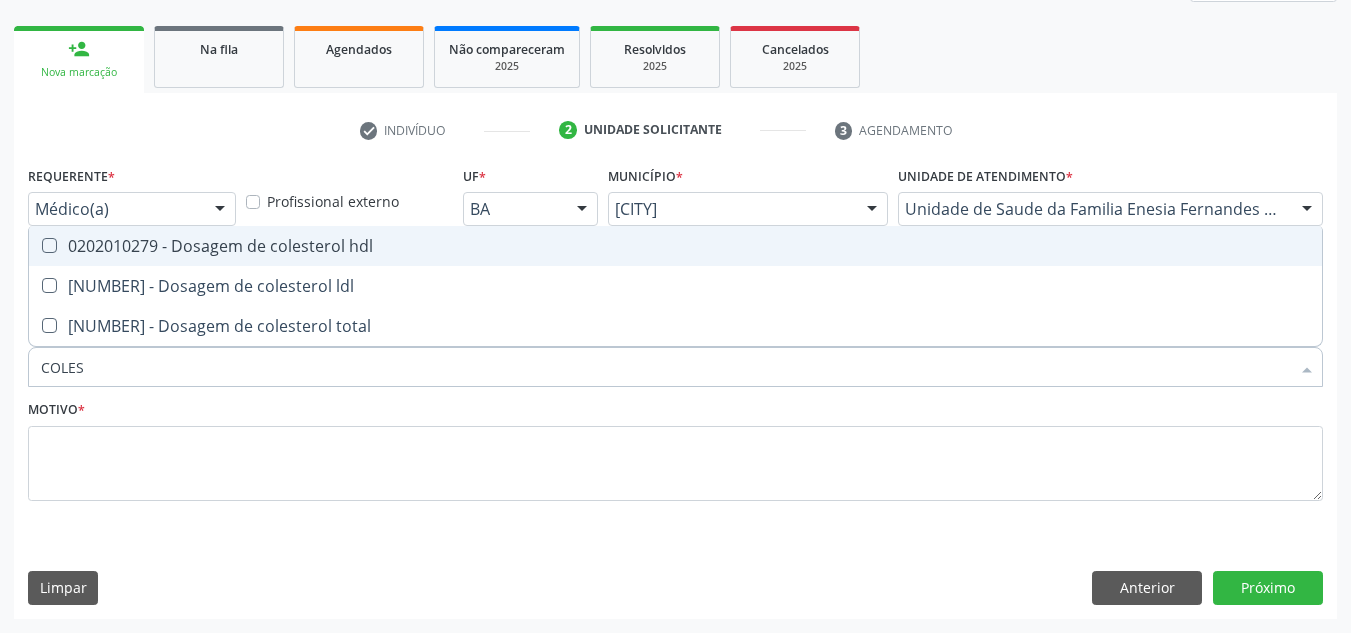 type on "COLEST" 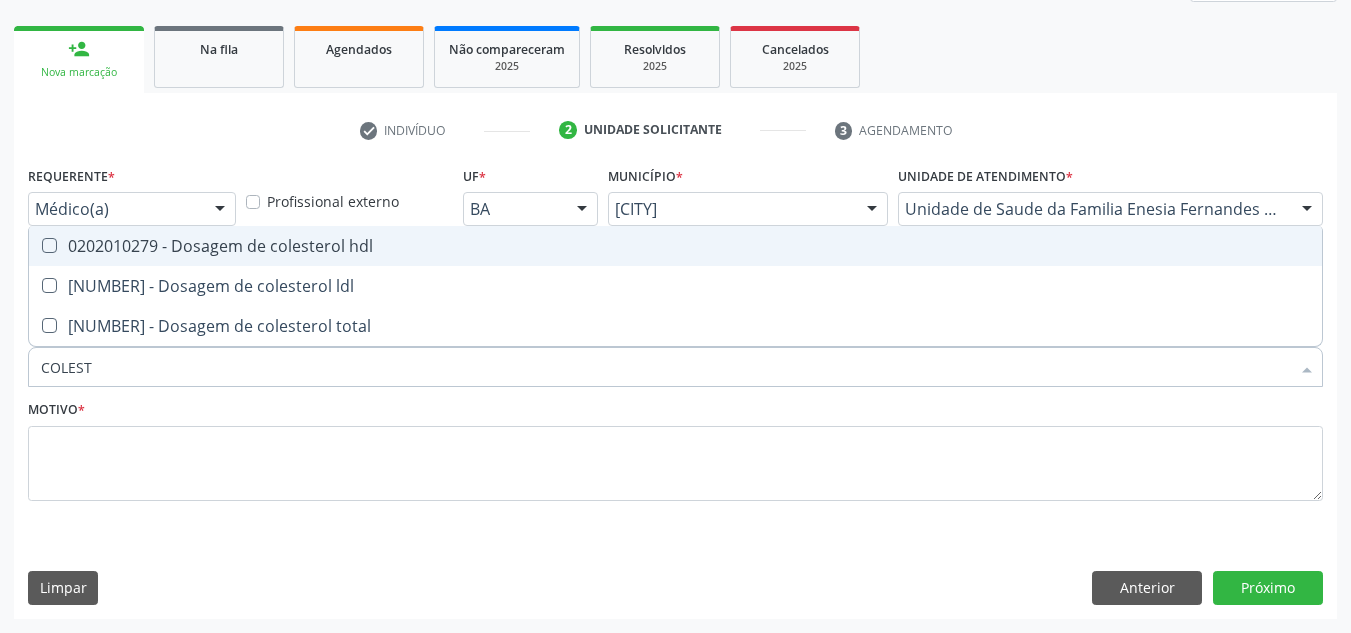 click on "0202010279 - Dosagem de colesterol hdl" at bounding box center (675, 246) 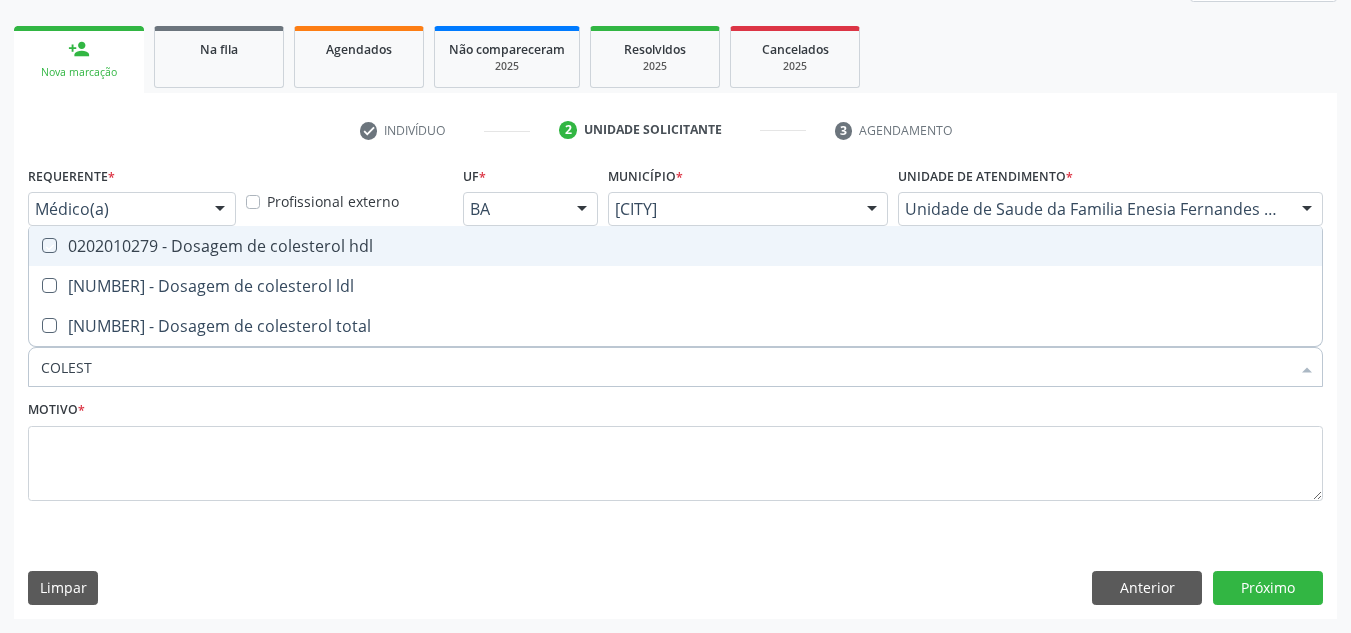 checkbox on "true" 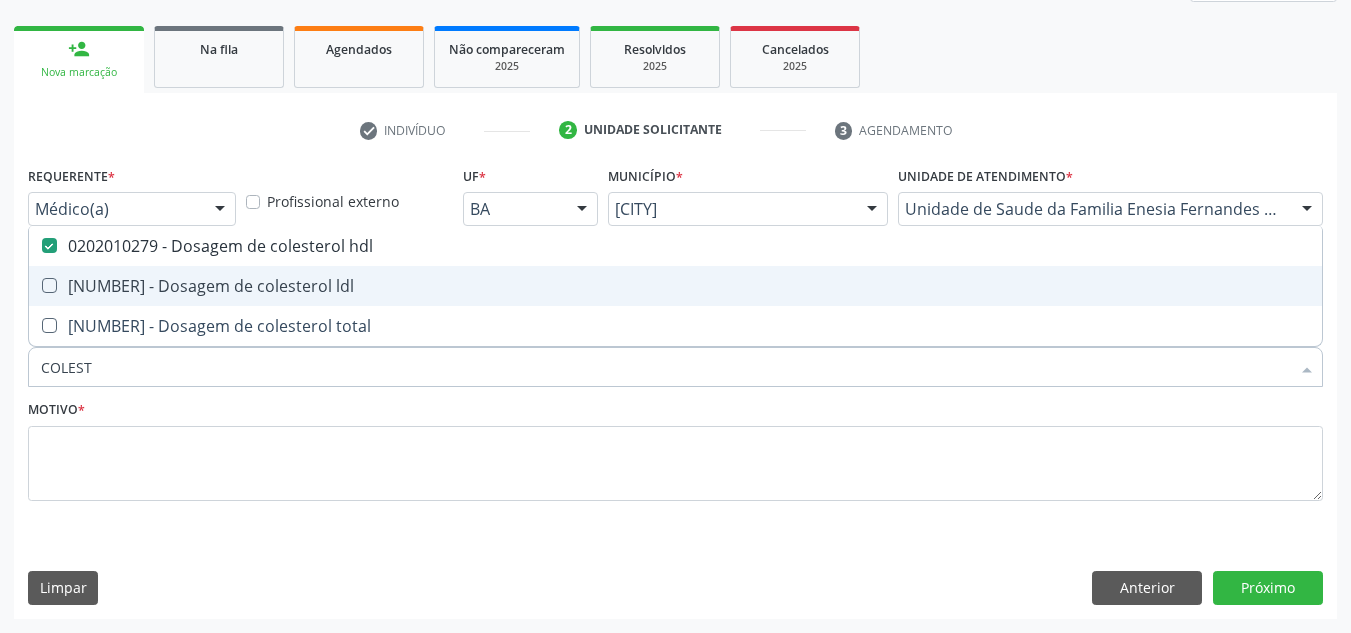 click on "[PROCEDURE_CODE] - Dosagem de colesterol ldl" at bounding box center (675, 286) 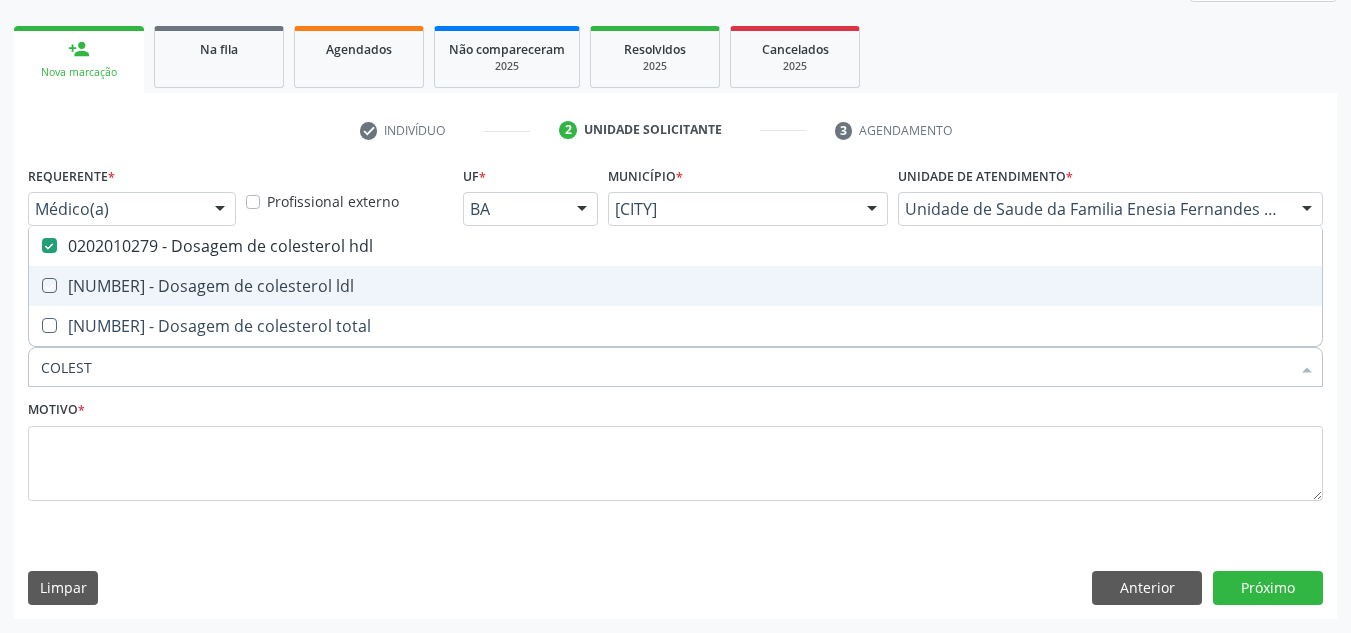 checkbox on "true" 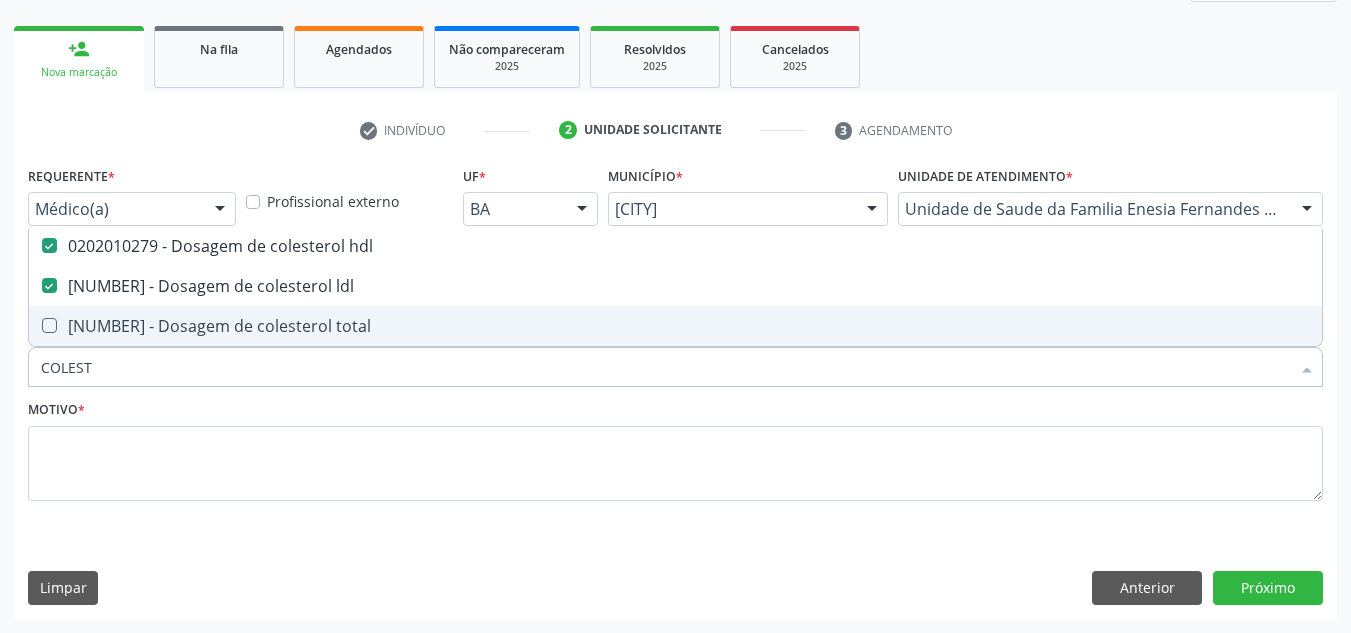 click on "[DATE] - Dosagem de colesterol total" at bounding box center [675, 326] 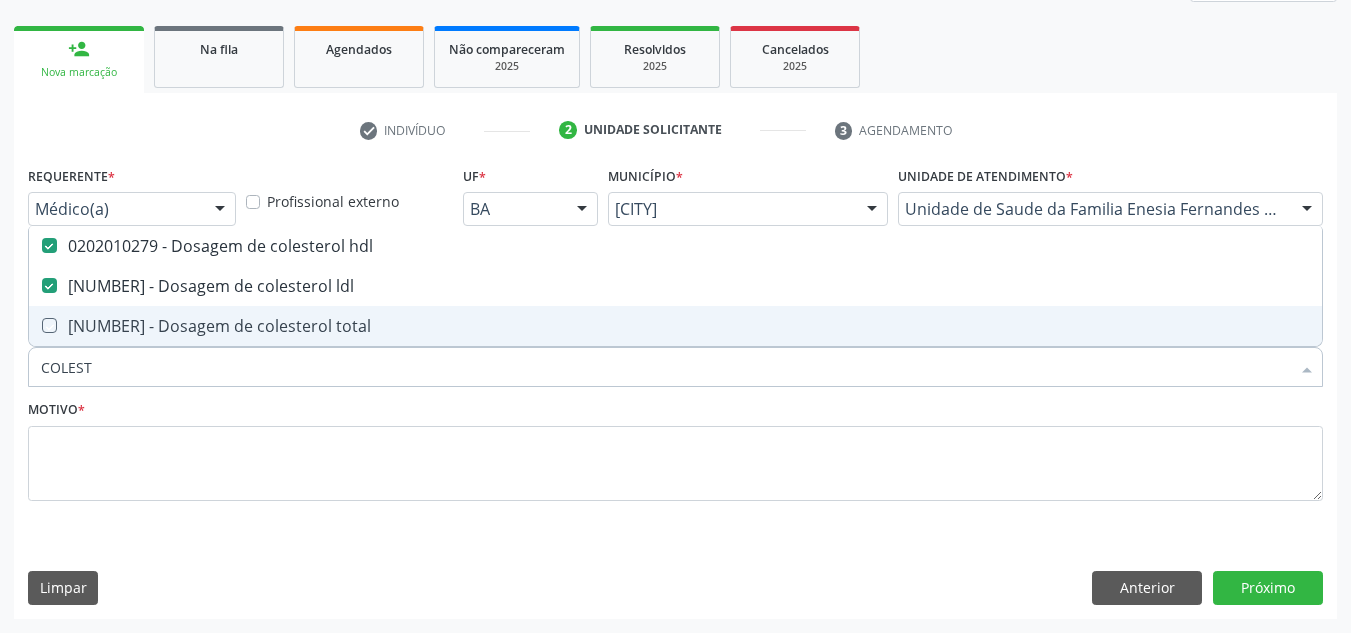 checkbox on "true" 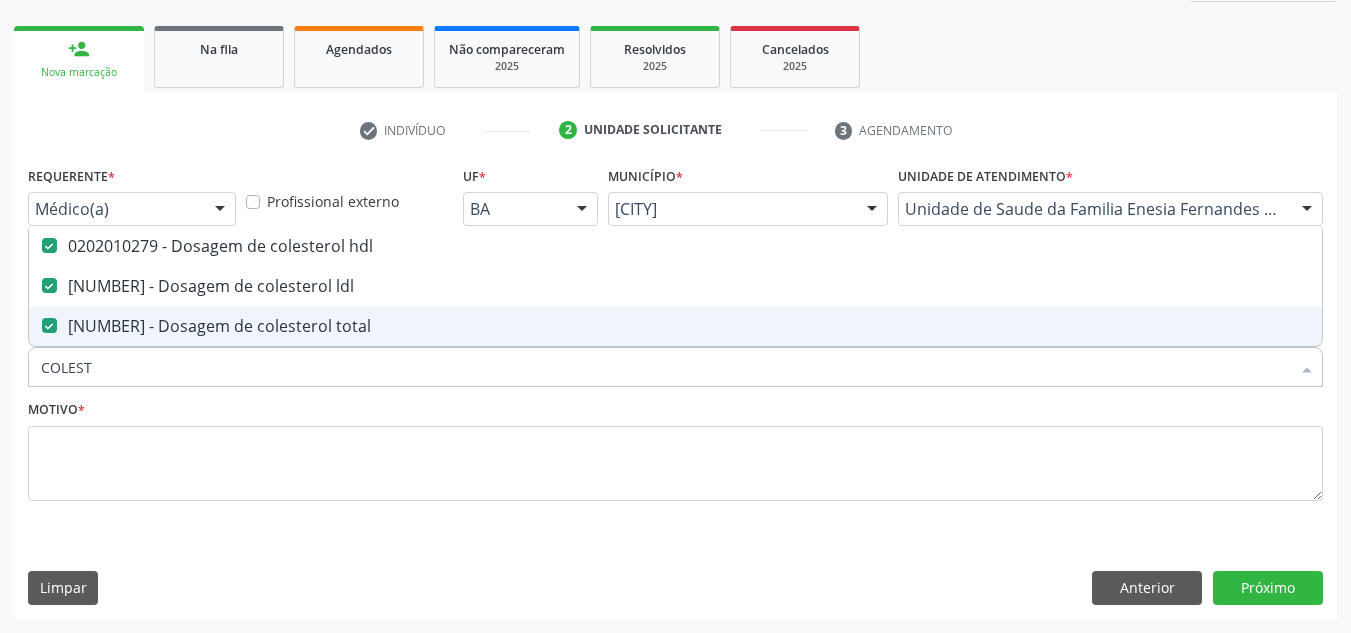 drag, startPoint x: 171, startPoint y: 369, endPoint x: 0, endPoint y: 415, distance: 177.07907 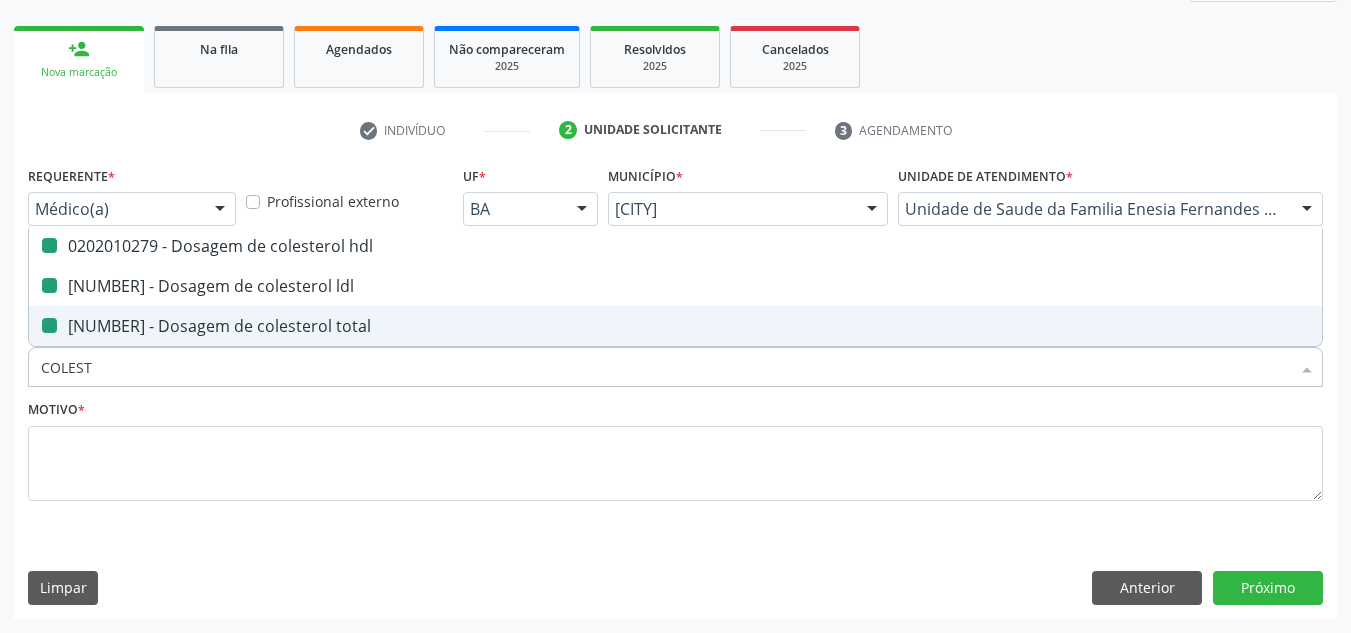 type 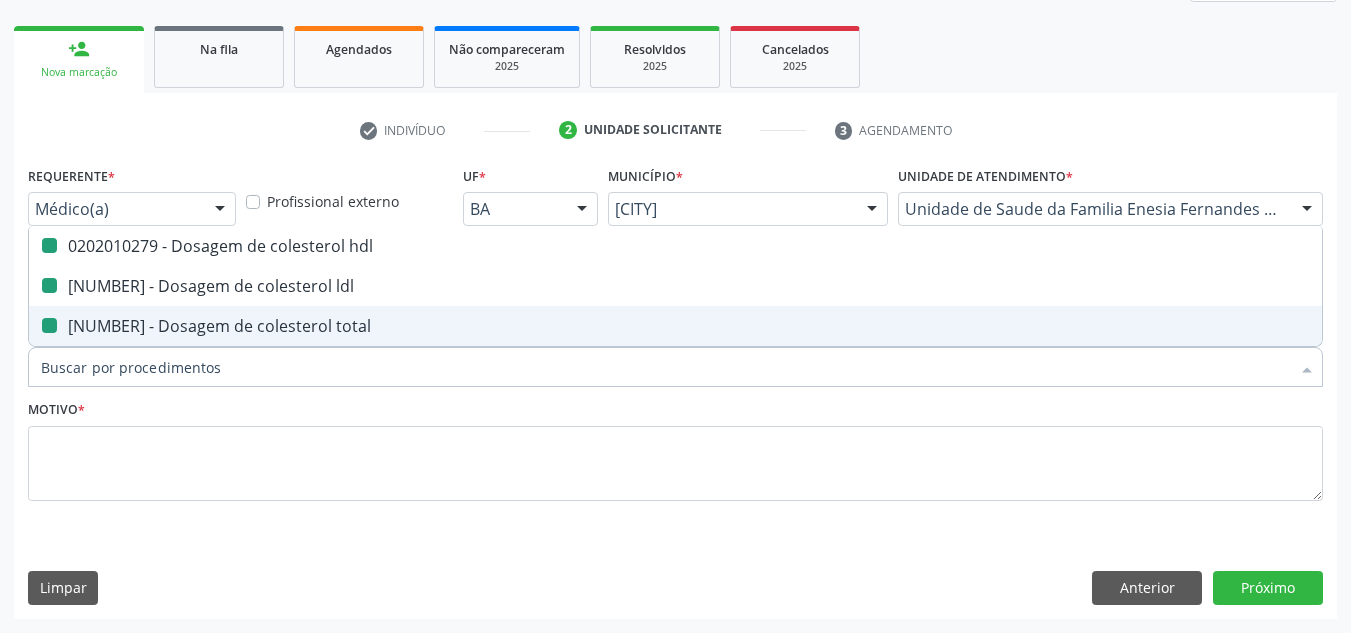 checkbox on "false" 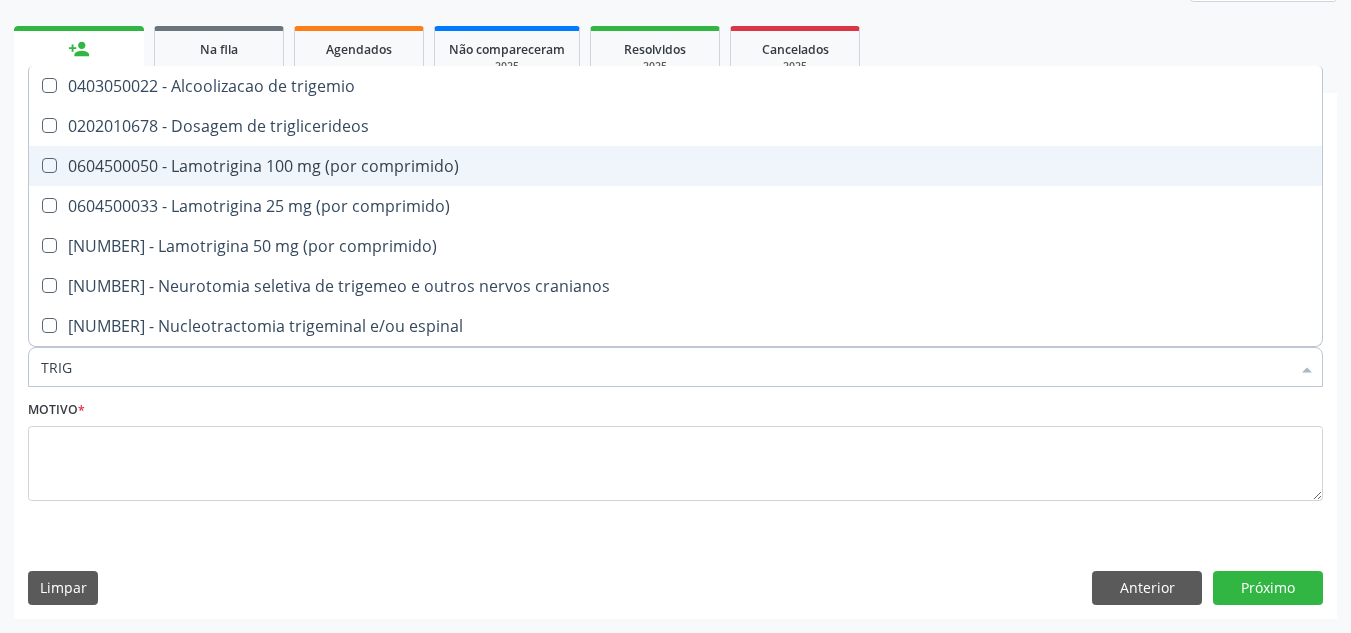 type on "TRIGL" 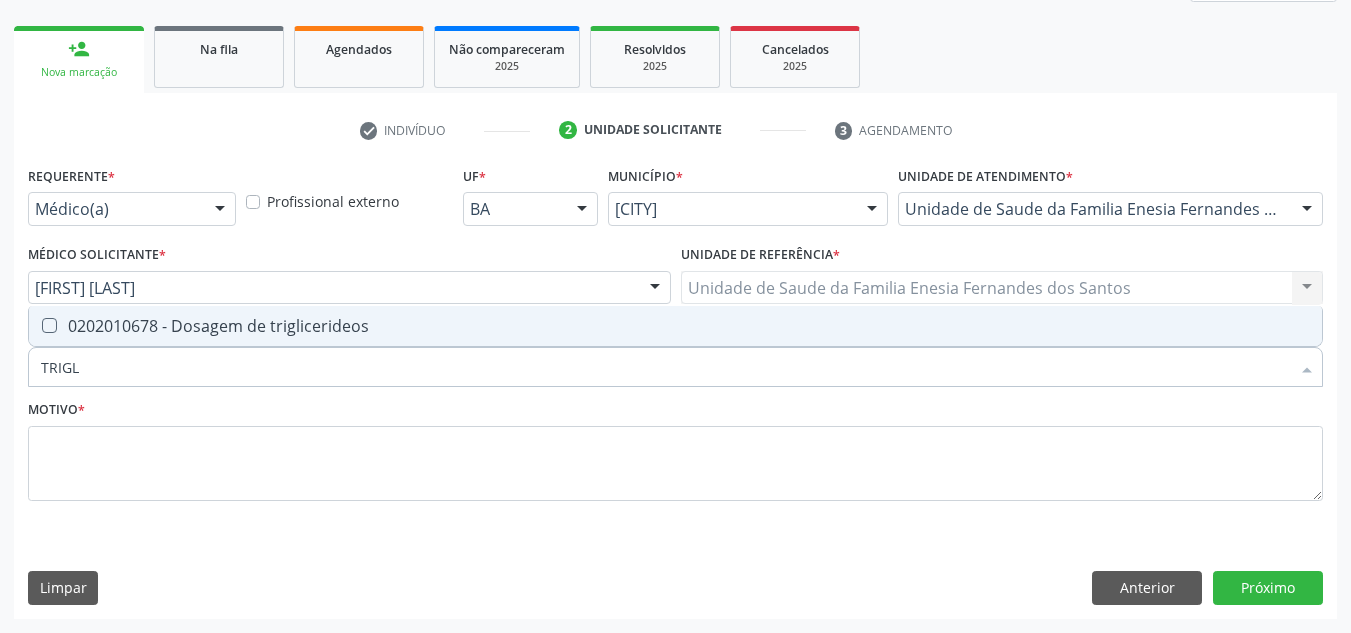 click on "0202010678 - Dosagem de triglicerideos" at bounding box center [675, 326] 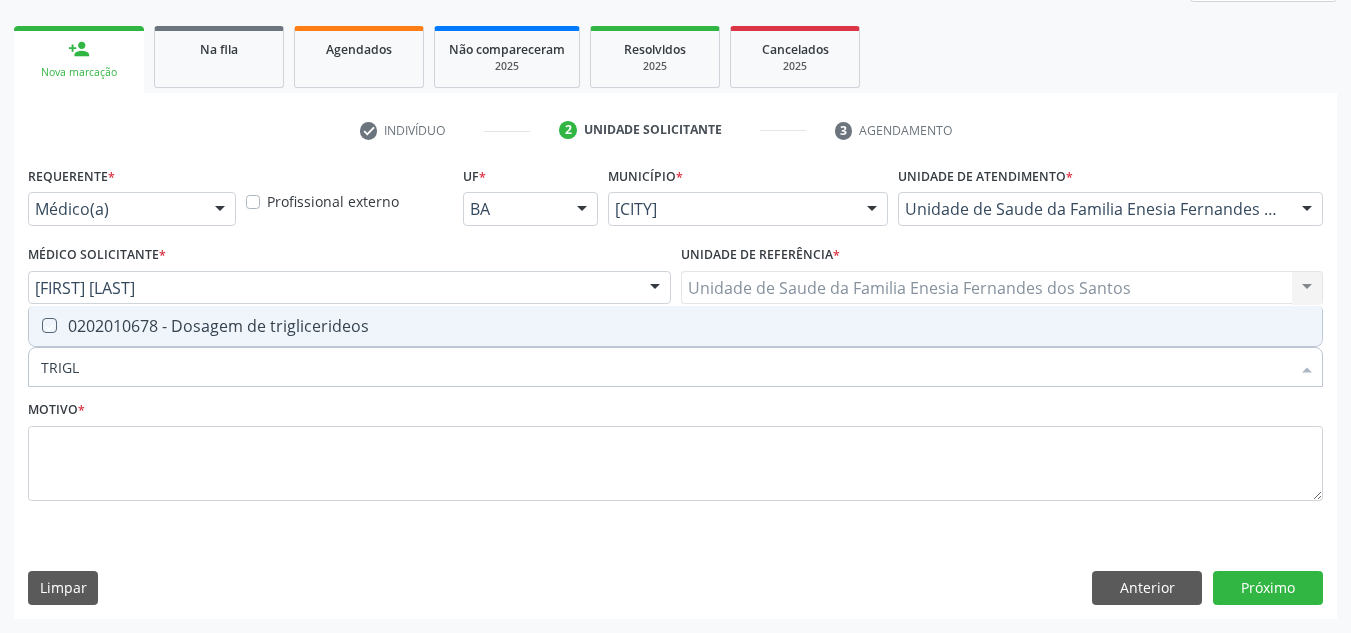 checkbox on "true" 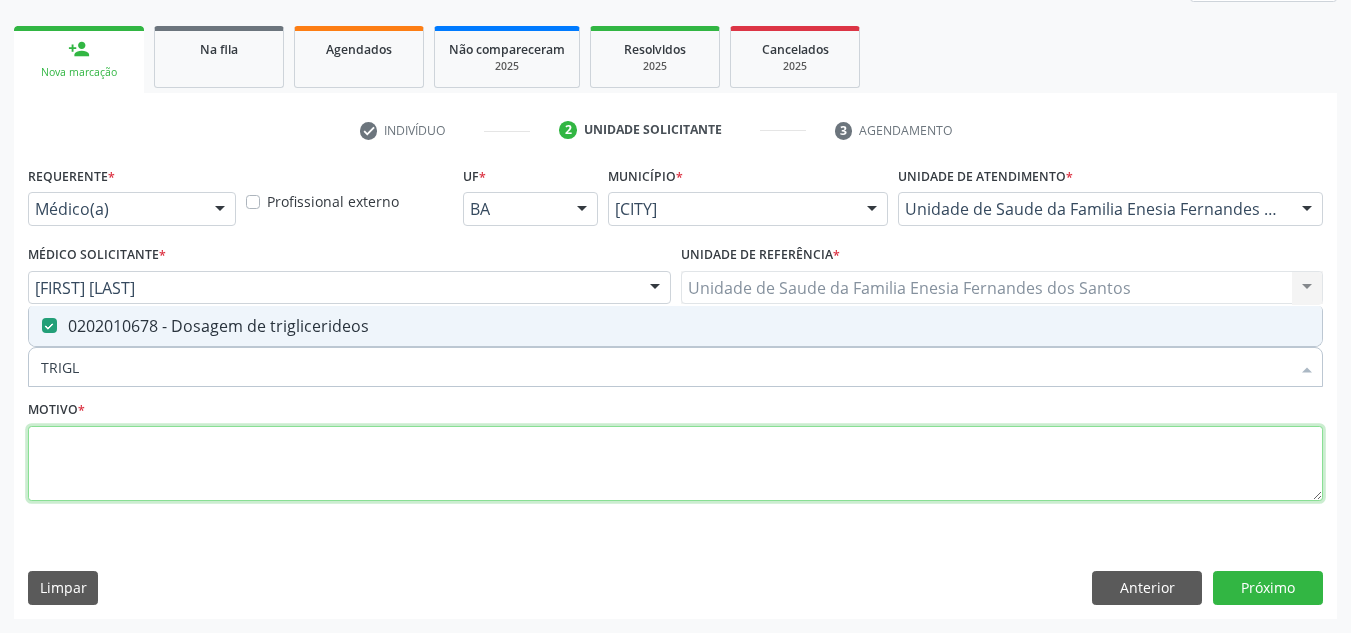 click at bounding box center [675, 464] 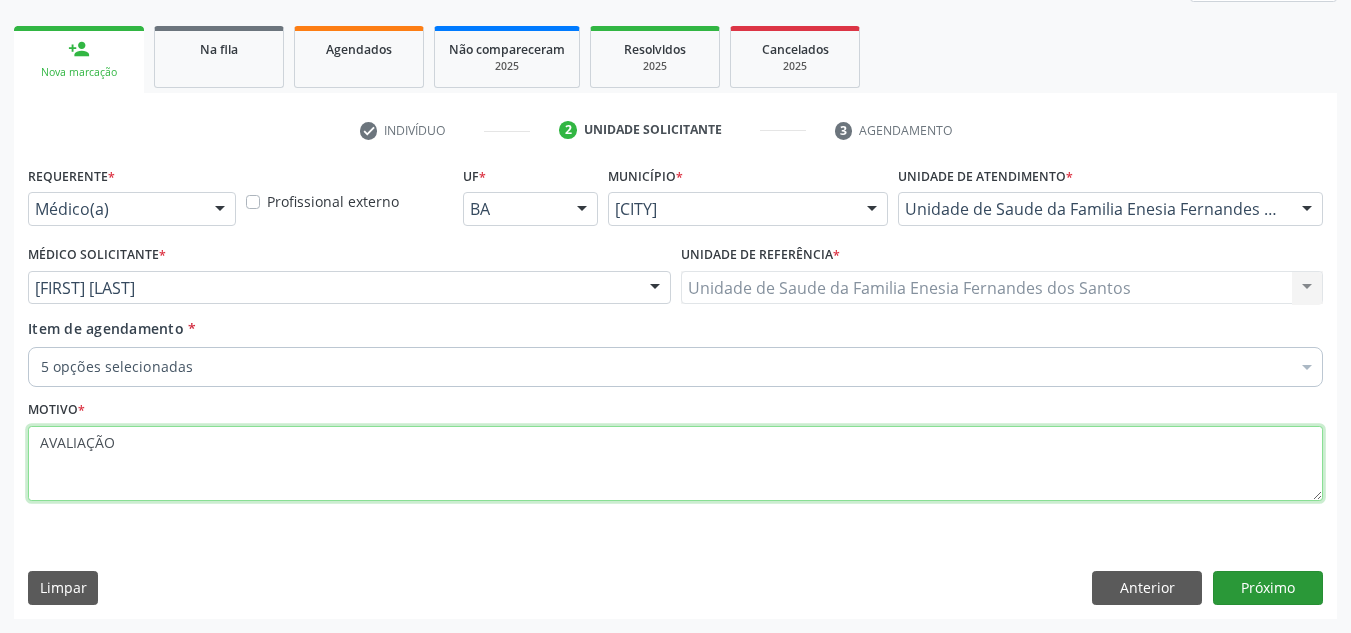 type on "AVALIAÇÃO" 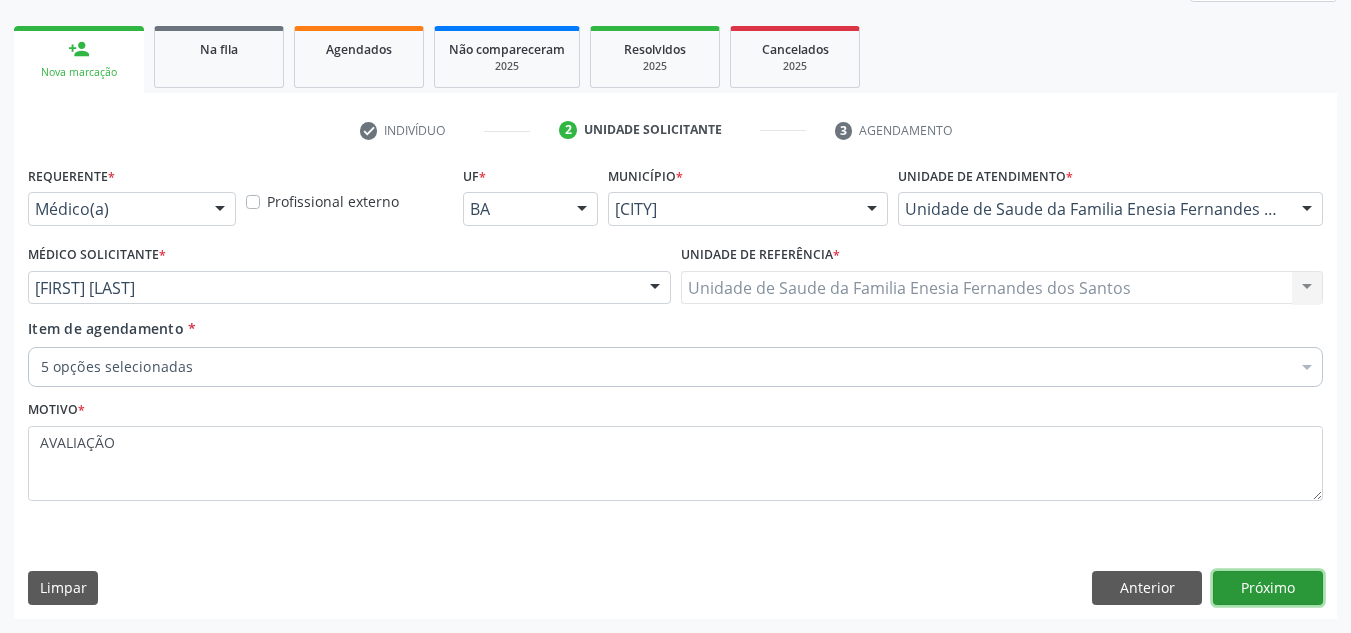 click on "Próximo" at bounding box center [1268, 588] 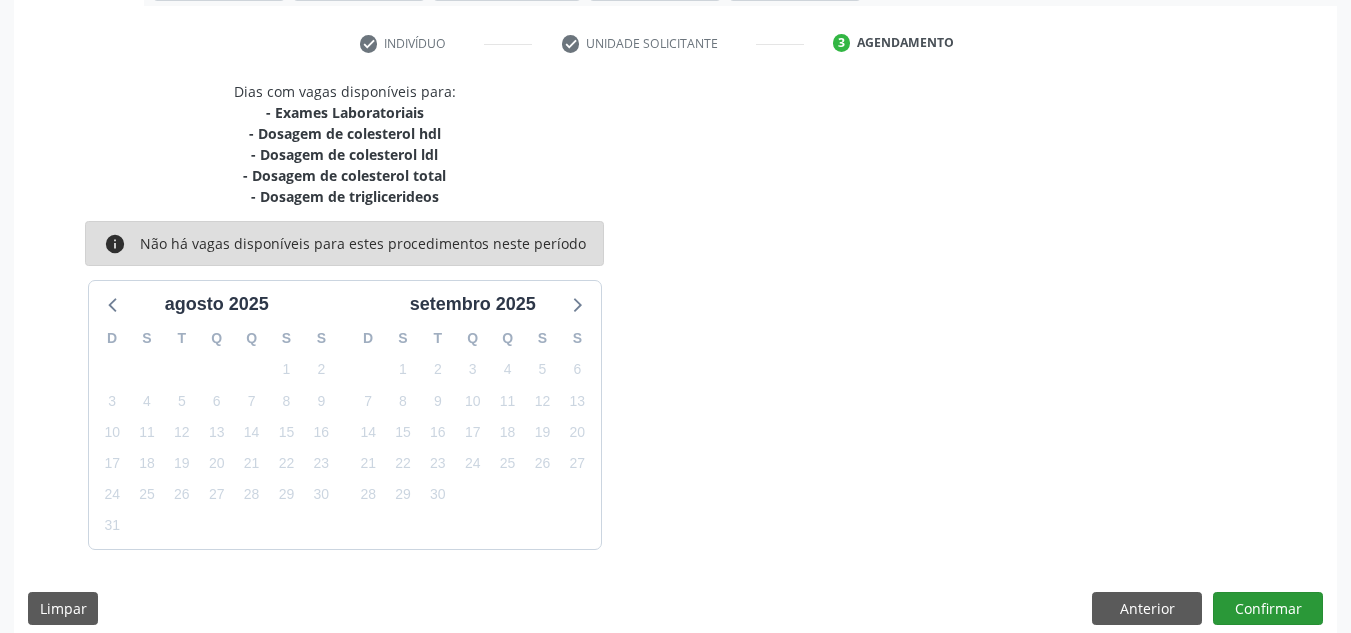 scroll, scrollTop: 380, scrollLeft: 0, axis: vertical 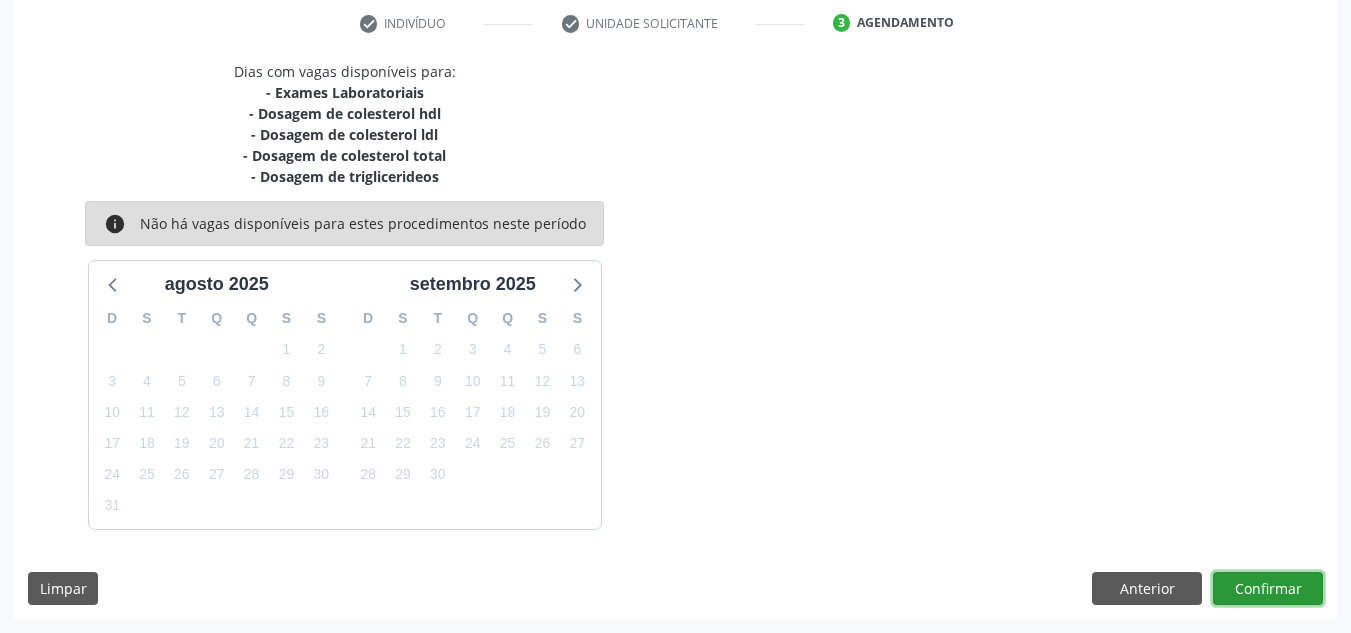 click on "Confirmar" at bounding box center (1268, 589) 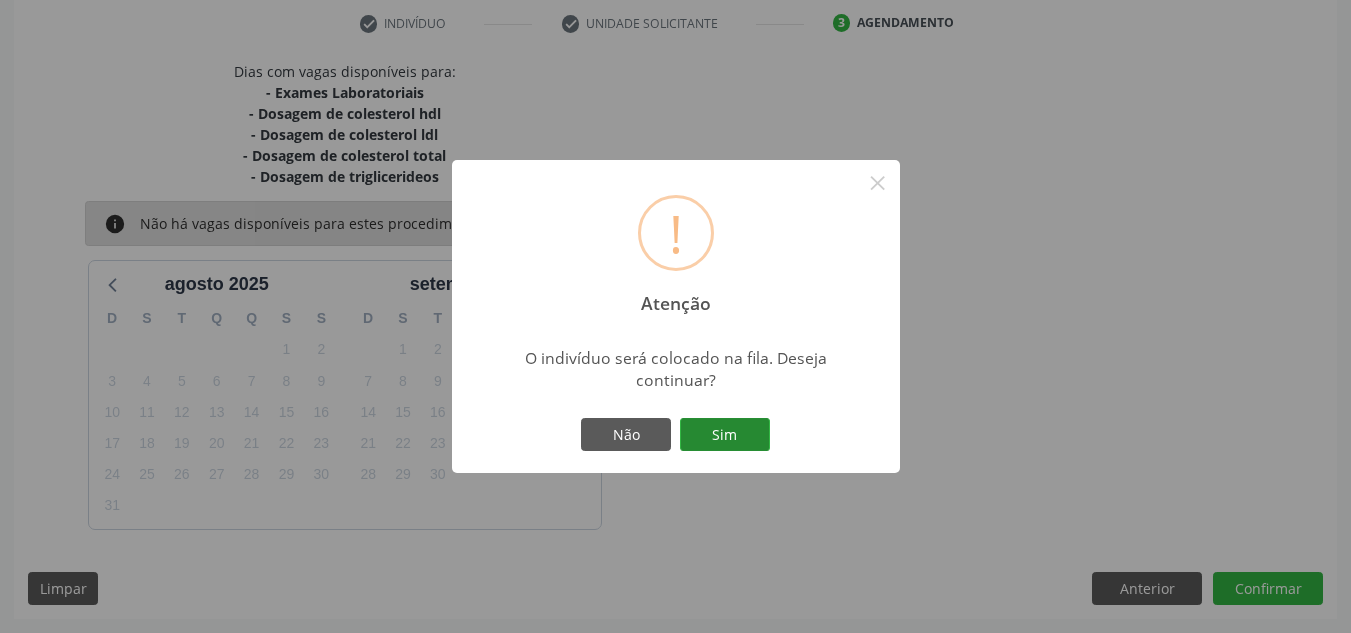 click on "Sim" at bounding box center [725, 435] 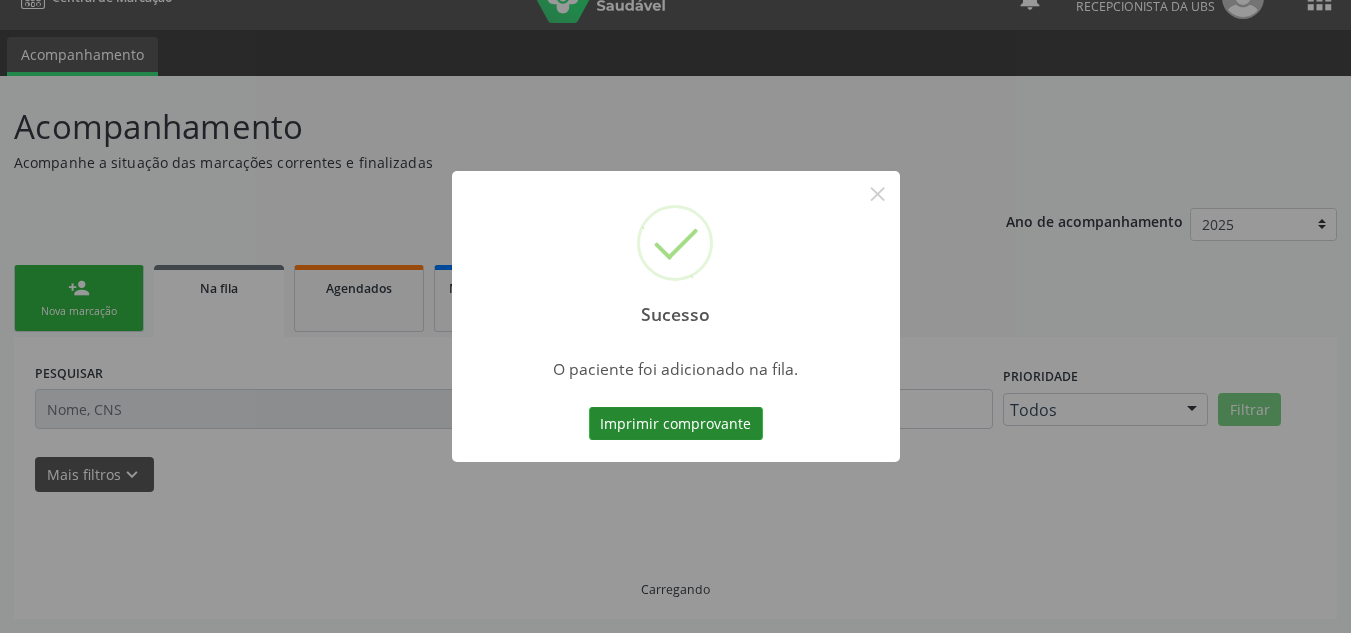 scroll, scrollTop: 34, scrollLeft: 0, axis: vertical 